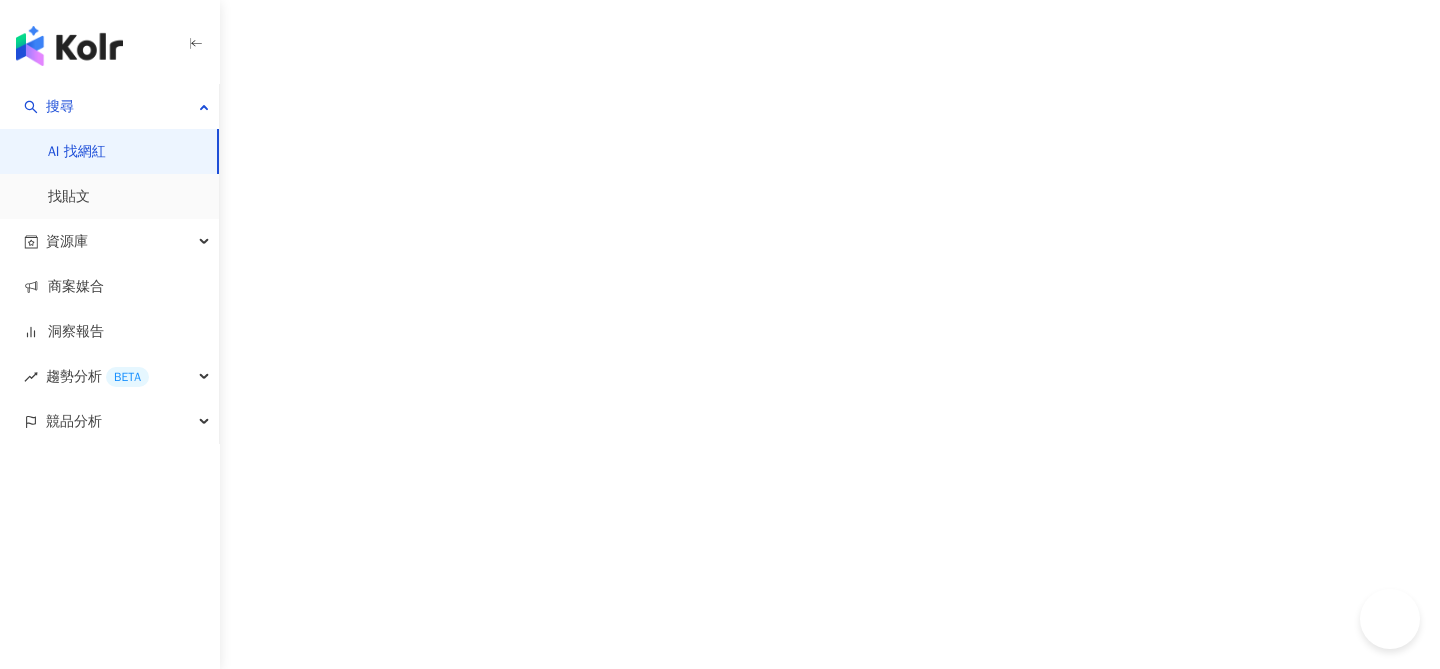 scroll, scrollTop: 0, scrollLeft: 0, axis: both 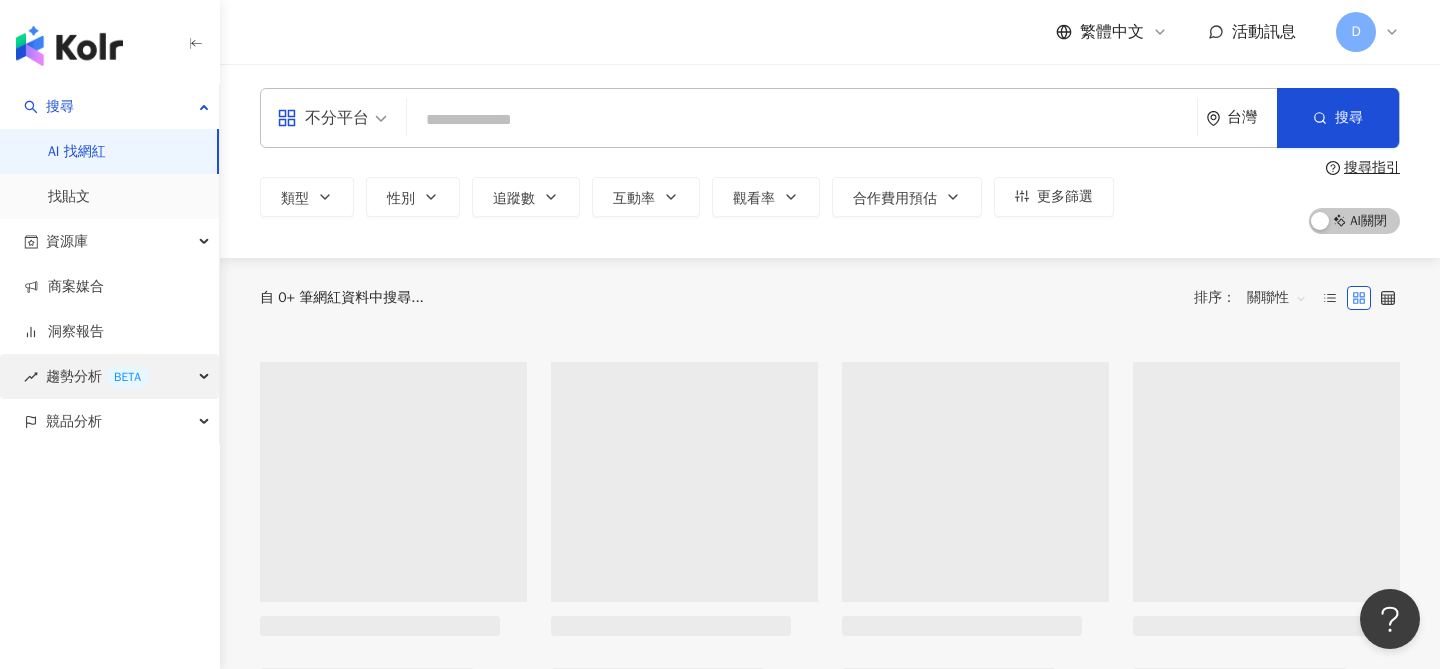 click on "BETA" at bounding box center (127, 377) 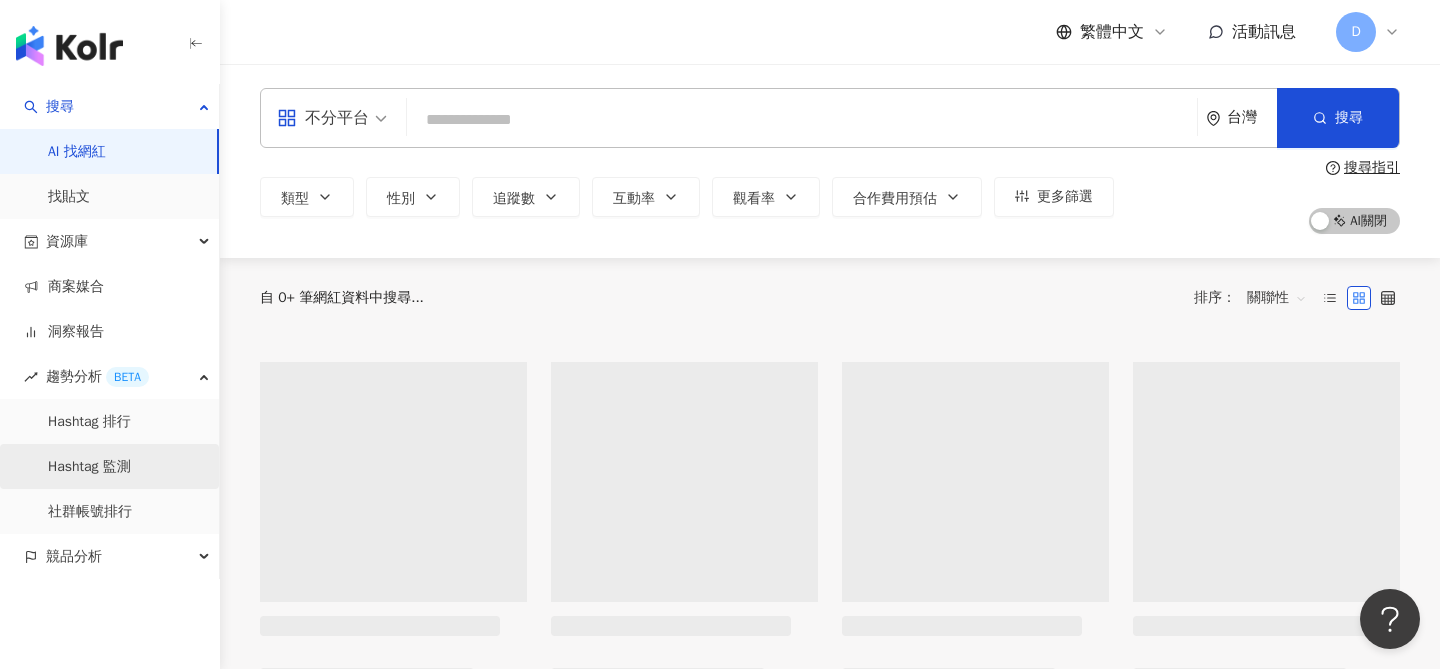 click on "Hashtag 監測" at bounding box center (89, 467) 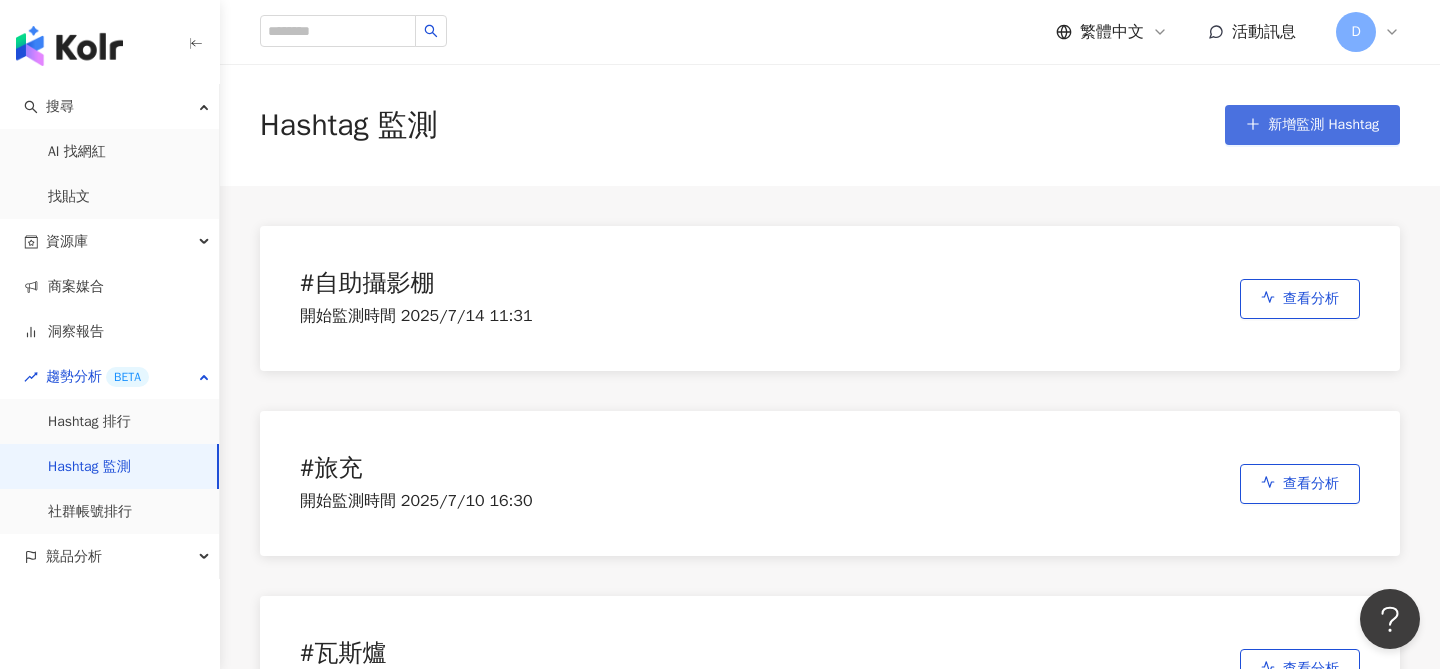 click on "新增監測 Hashtag" at bounding box center [1312, 125] 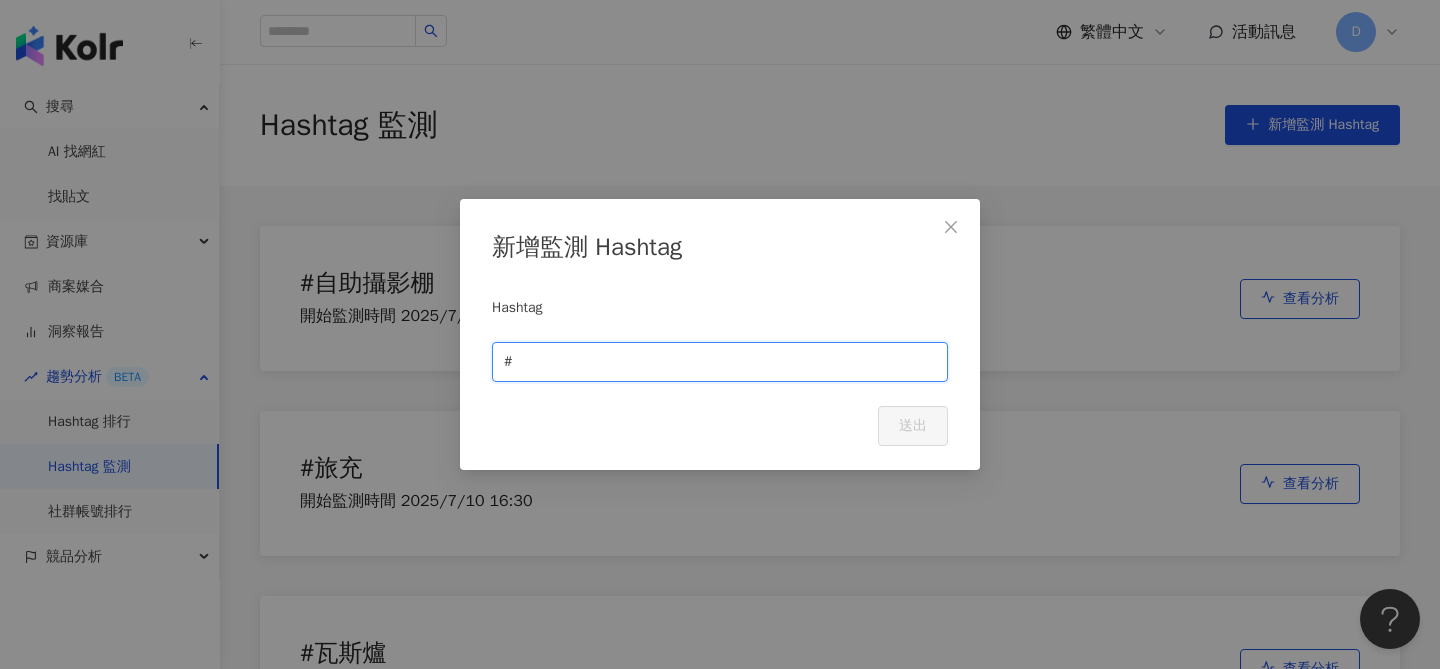 click at bounding box center [726, 362] 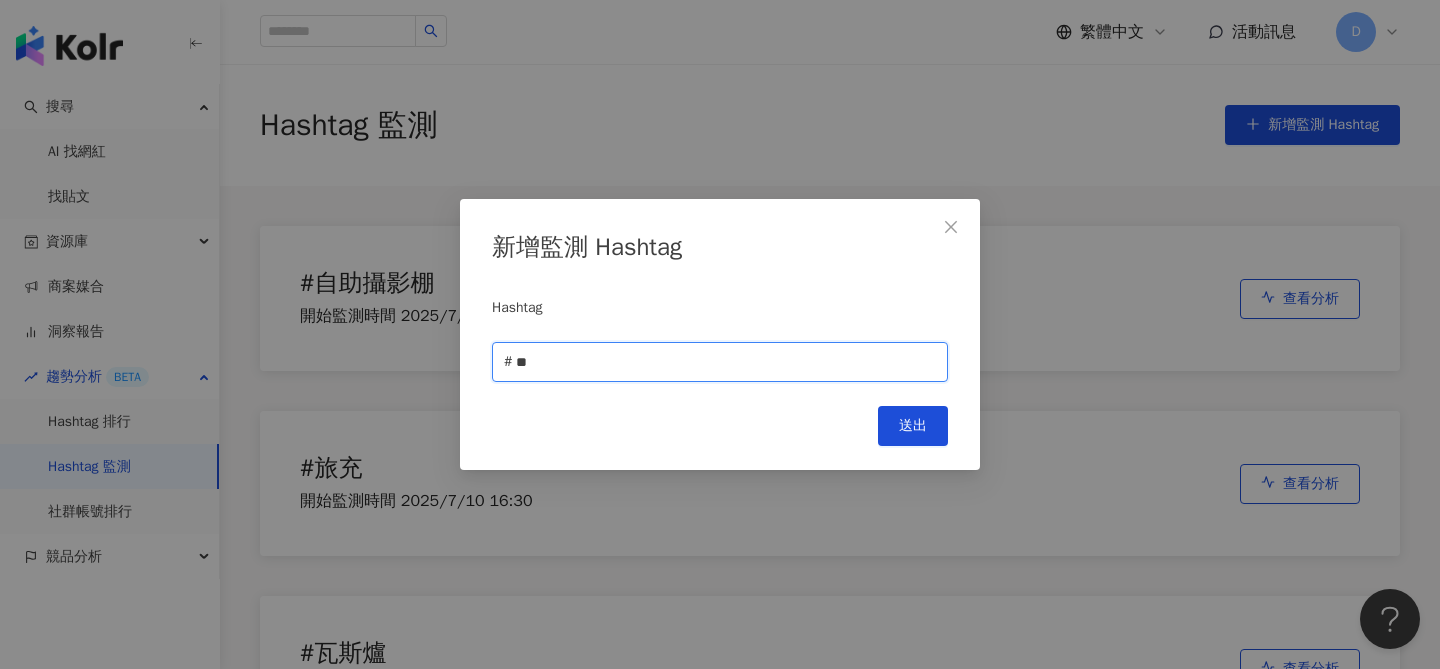 type on "**" 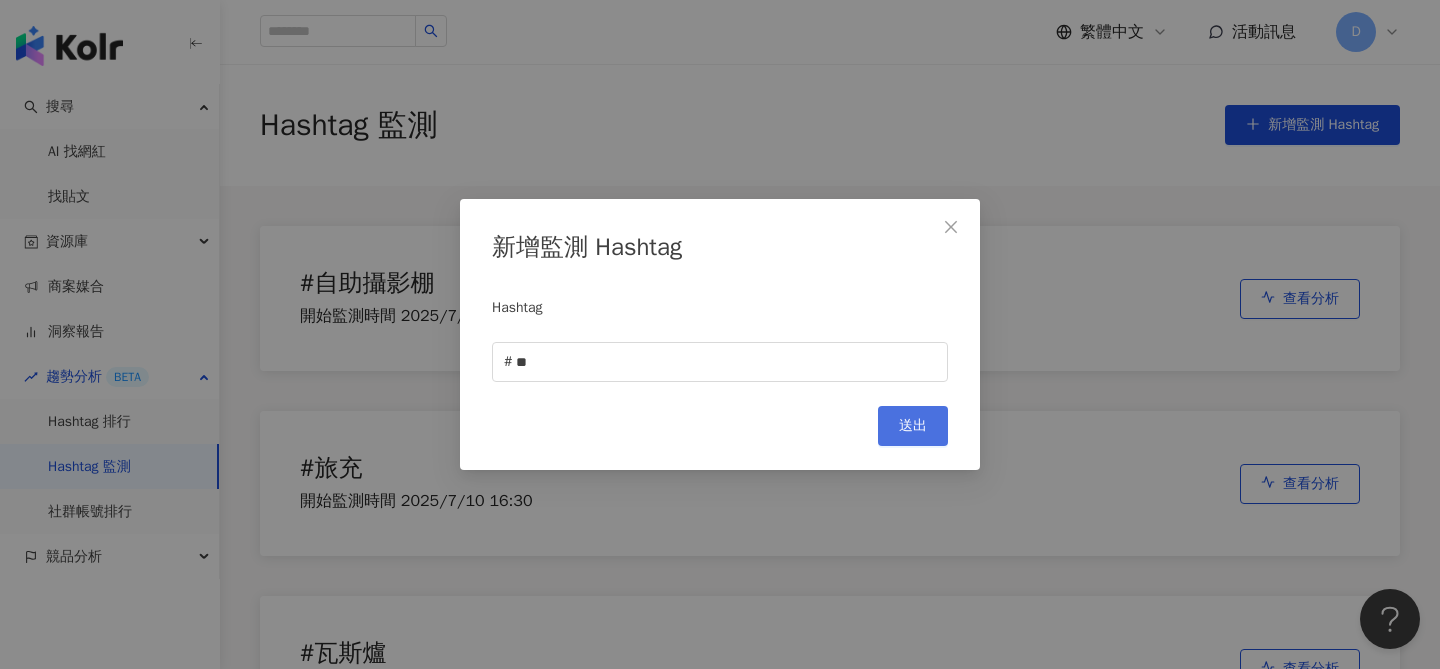 click on "送出" at bounding box center [913, 426] 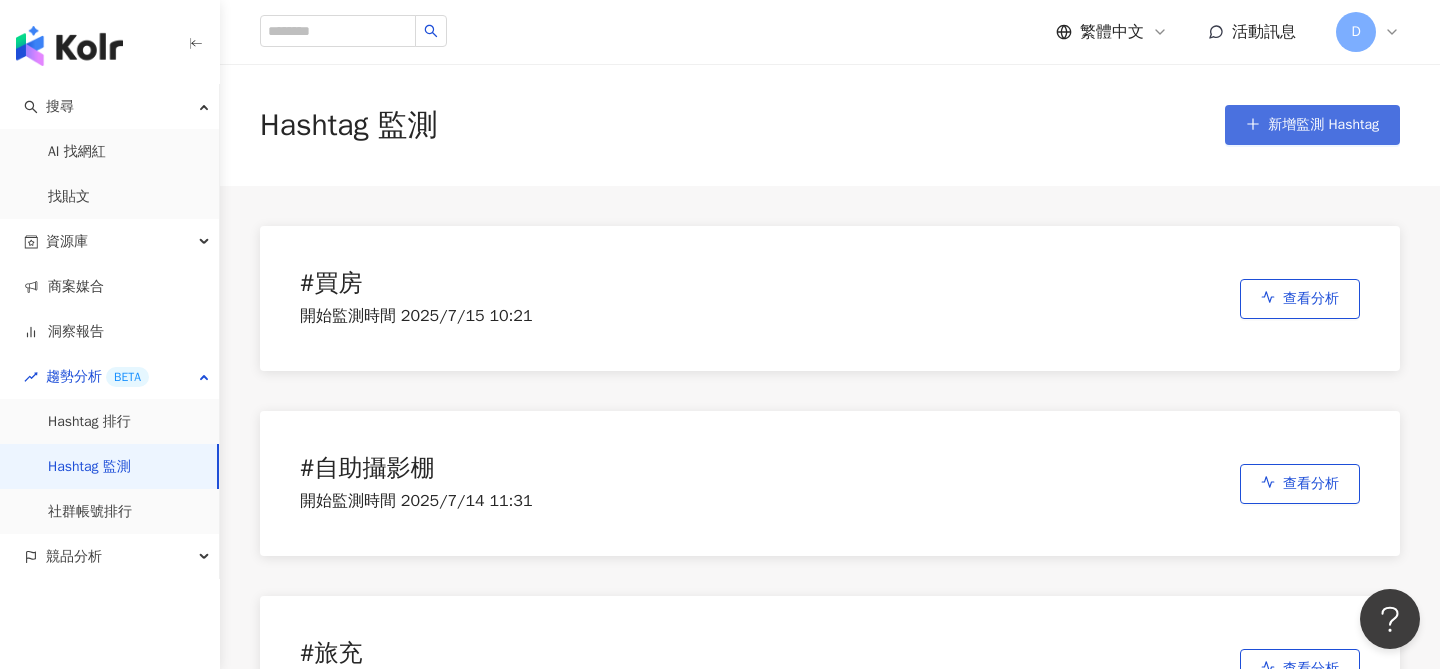 click on "新增監測 Hashtag" at bounding box center (1323, 125) 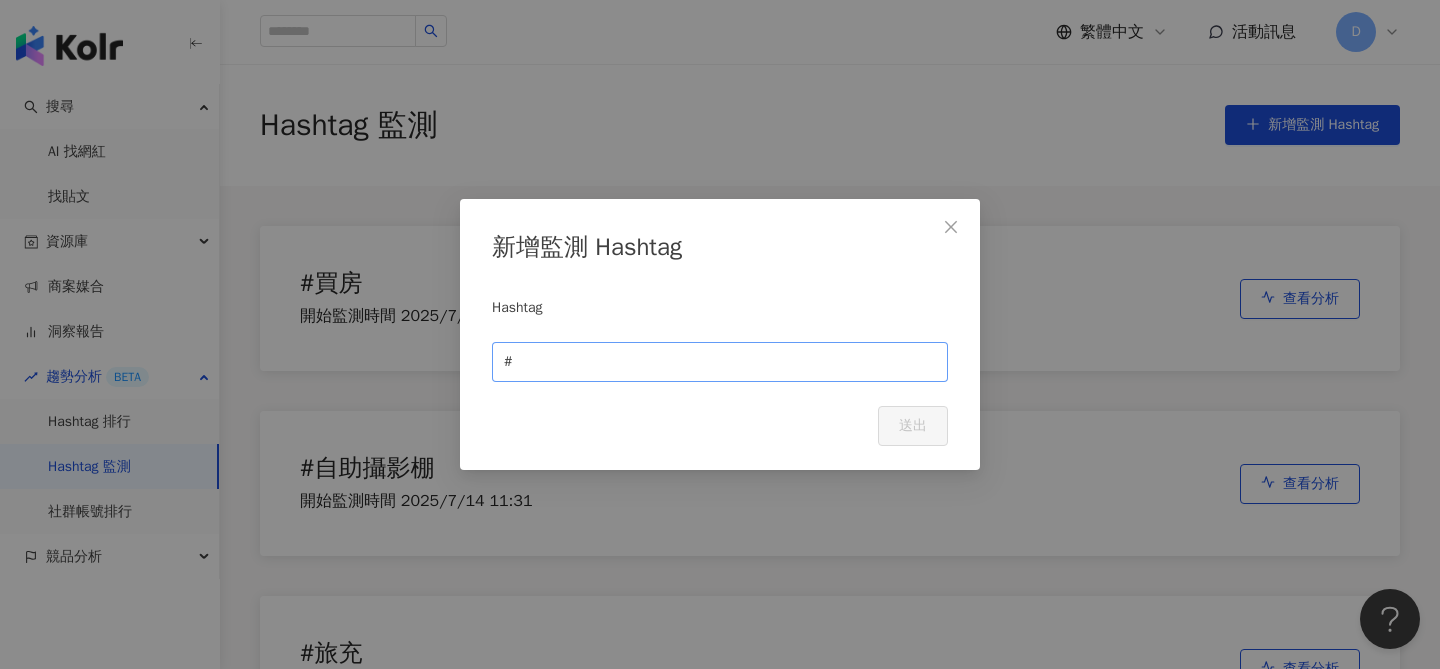 click on "#" at bounding box center (720, 362) 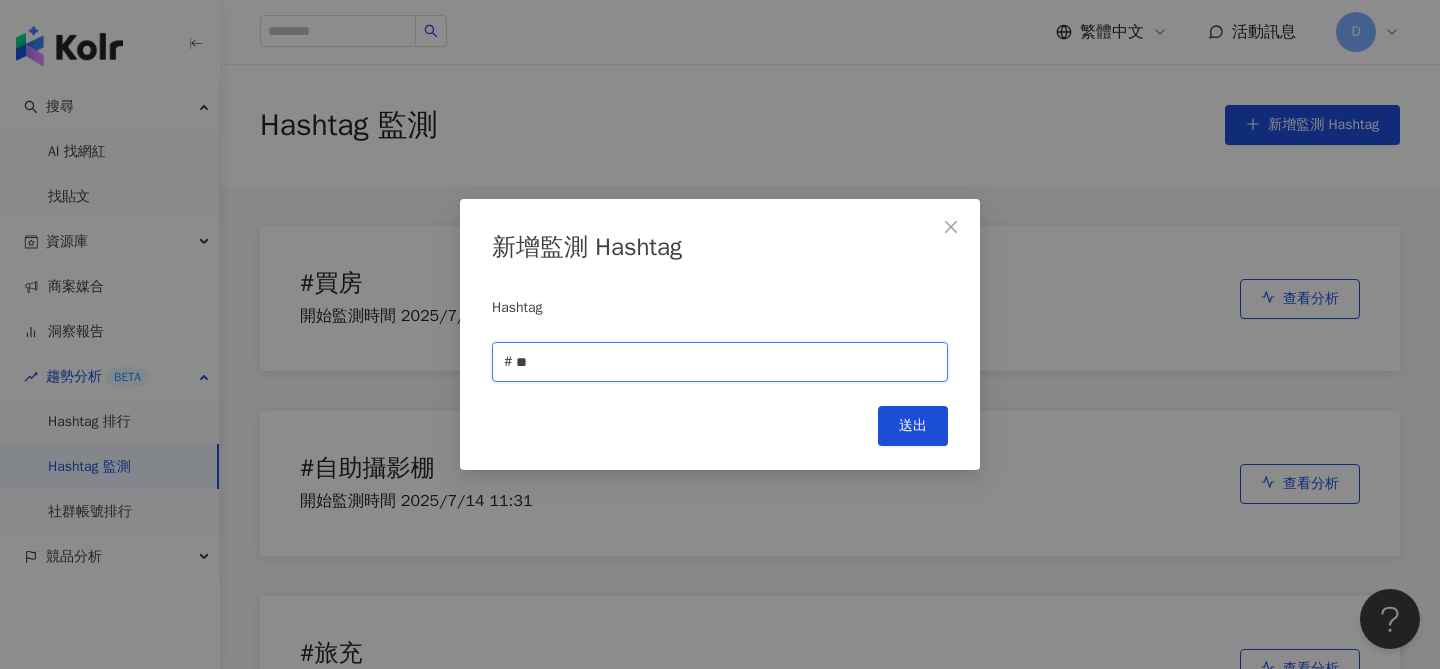type on "*" 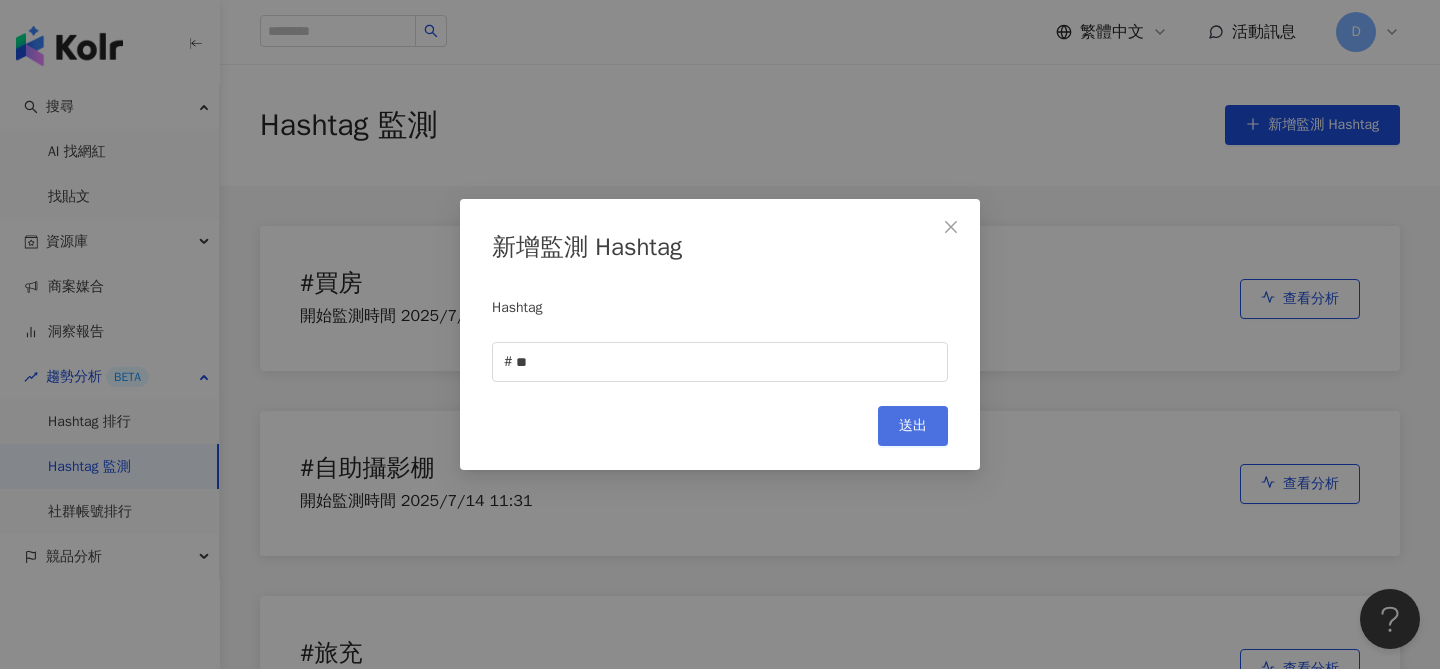 click on "送出" at bounding box center [913, 426] 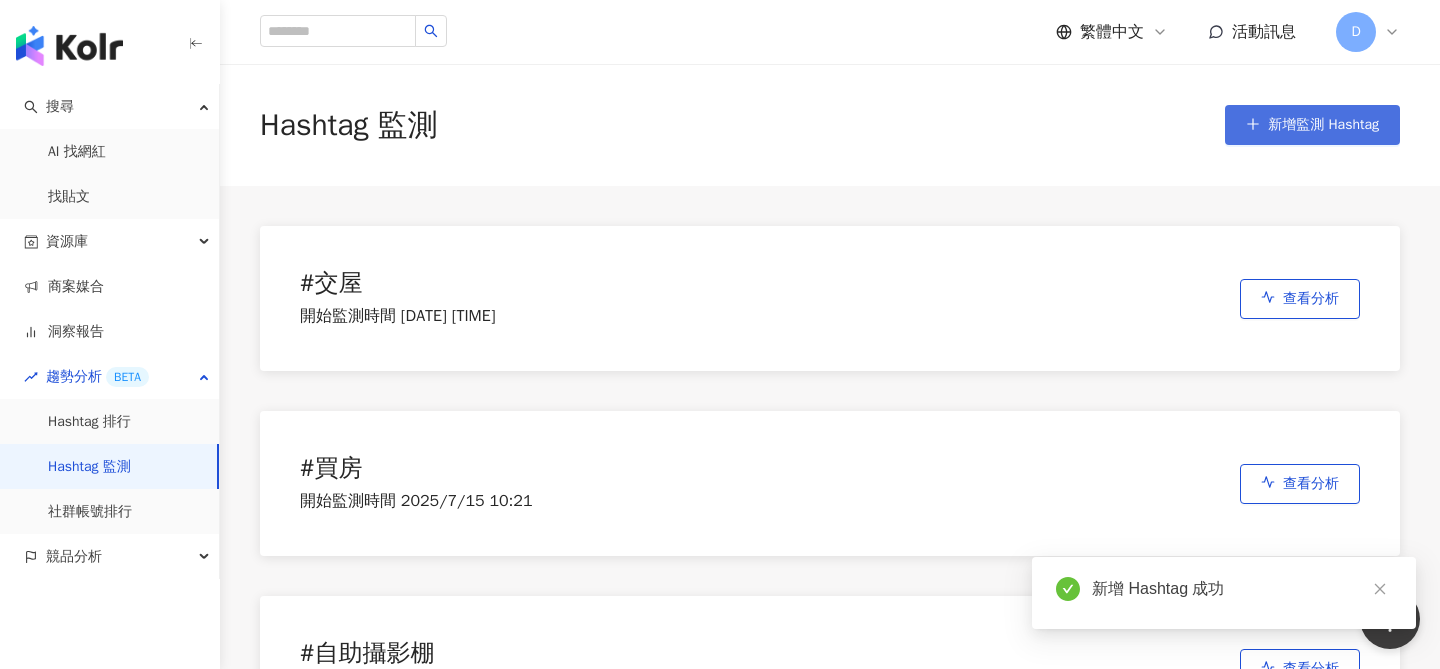 click on "新增監測 Hashtag" at bounding box center (1312, 125) 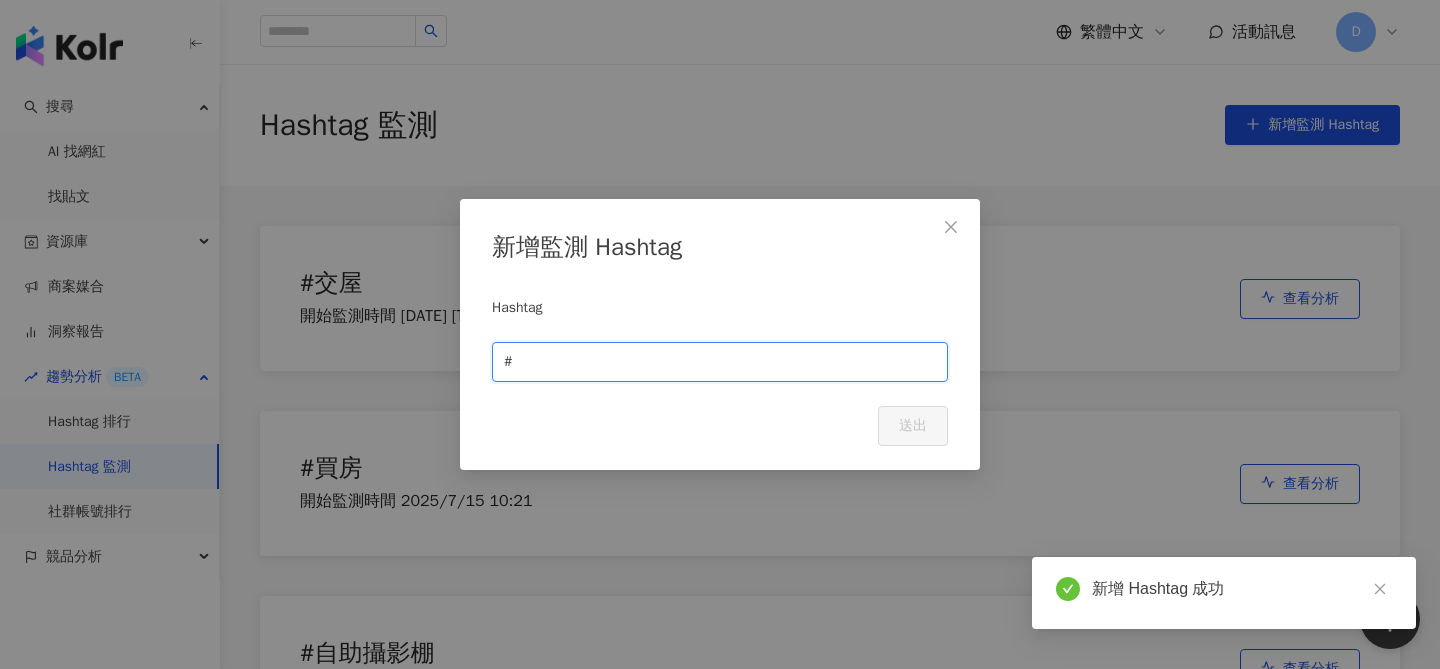 click at bounding box center [726, 362] 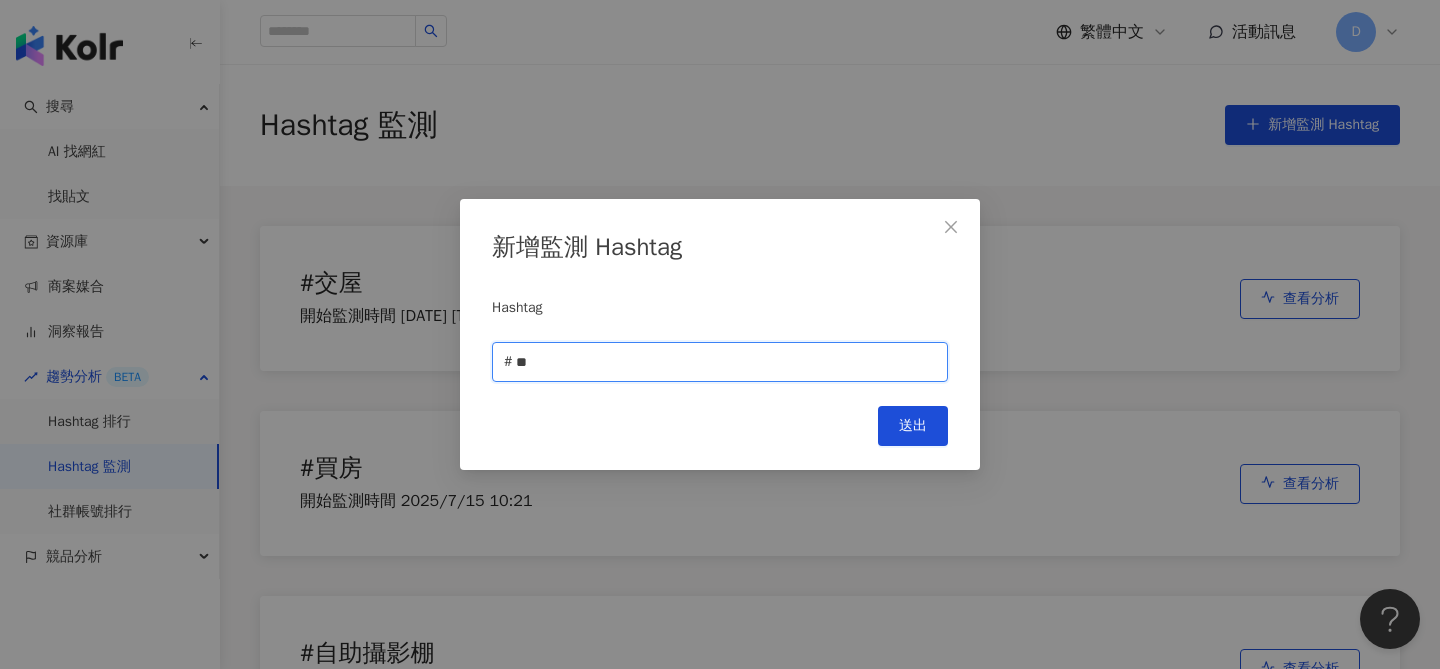 type on "*" 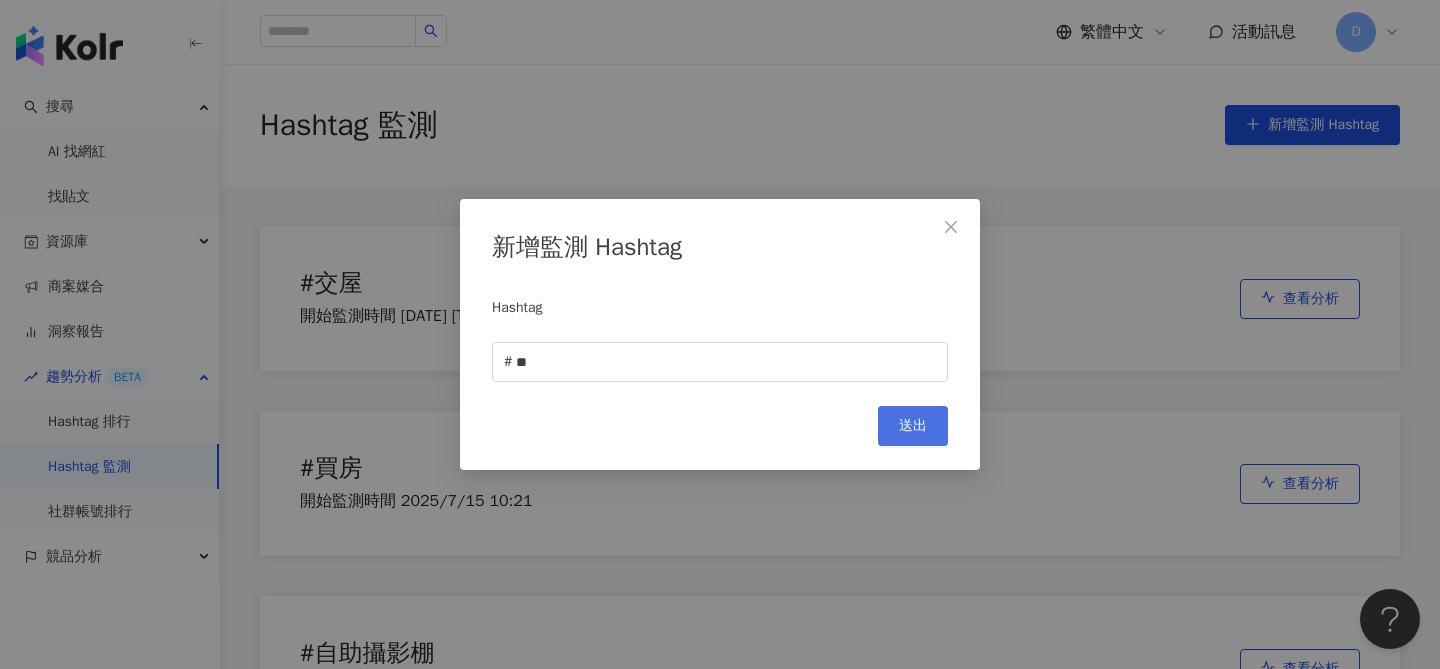 click on "送出" at bounding box center (913, 426) 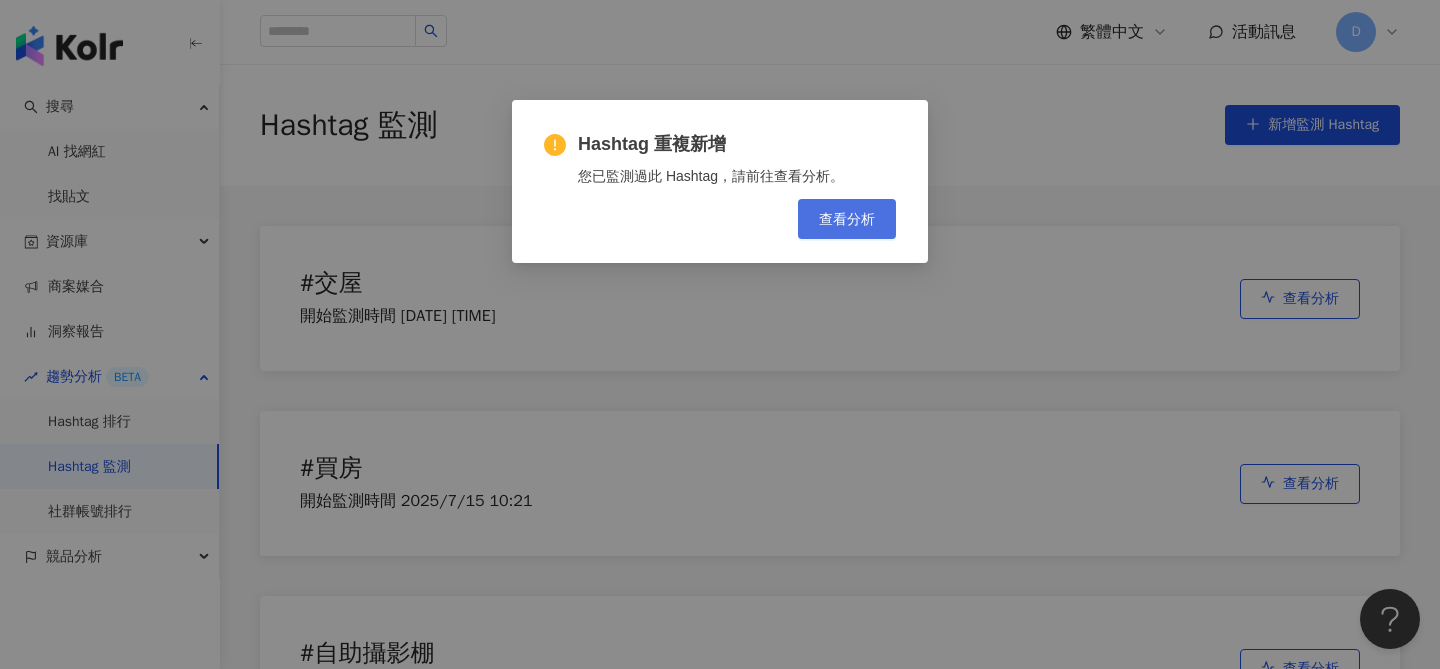 click on "查看分析" at bounding box center (847, 219) 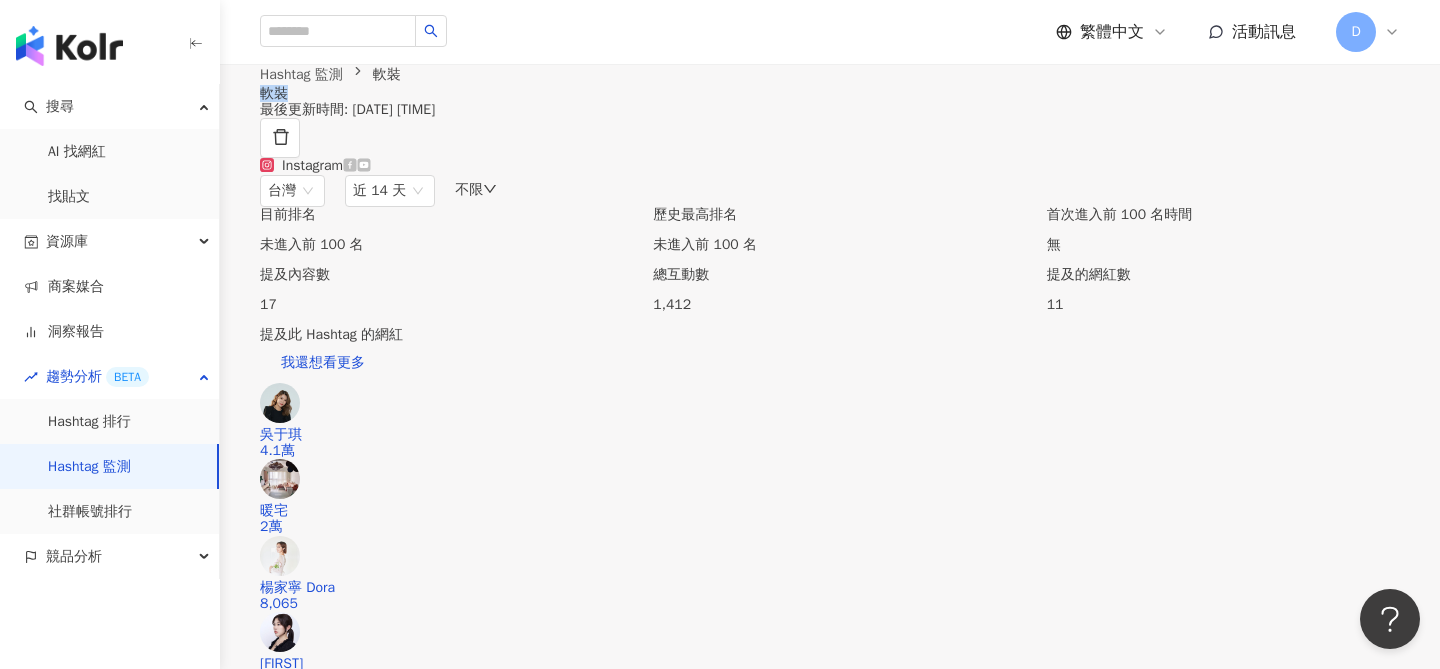 drag, startPoint x: 326, startPoint y: 174, endPoint x: 246, endPoint y: 175, distance: 80.00625 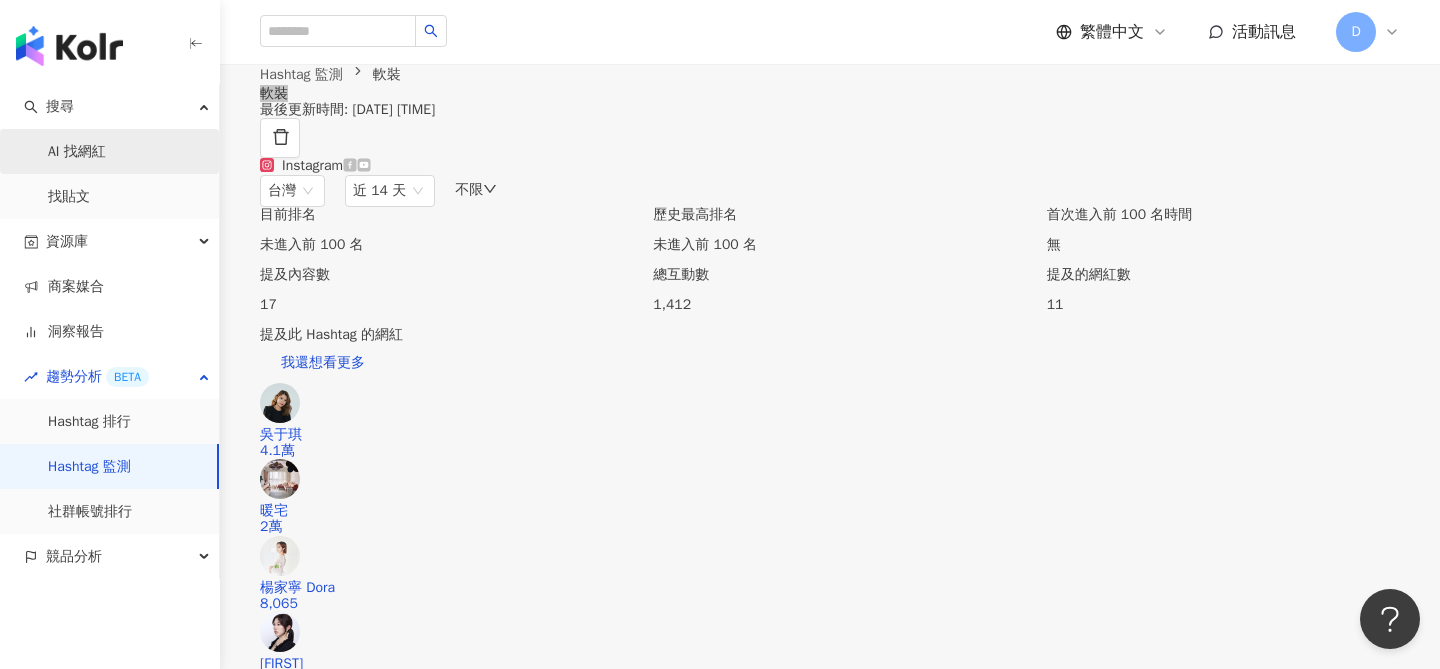 click on "AI 找網紅" at bounding box center [77, 152] 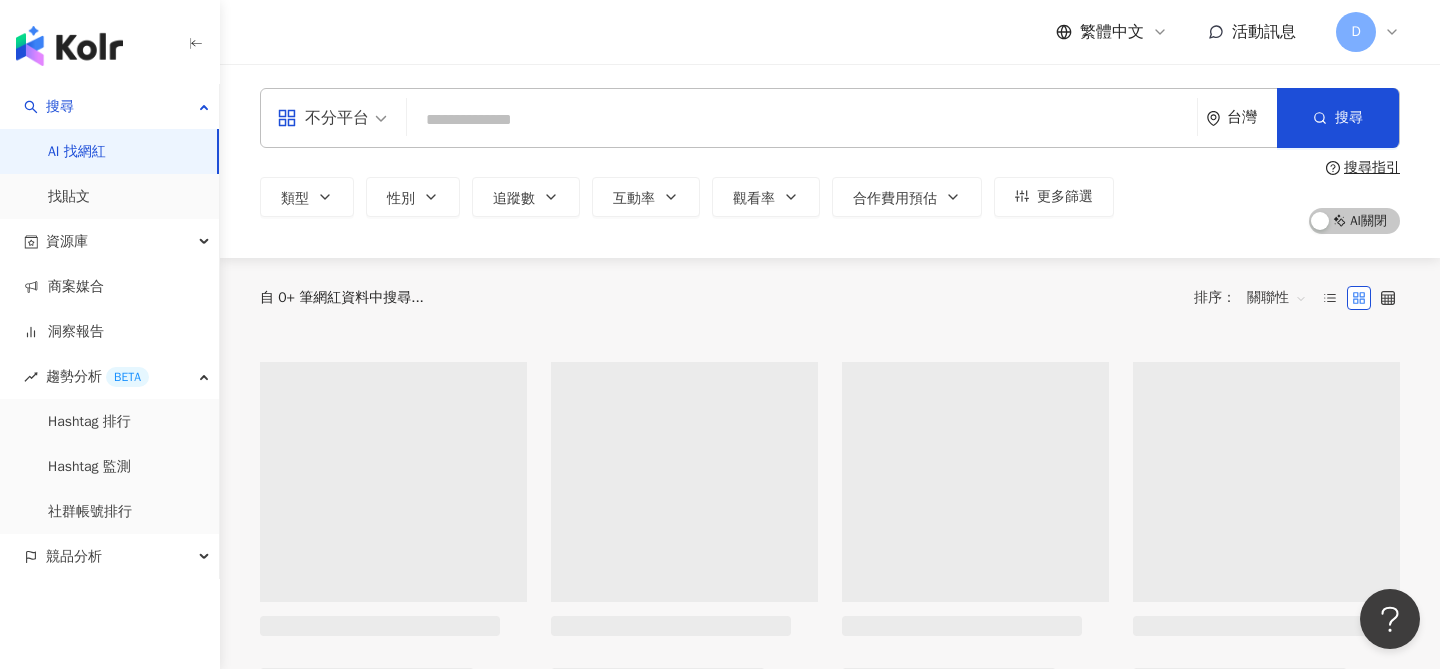 click at bounding box center [802, 120] 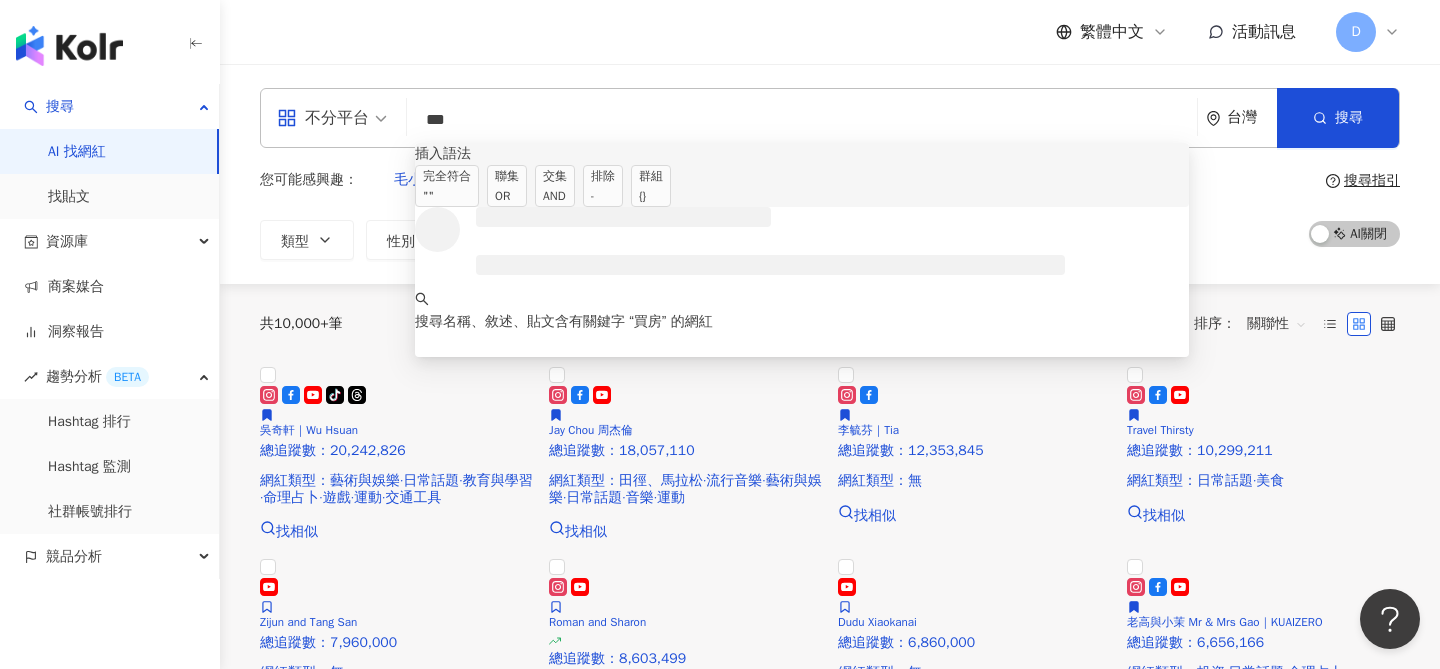 click on "OR" at bounding box center [507, 196] 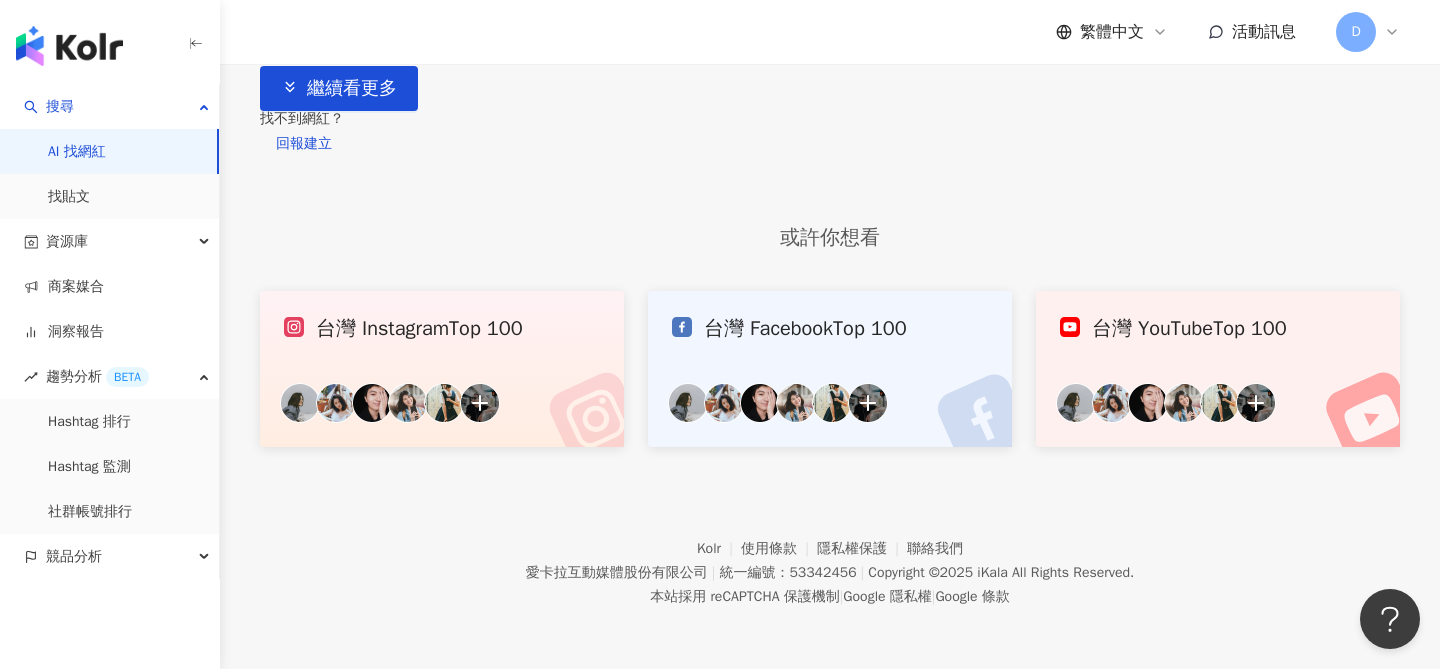 scroll, scrollTop: 1157, scrollLeft: 0, axis: vertical 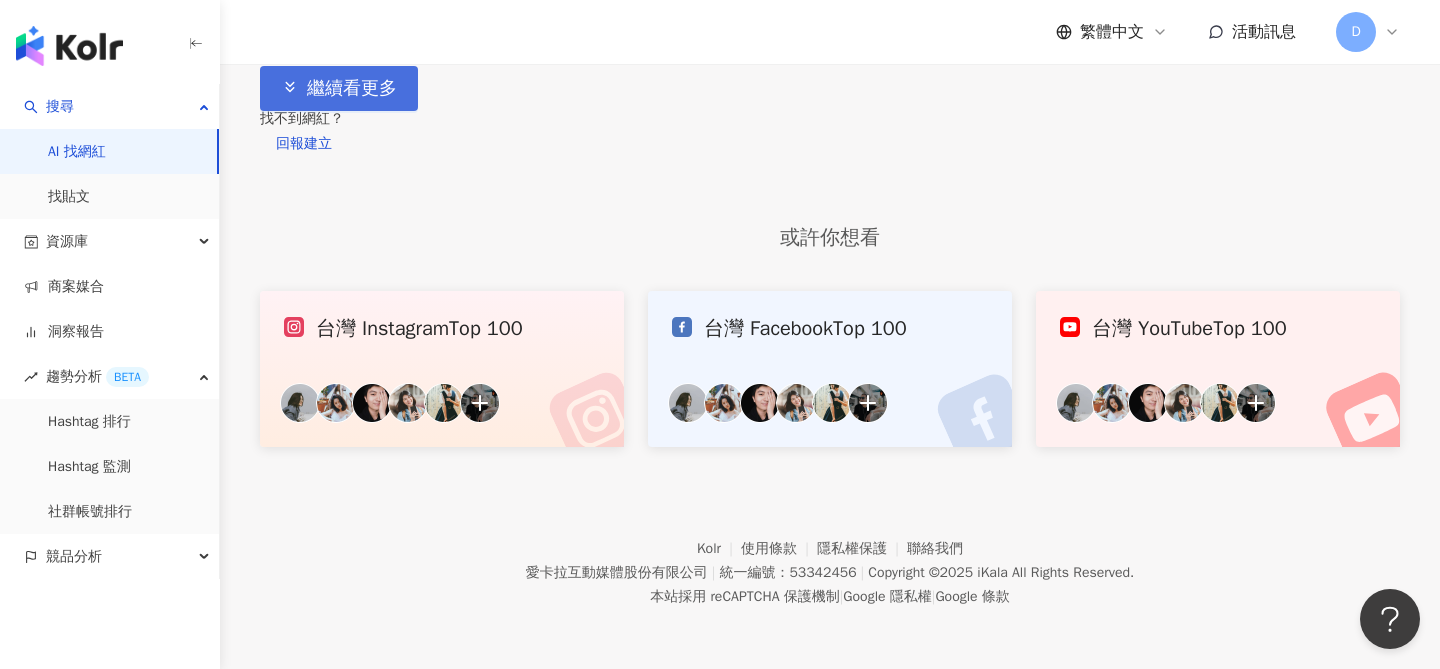 click on "繼續看更多" at bounding box center (352, 89) 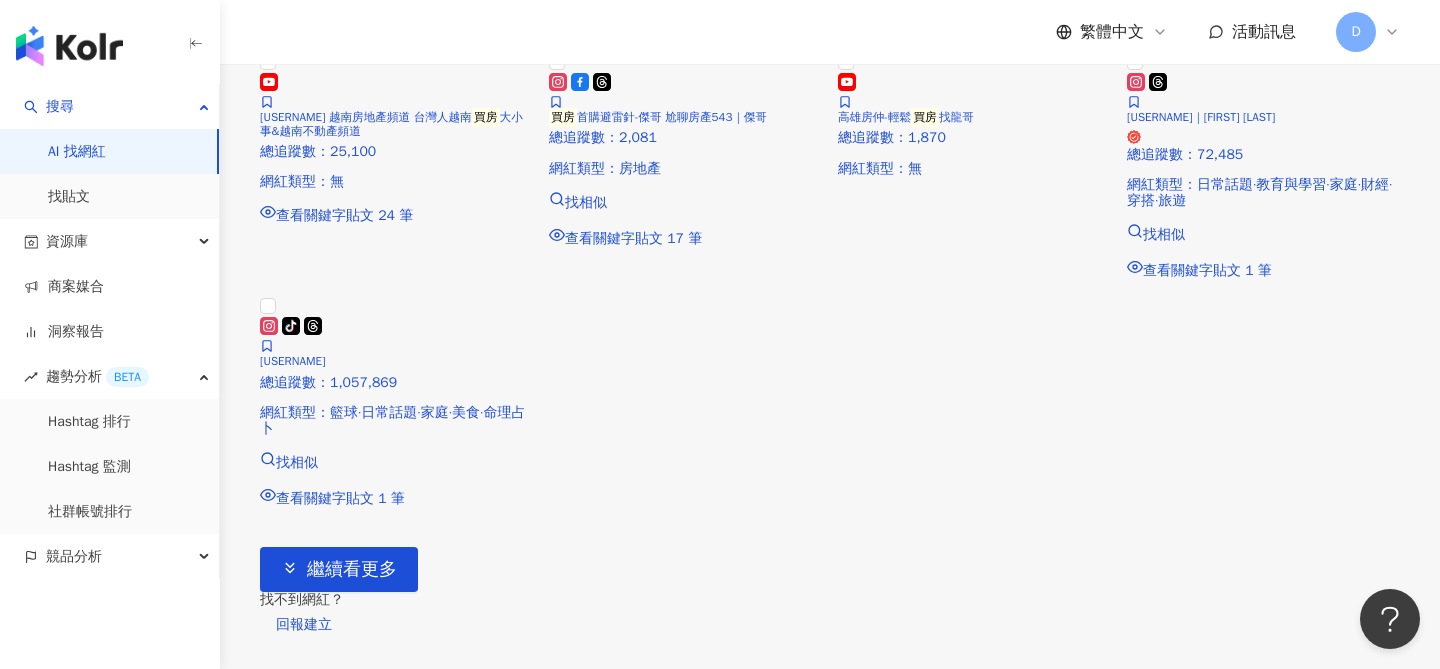 scroll, scrollTop: 1145, scrollLeft: 0, axis: vertical 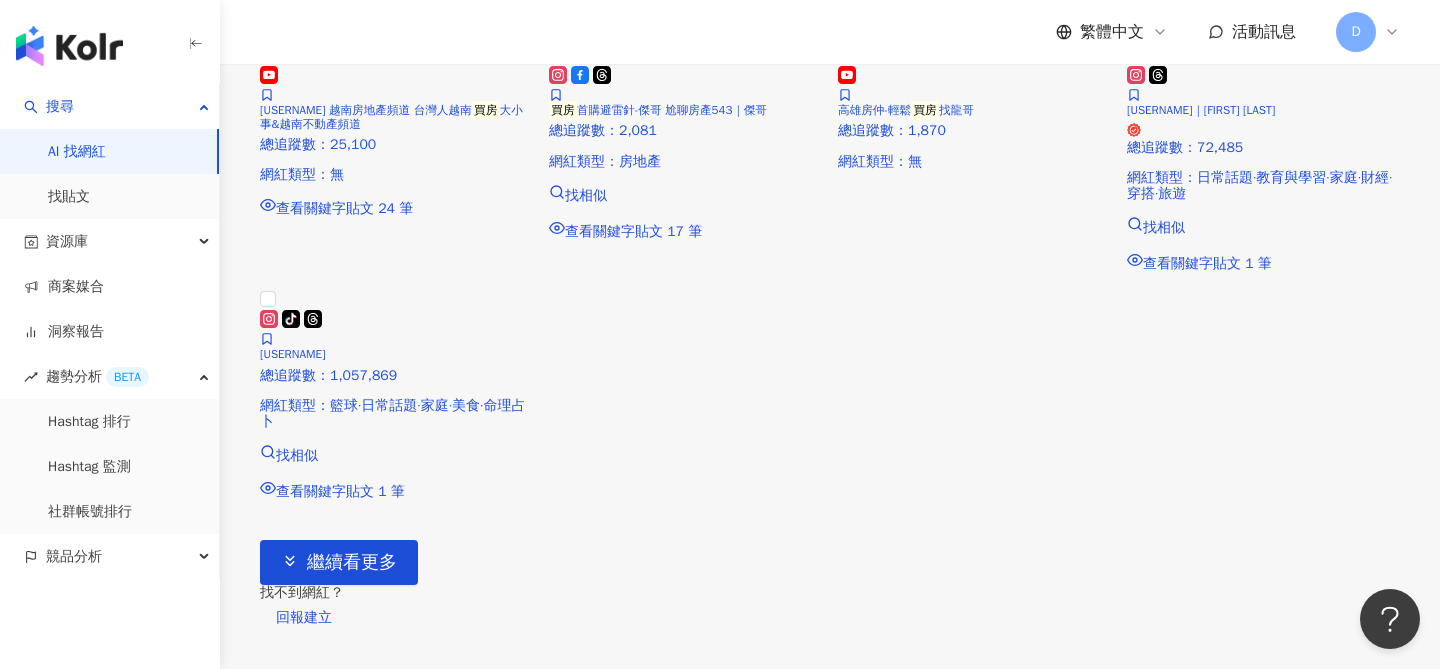 click at bounding box center [1127, -380] 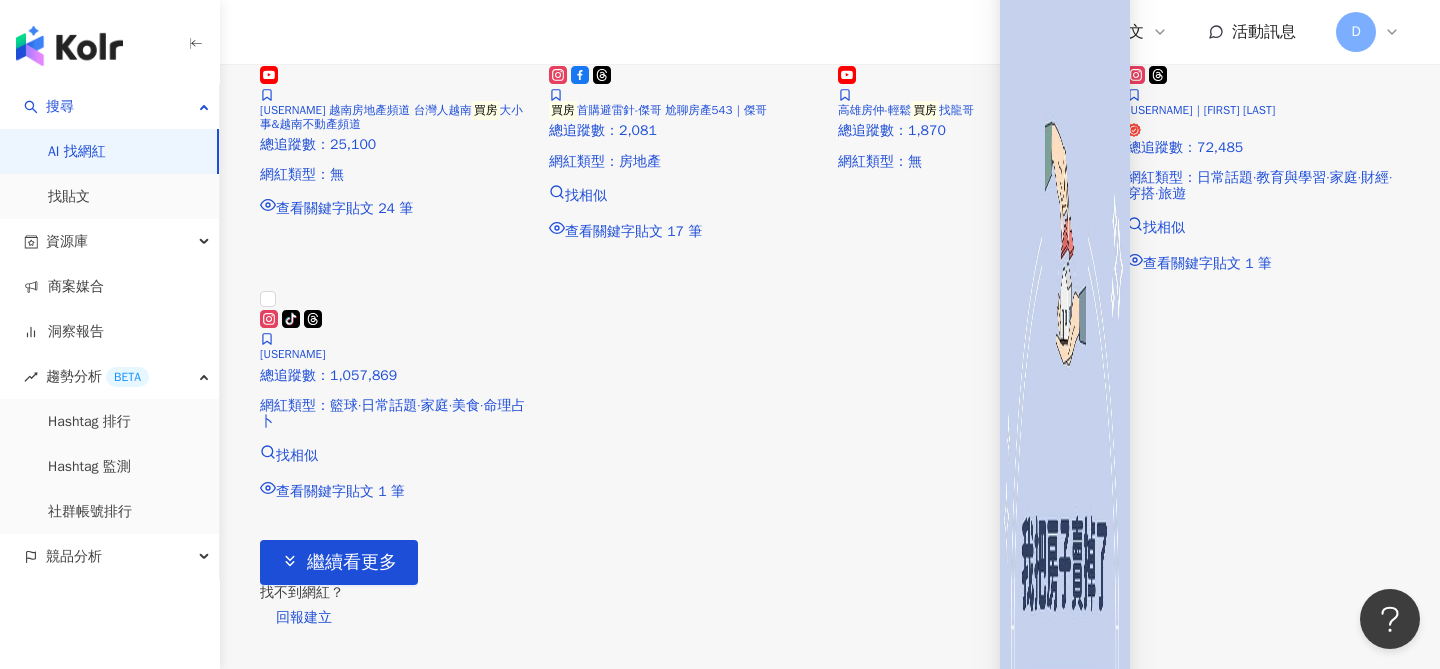 click on "\ 我把房子賣掉了 /
𝟐𝟓歲的我 交屋 不到一年就把房子賣掉了👀
因為有位跟我非常親的親戚急著要 買房 子
但礙於各種親情的關係，我不能賺他太多錢也不能不賣🥺
所以是用低於市場的價格售出
同時間，跟我一樣是兩房的鄰居也剛好賣掉
但鄰居的成交價比我高100多萬
雖然我也有賺但相比起來少很多錢～
-
每個人適合的投資方法都不同
沒有最好的投資方式，只有最適合自己的投資方式！
每一次投資都是經驗的累積，我之後還是會繼續嘗試！
⚠️ 經驗分享僅供參考，非投資建議
#賣房 #存錢 買房  # 買房 子好難 #房子 # 買房 子 # 買房 子賣房子 #頭期款 #小資族 買房  #投資 # 買房 投資 #25歲賣房 #頭期款存起來 #新房子 #成交 #投資 #理財 #理財規劃 #網拍 #小資族投資 #賣房子 #小魚🐟房子" at bounding box center (1065, 495) 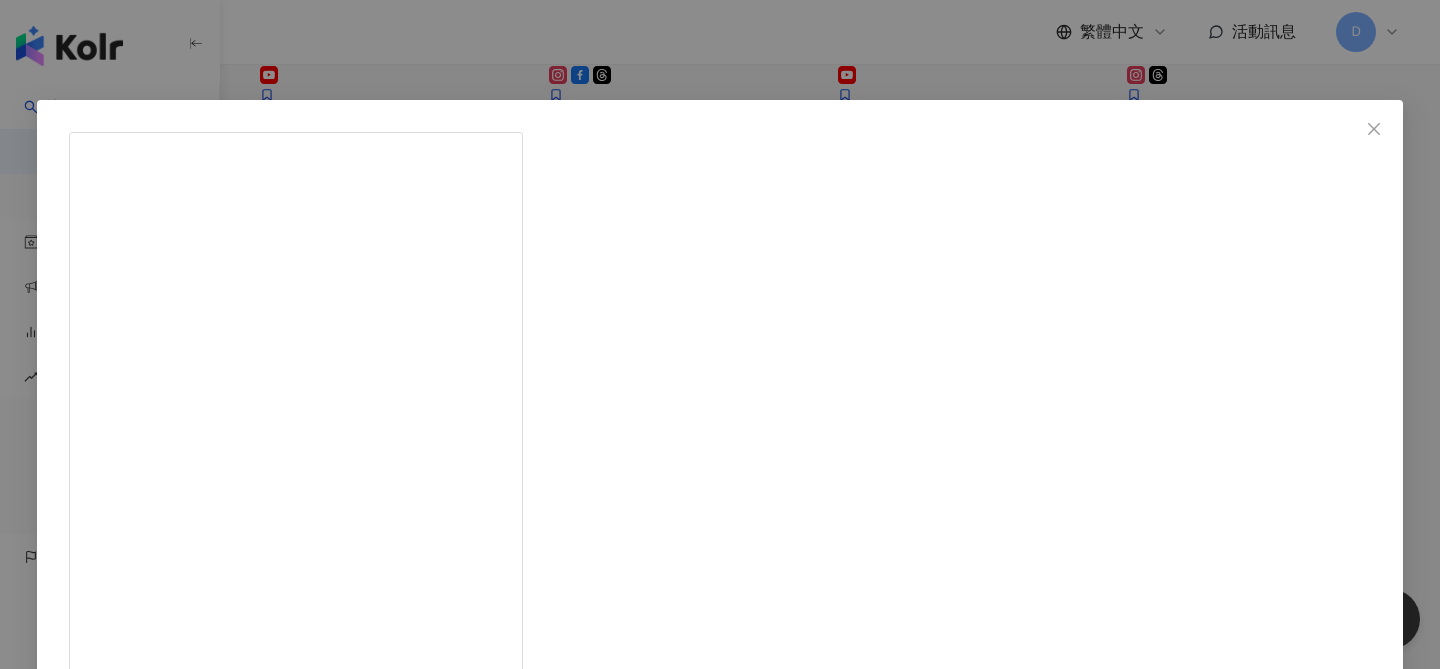 scroll, scrollTop: 26, scrollLeft: 0, axis: vertical 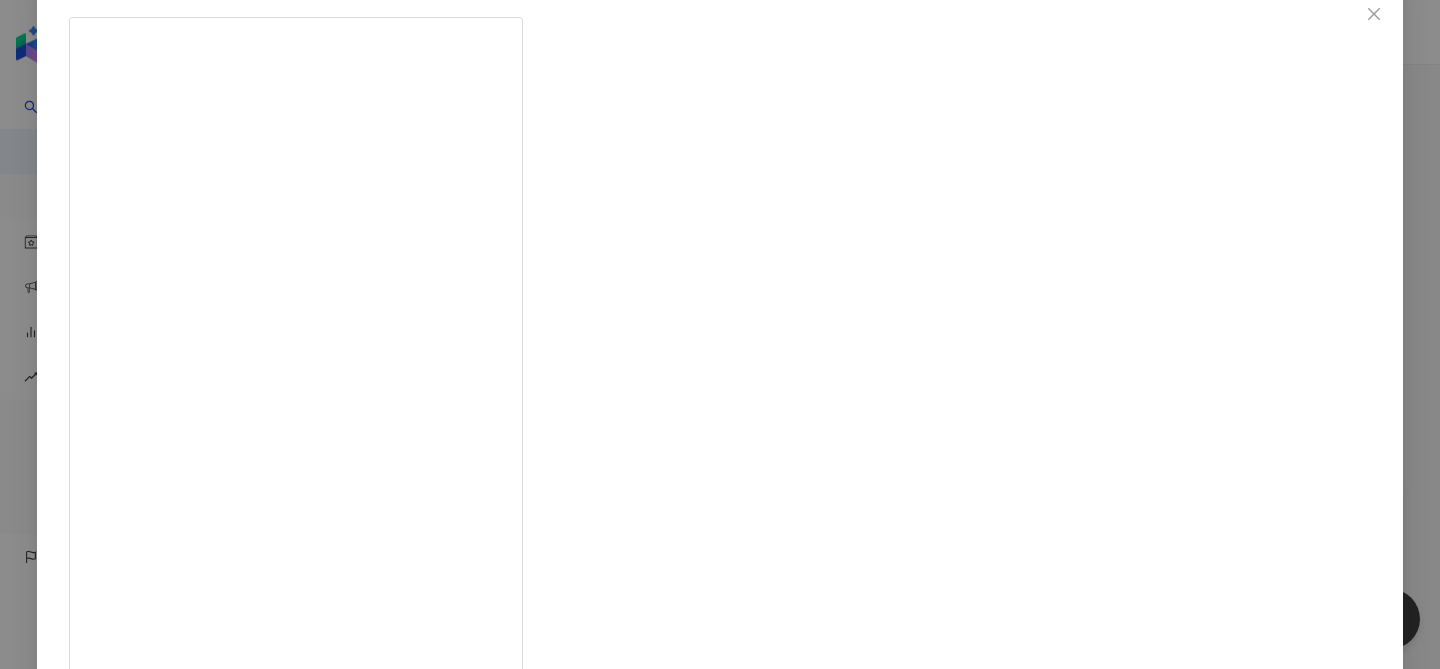 click on "小魚🐟 存股｜理財｜投資｜網拍｜買房 2024/10/31 \ 我把房子賣掉了 /
𝟐𝟓歲的我交屋不到一年就把房子賣掉了👀
因為有位跟我非常親的親戚急著要買房子
但礙於各種親情的關係，我不能賺他太多錢也不能不賣🥺
所以是用低於市場的價格售出
同時間，跟我一樣是兩房的鄰居也剛好賣掉
但鄰居的成交價比我高100多萬
雖然我也有賺但相比起來少很多錢～
-
每個人適合的投資方法都不同
沒有最好的投資方式，只有最適合自己的投資方式！
每一次投資都是經驗的累積，我之後還是會繼續嘗試！
⚠️ 經驗分享僅供參考，非投資建議
#賣房 #存錢買房 #買房子好難 #房子 #買房子 #買房子賣房子 #頭期款 #小資族買房 #投資 #買房投資 #25歲賣房 #頭期款存起來 #新房子 #成交 #投資 #理財 #理財規劃 #網拍 #小資族投資 #賣房子 #小魚🐟房子 472 26 查看原始貼文" at bounding box center [720, 334] 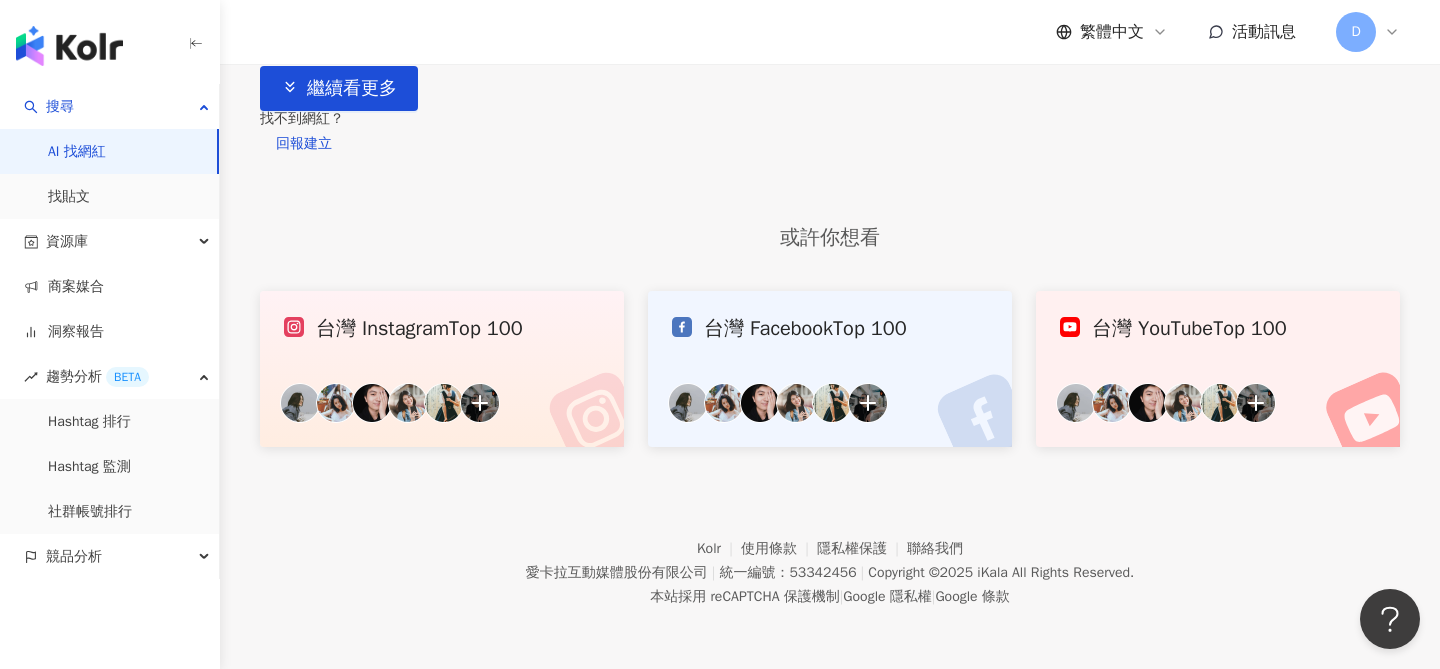 scroll, scrollTop: 2550, scrollLeft: 0, axis: vertical 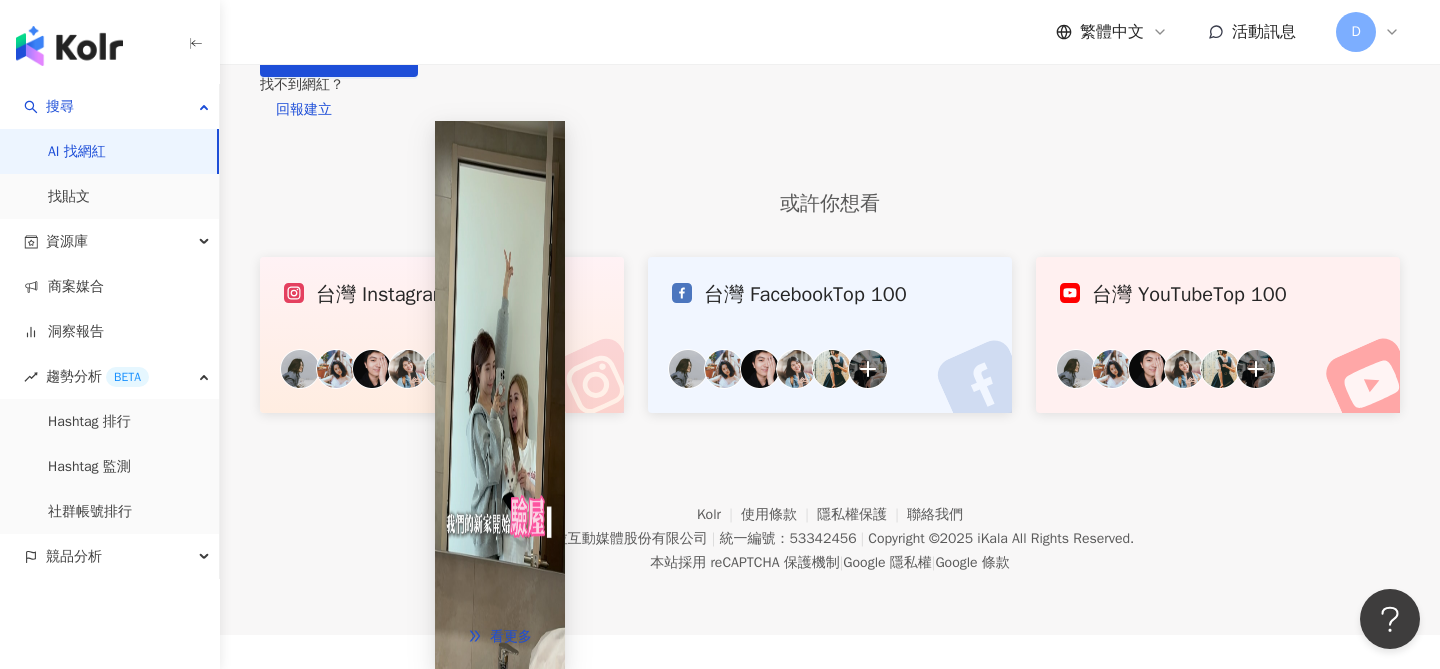 click at bounding box center [500, 395] 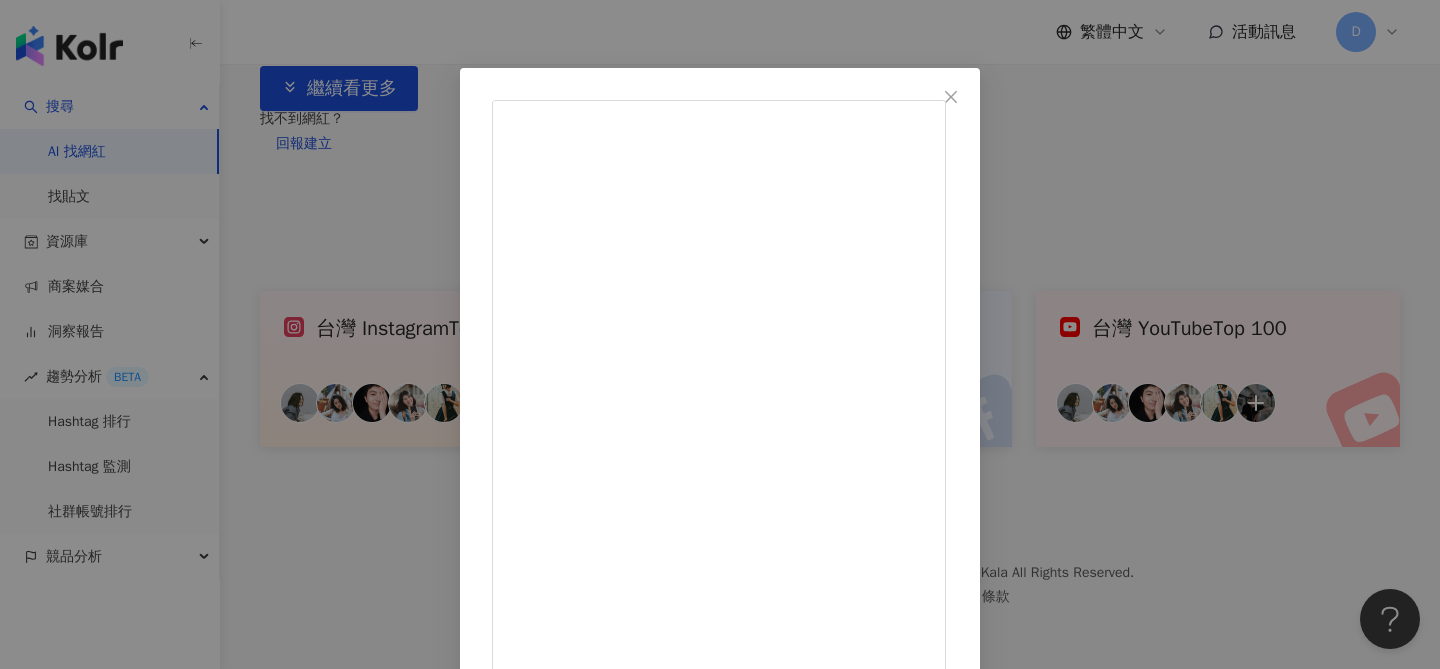 scroll, scrollTop: 34, scrollLeft: 0, axis: vertical 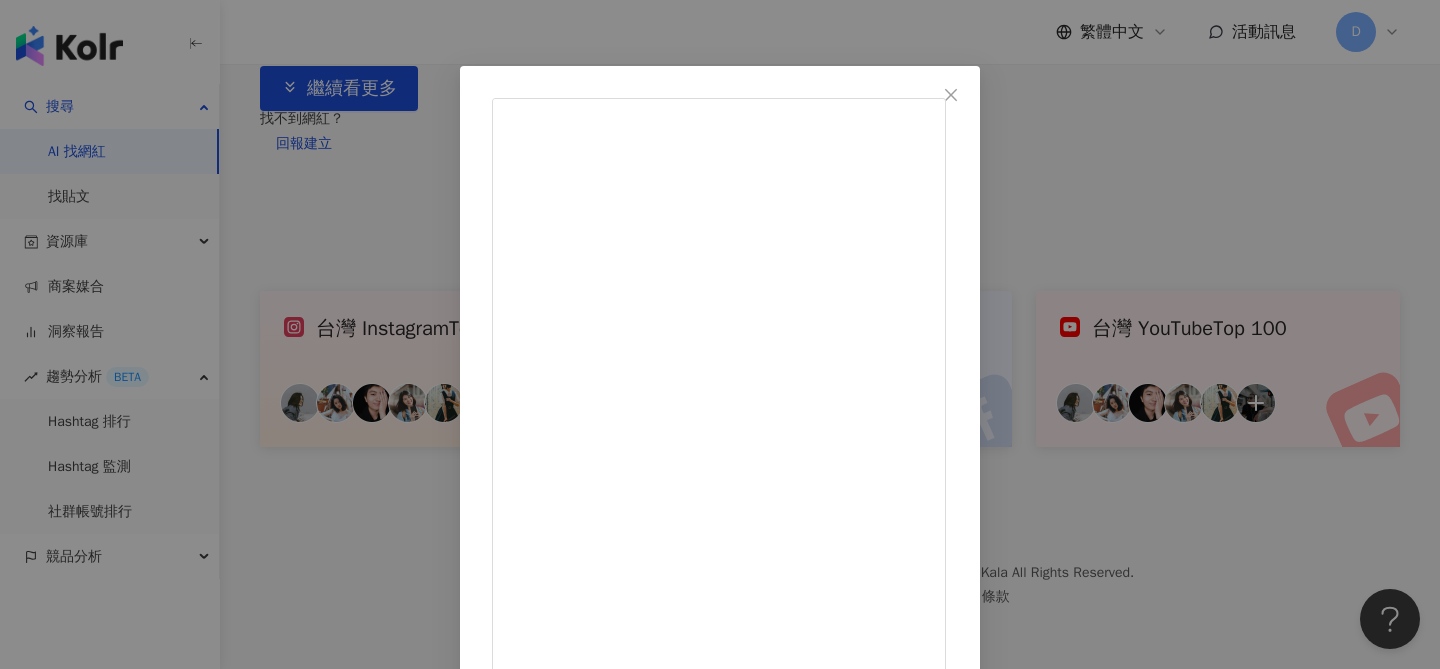 click on "妃｜𝐕𝐎𝐋𝐀𝐑𝐄沫楽創始人 2025/3/19 姐妹一起買房一起驗屋再來等待交屋🏠
一起投資了14期的房子 3年前開始付錢給建商
不知不覺也幫我們存了不少錢  真的是另類的存錢👏🏻
價格當然不便宜 離未來漢神百貨不遠  地段真的好!!!
未來如果要賣掉 應該非常搶手🥰
這社區才100初戶而已 非常讚 很單純
有沒有想買的人要排隊哈哈哈哈
#台中 #買房 #14期 #投資 #安妃妍妃妃 #饅頭媽 1.2萬 76 71.5萬 查看原始貼文" at bounding box center [720, 334] 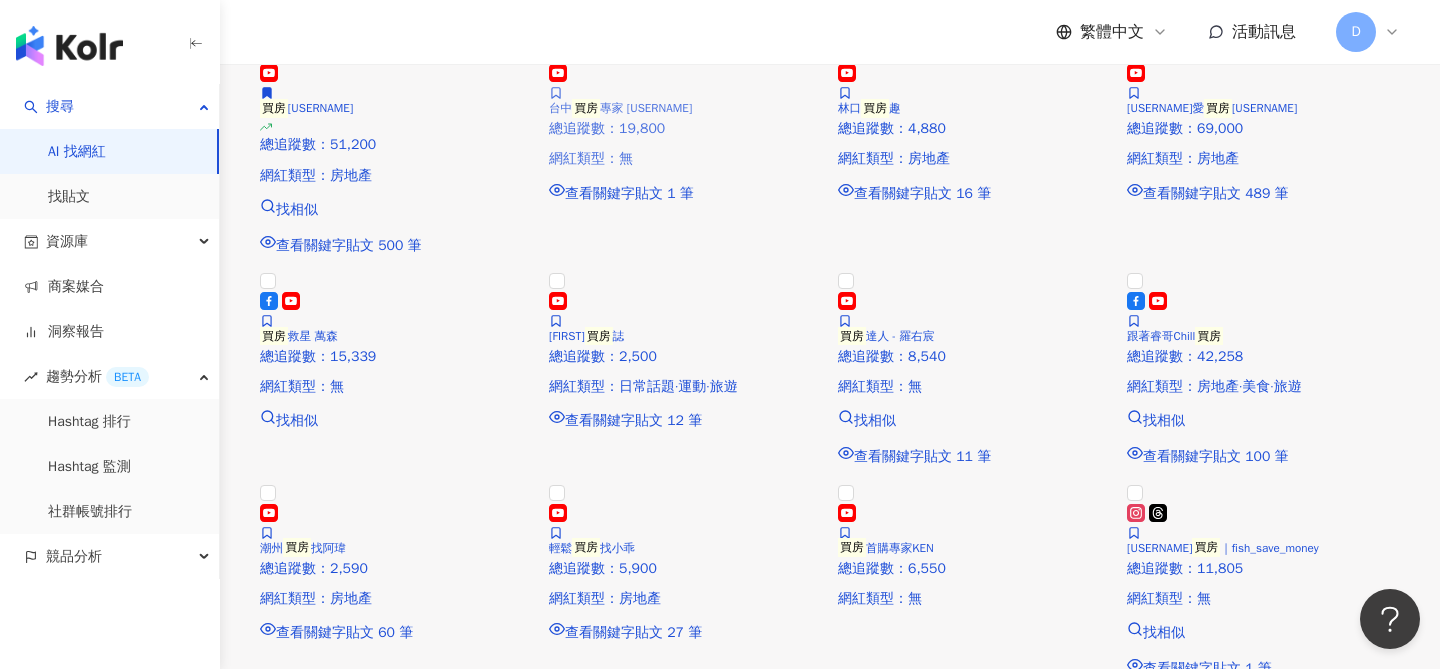 scroll, scrollTop: 0, scrollLeft: 0, axis: both 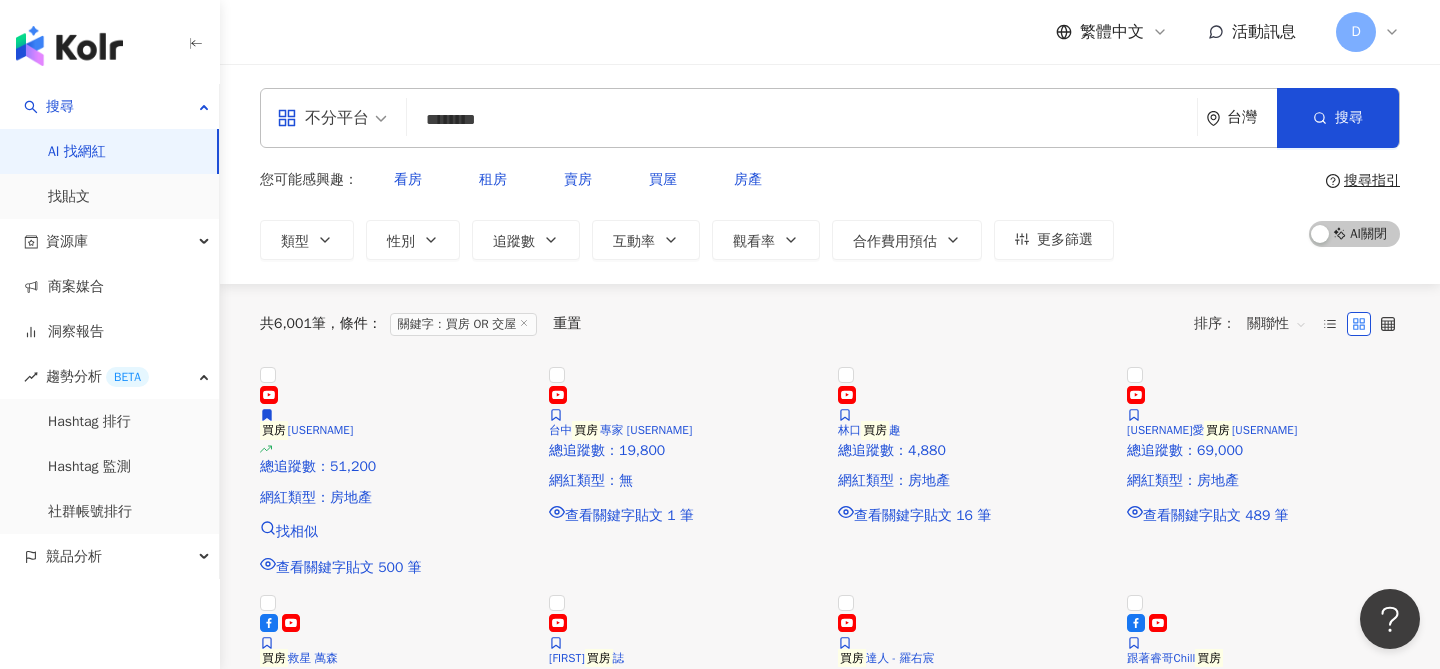click on "********" at bounding box center [802, 120] 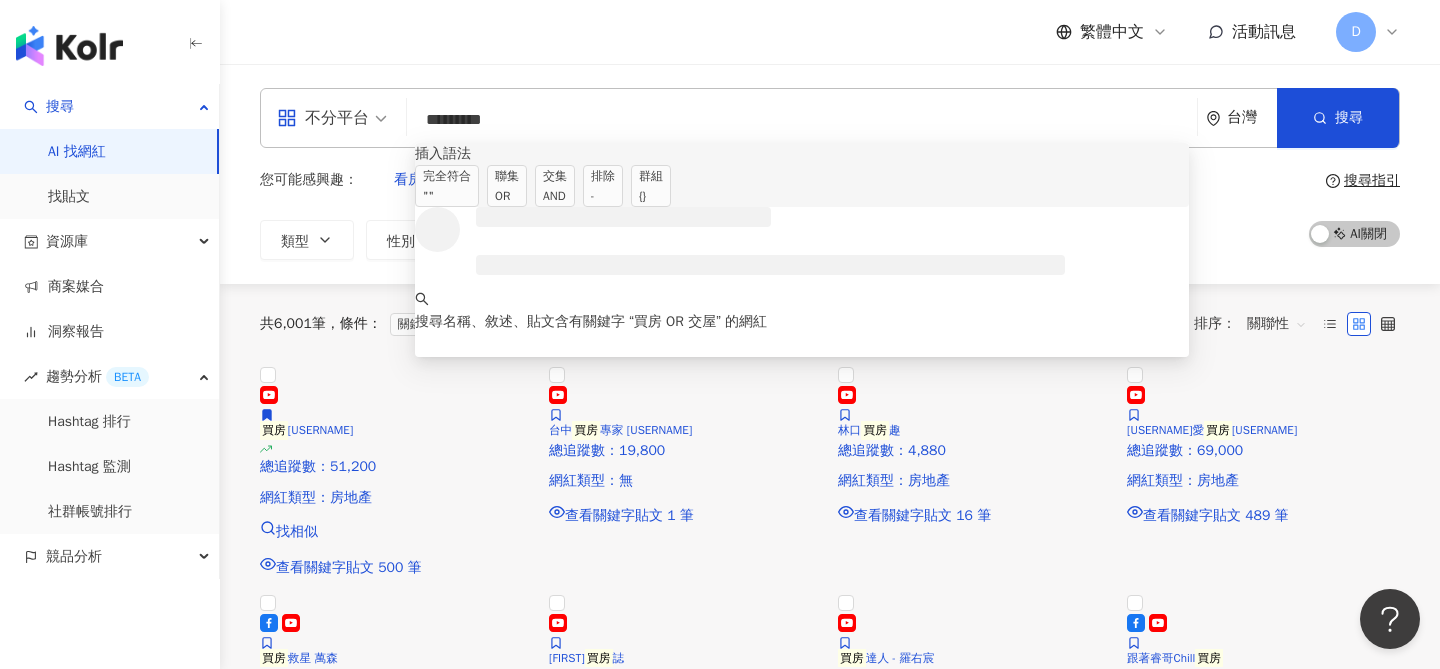 click on "OR" at bounding box center [507, 196] 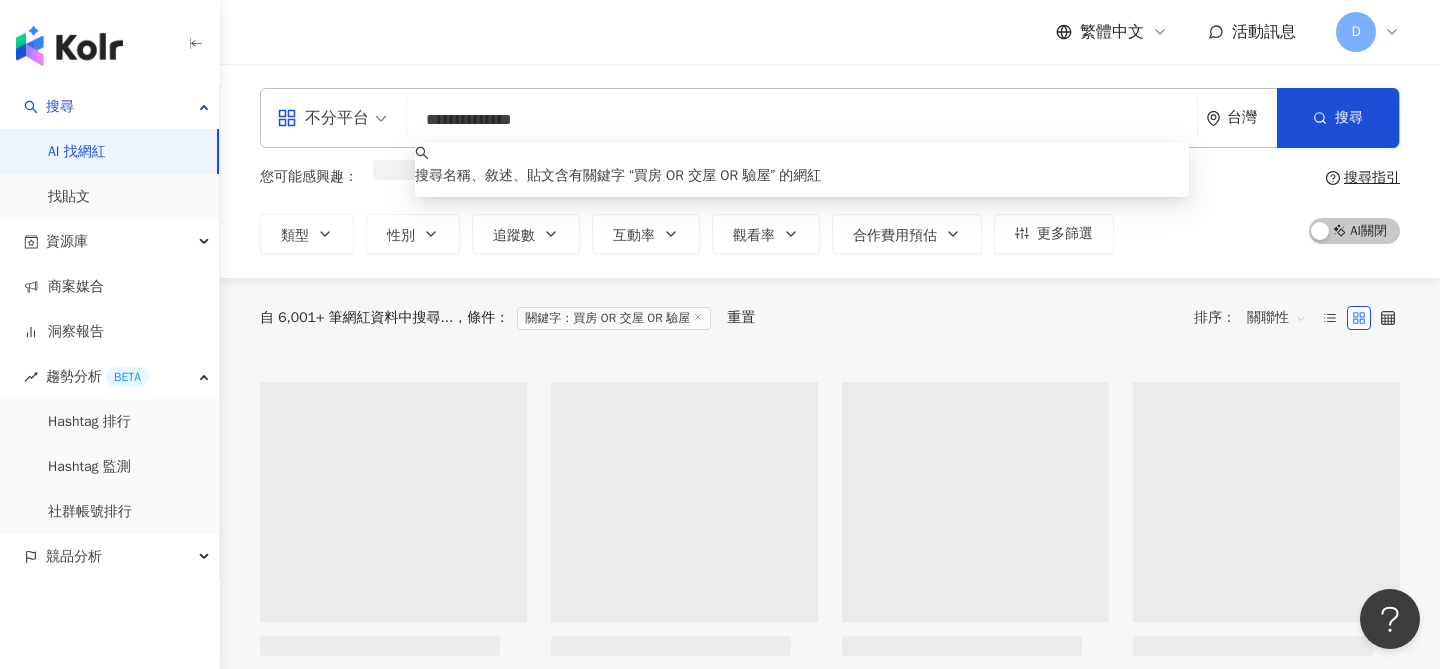 type on "**********" 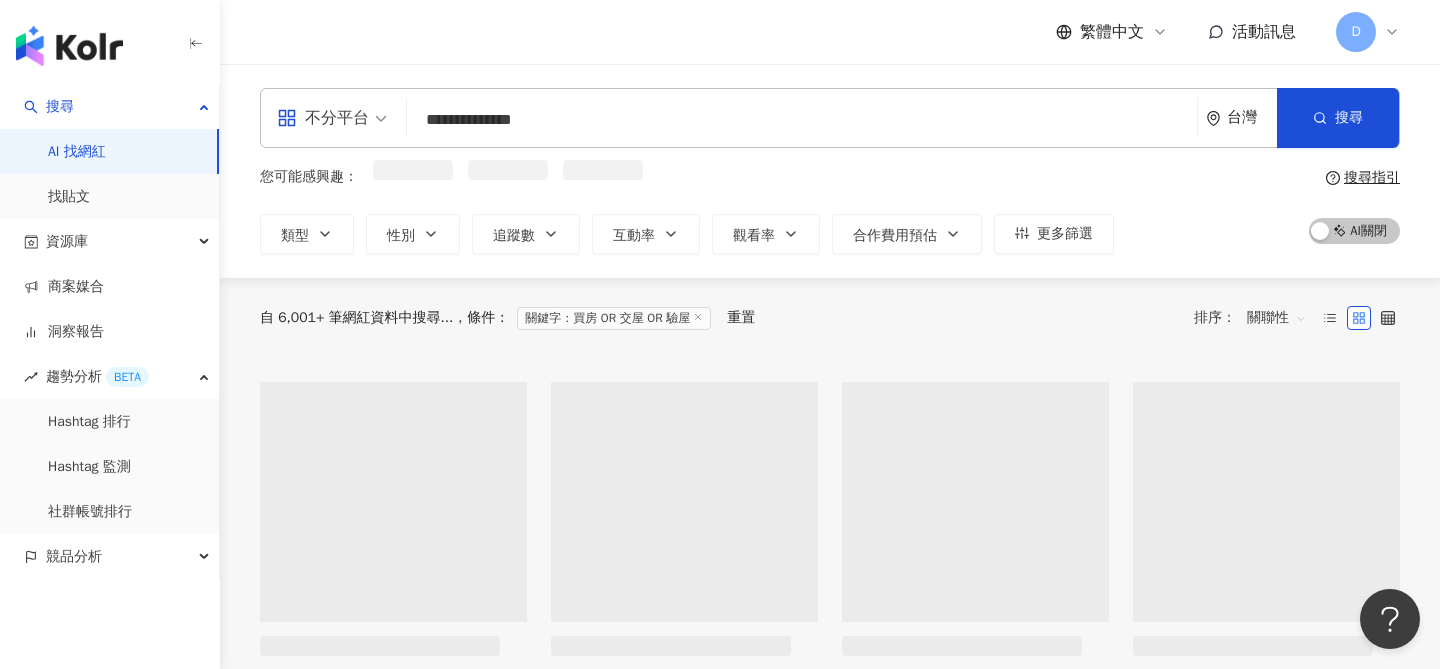 click on "您可能感興趣： 類型 性別 追蹤數 互動率 觀看率 合作費用預估  更多篩選 搜尋指引 AI  開啟 AI  關閉" at bounding box center [830, 207] 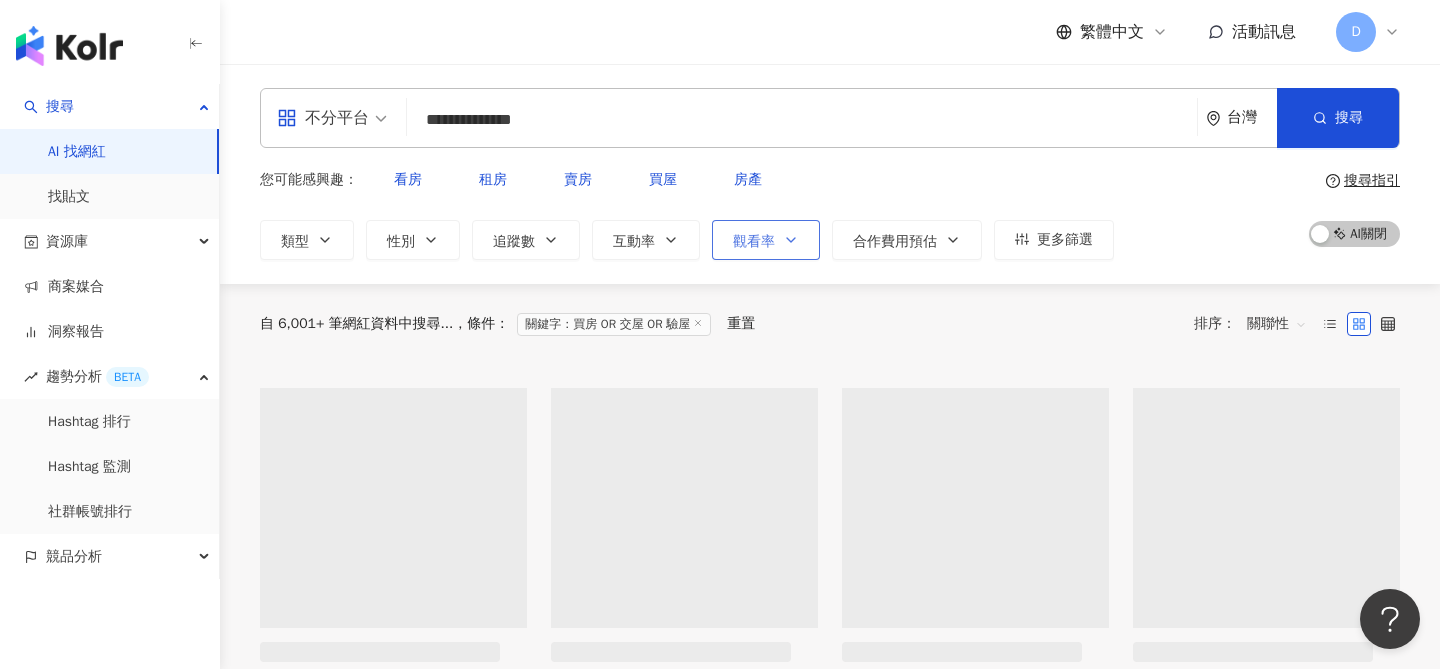 click 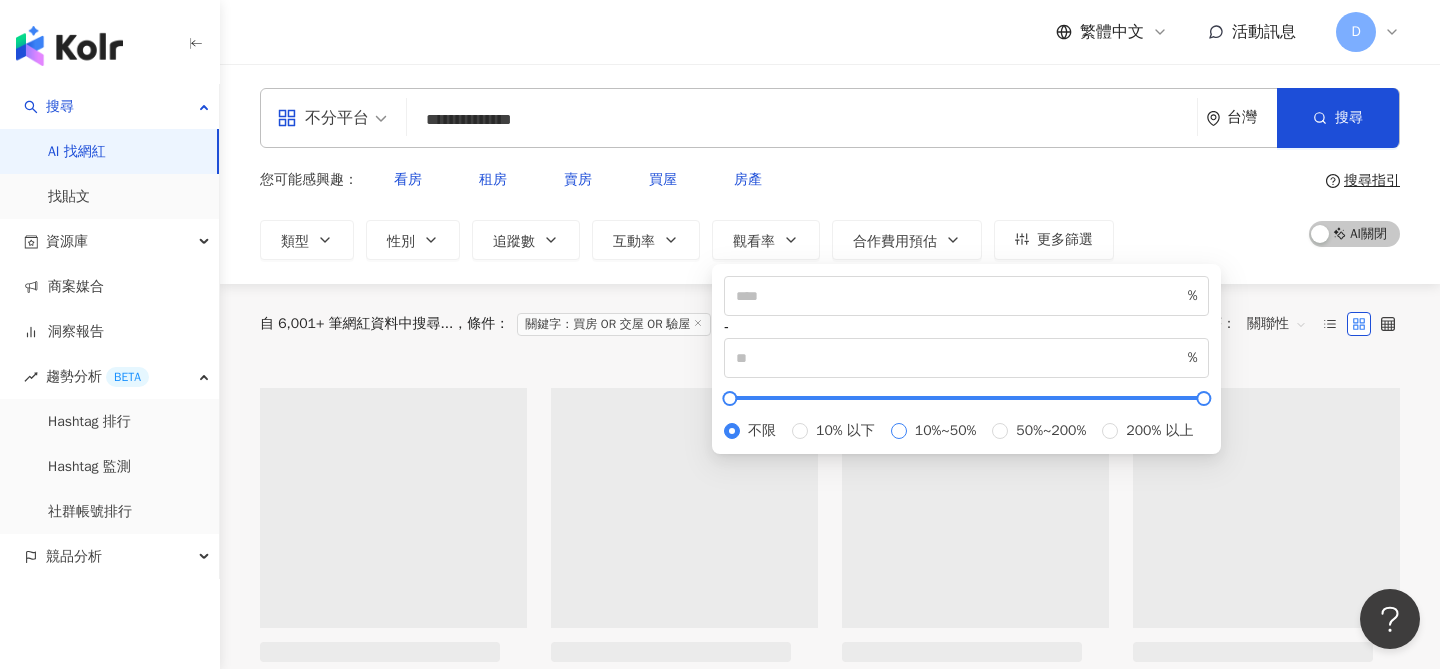 type on "**" 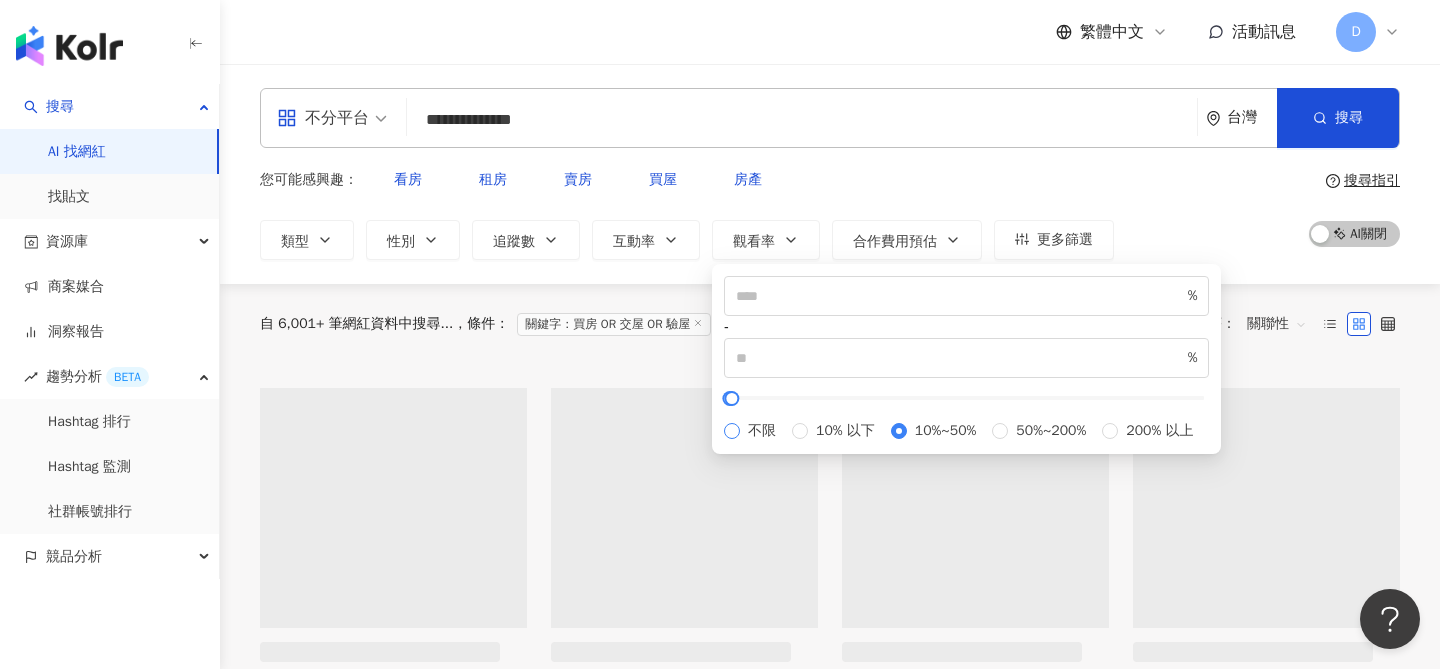 type 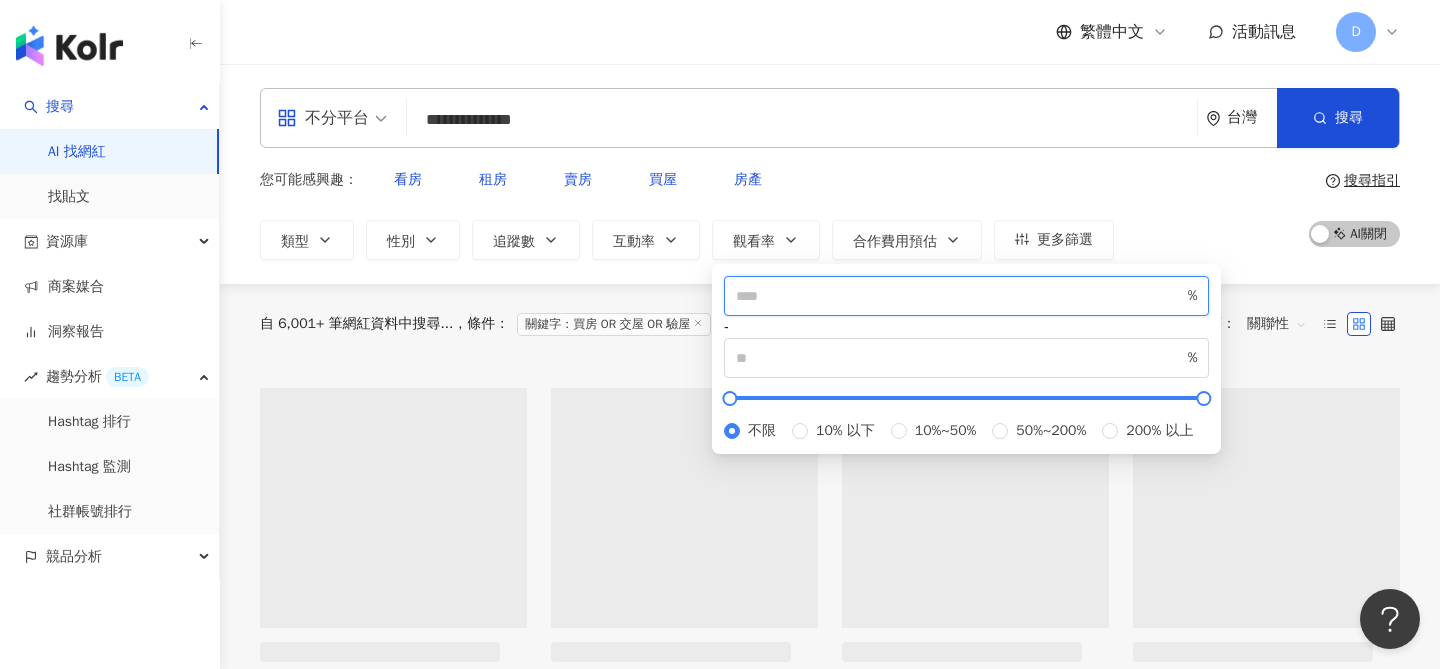 click at bounding box center (960, 296) 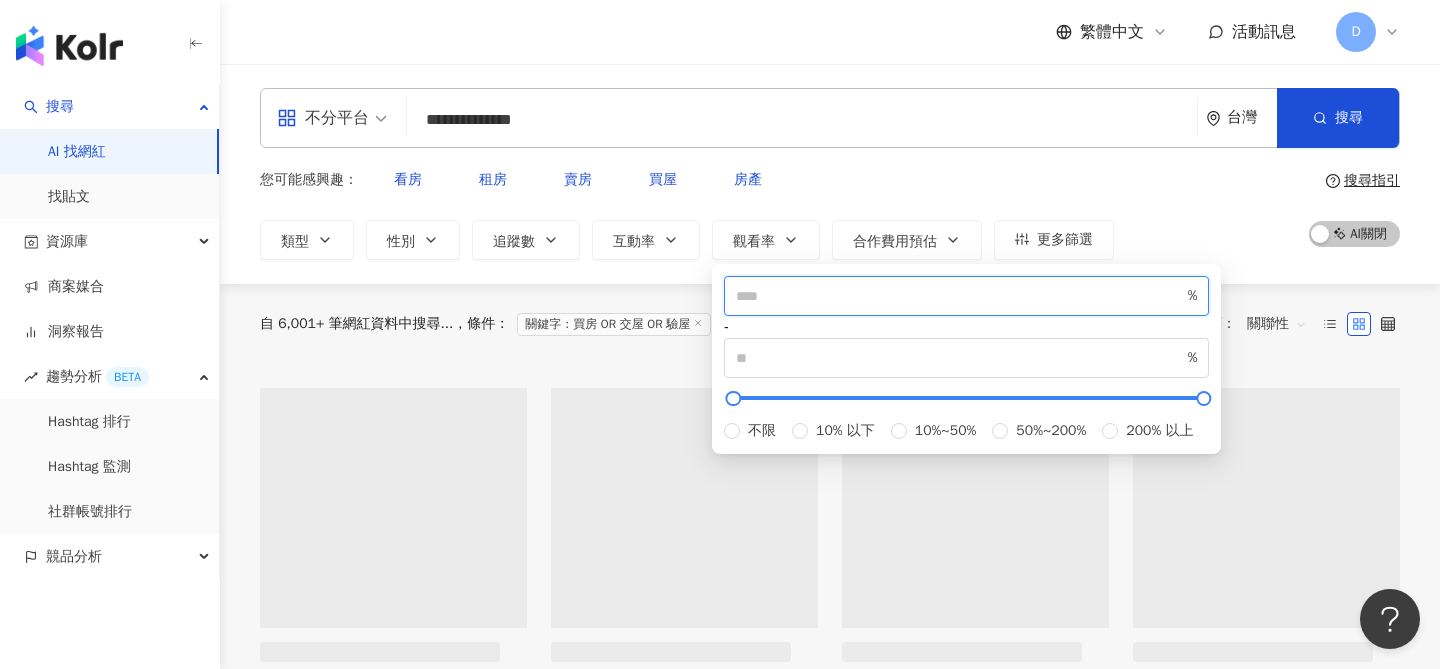 type on "**" 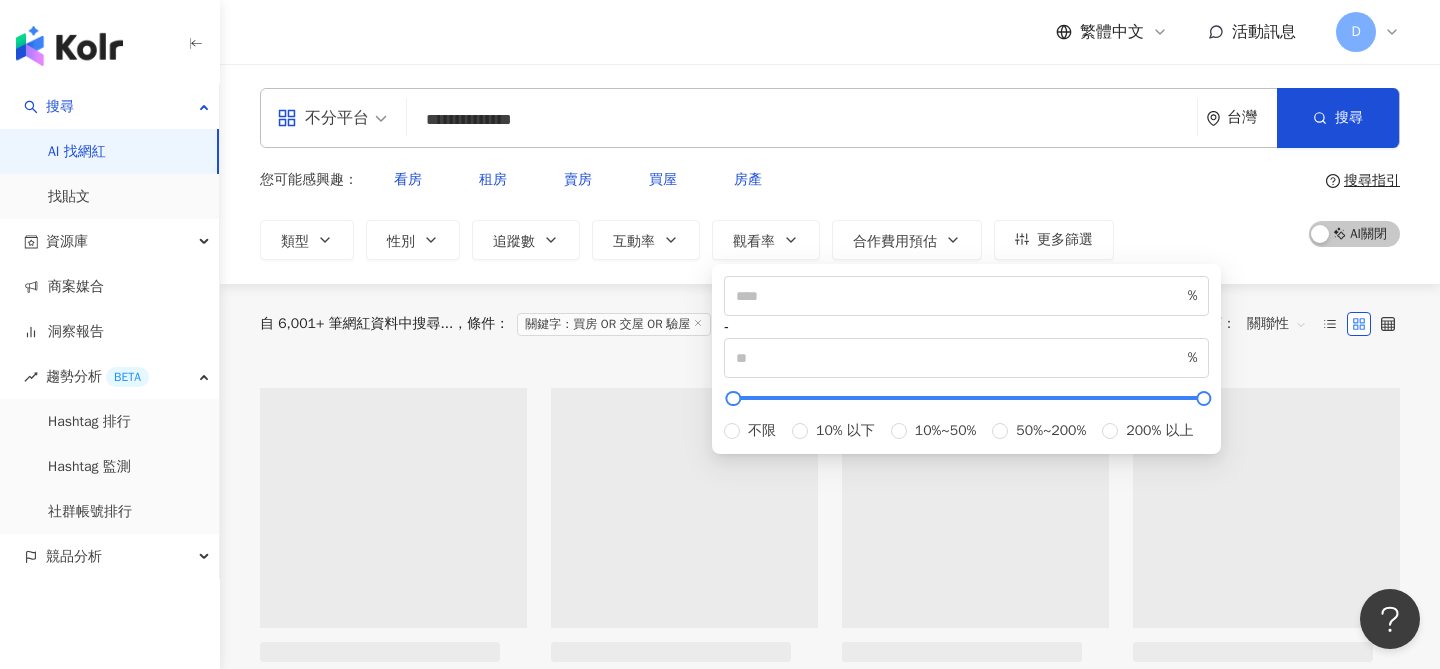 click on "您可能感興趣： 看房  租房  賣房  買屋  房產  類型 性別 追蹤數 互動率 觀看率 合作費用預估  更多篩選 ** %  -  % 不限 10% 以下 10%~50% 50%~200% 200% 以上 搜尋指引 AI  開啟 AI  關閉" at bounding box center (830, 210) 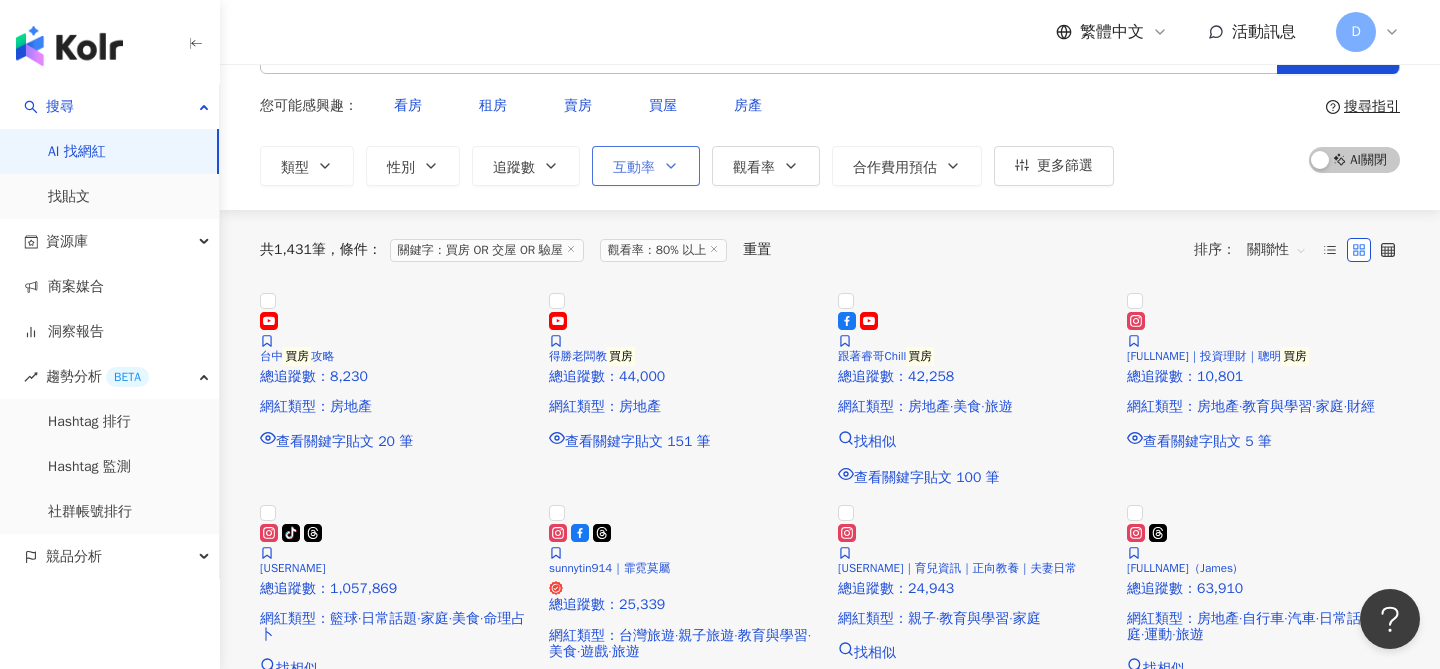 scroll, scrollTop: 0, scrollLeft: 0, axis: both 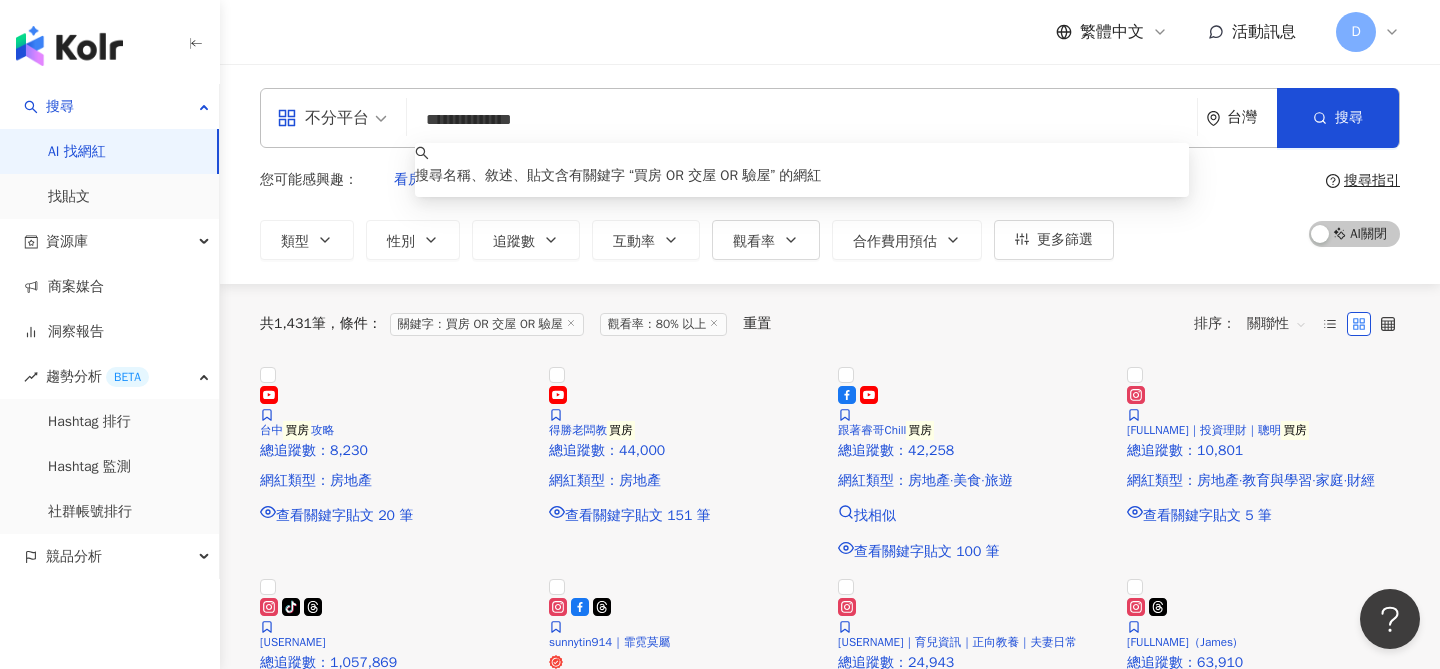 click on "**********" at bounding box center [802, 120] 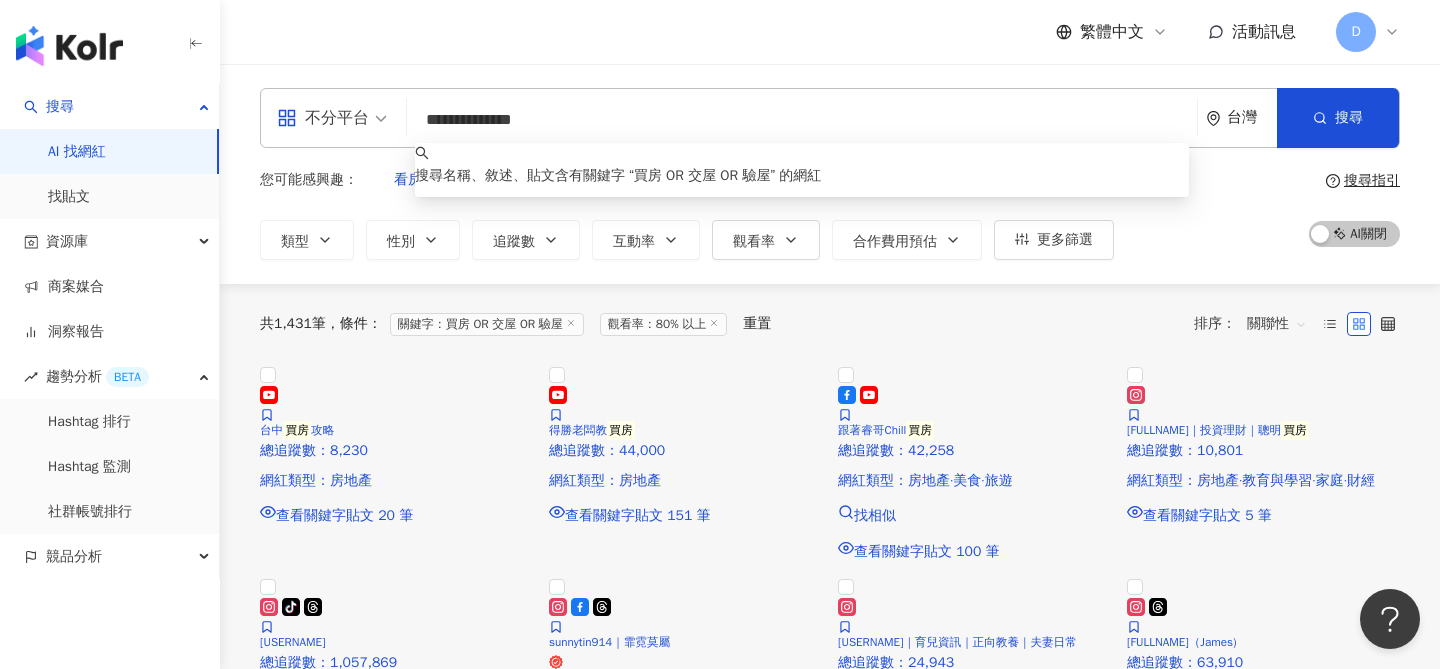 click on "**********" at bounding box center [802, 120] 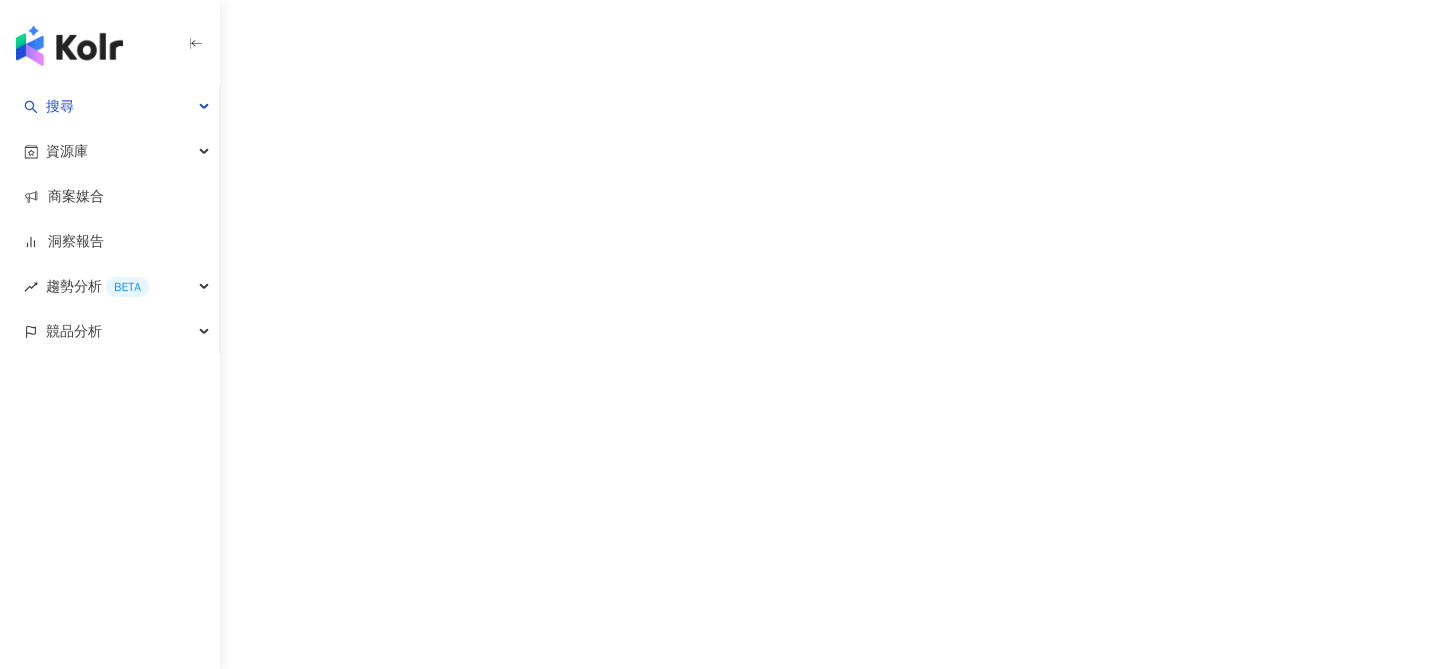 scroll, scrollTop: 0, scrollLeft: 0, axis: both 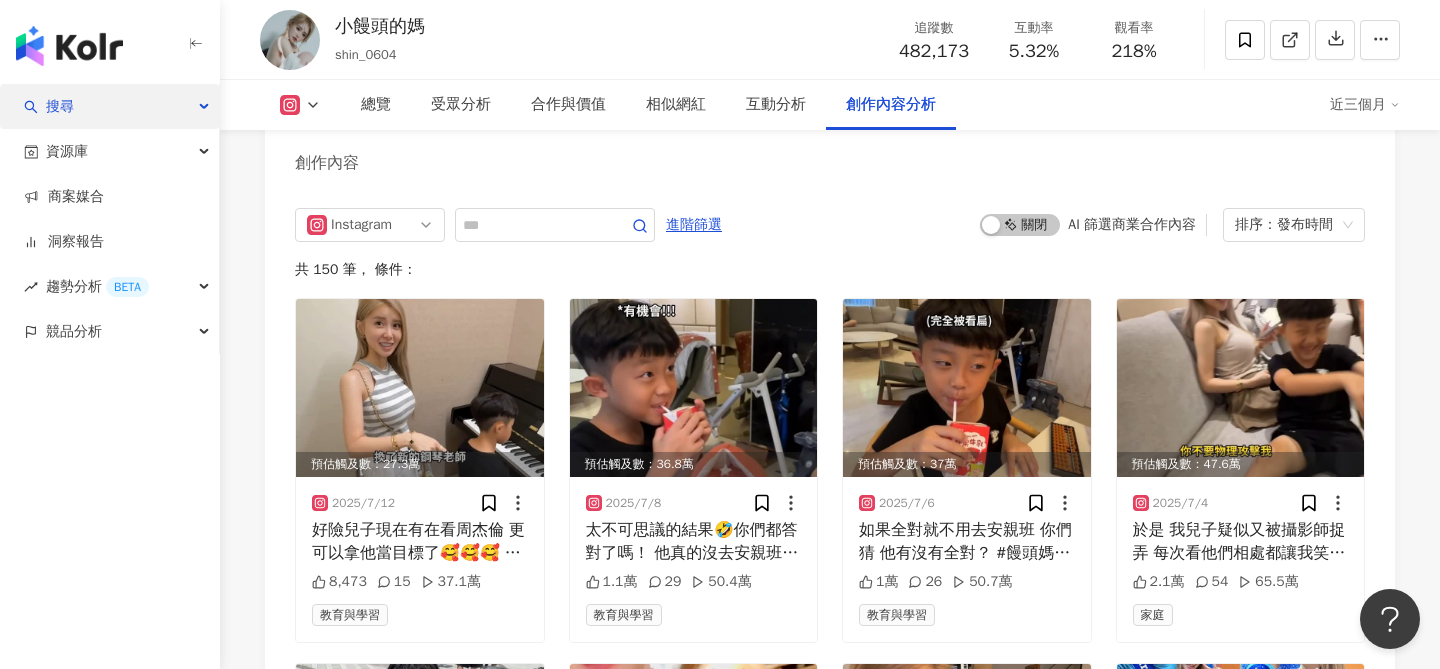 click on "搜尋" at bounding box center (109, 106) 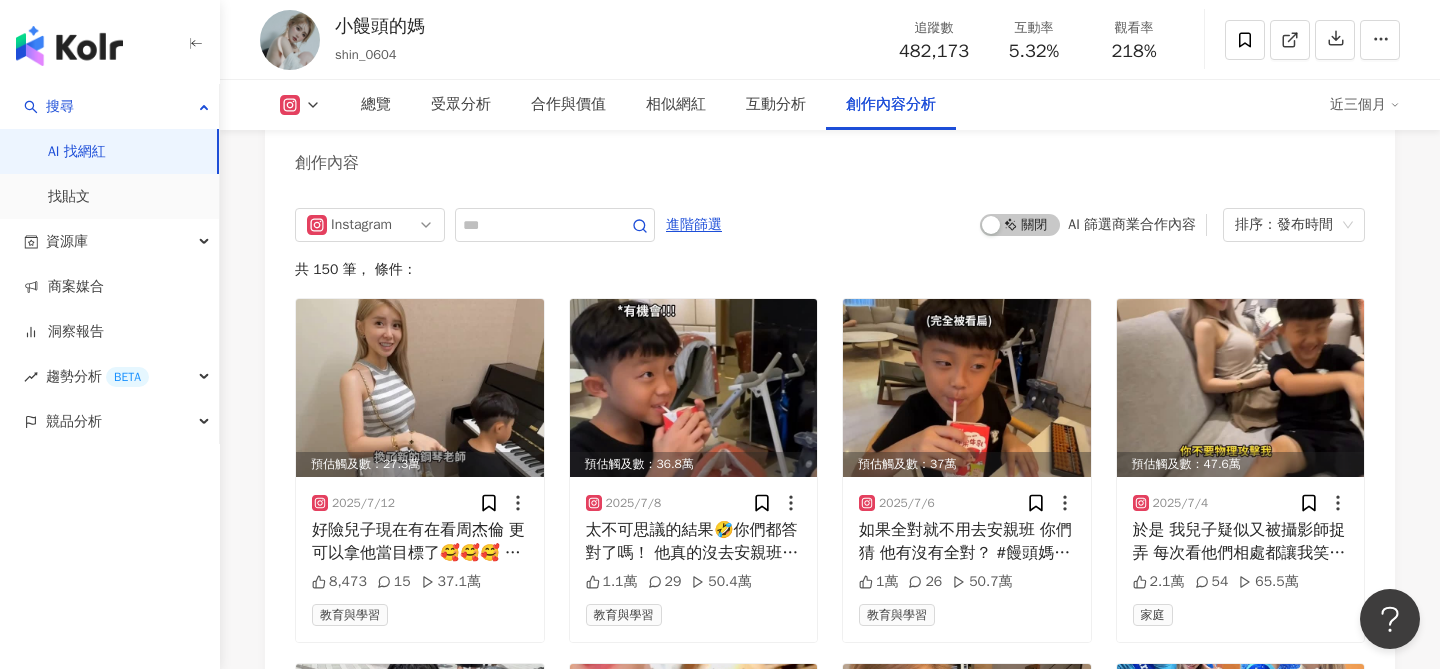 click on "AI 找網紅" at bounding box center [77, 152] 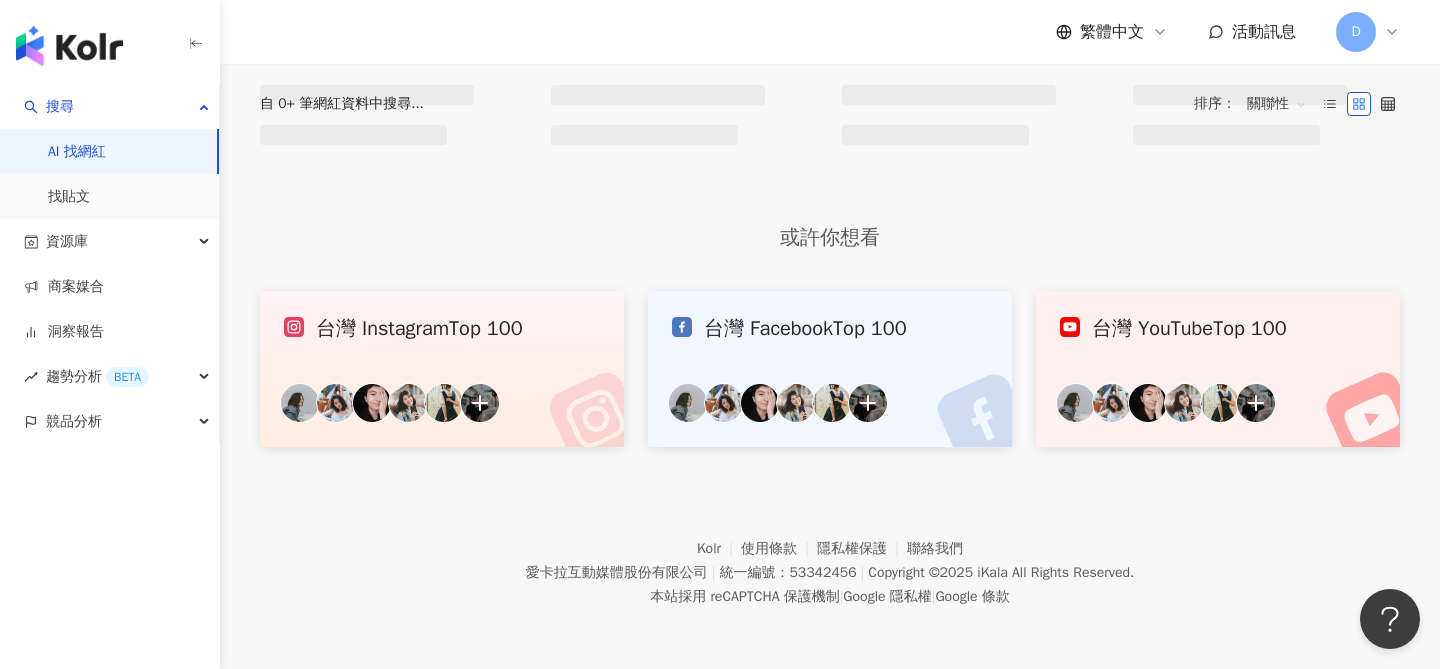 scroll, scrollTop: 0, scrollLeft: 0, axis: both 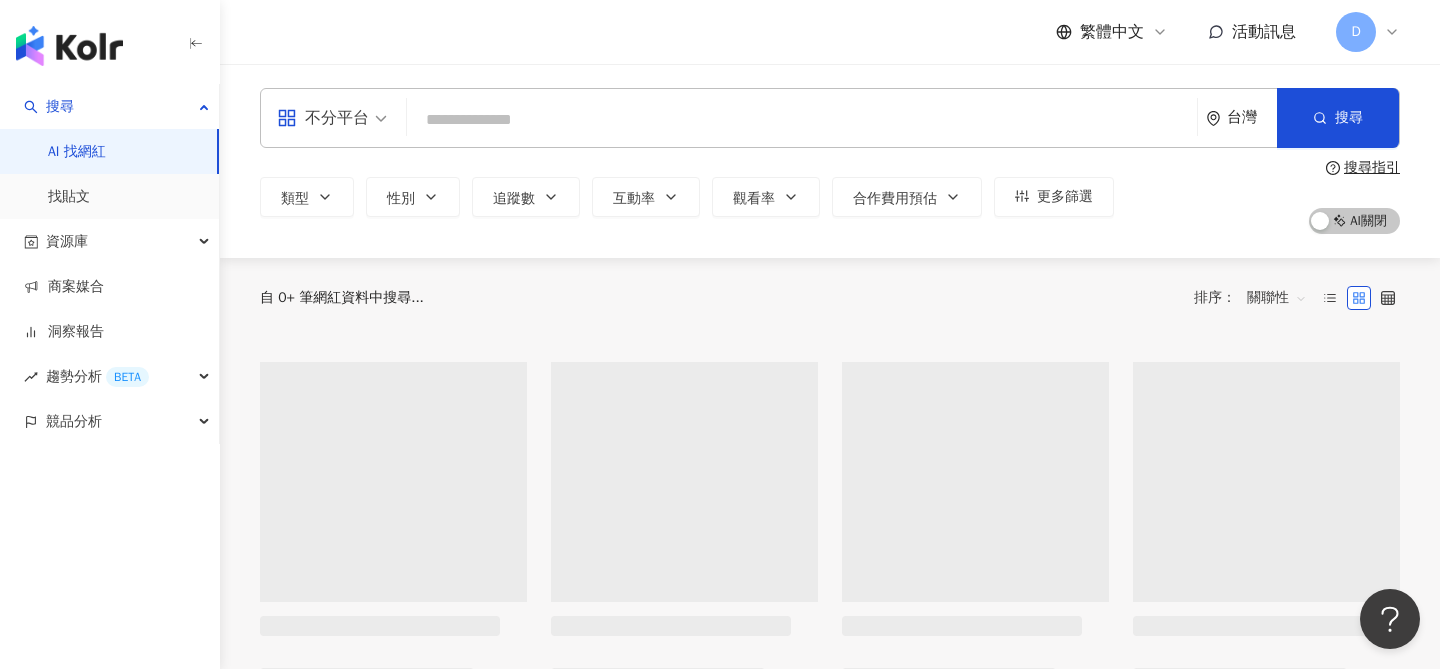 click at bounding box center (802, 120) 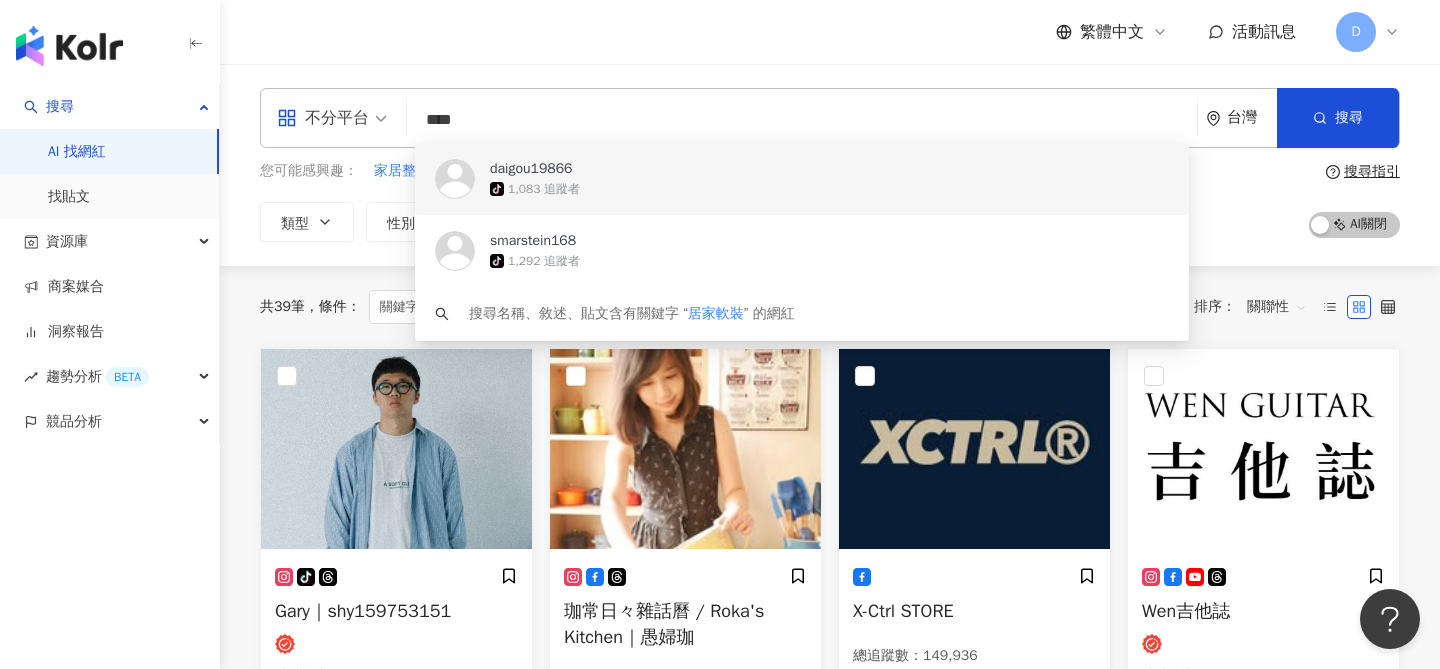 click on "****" at bounding box center (802, 120) 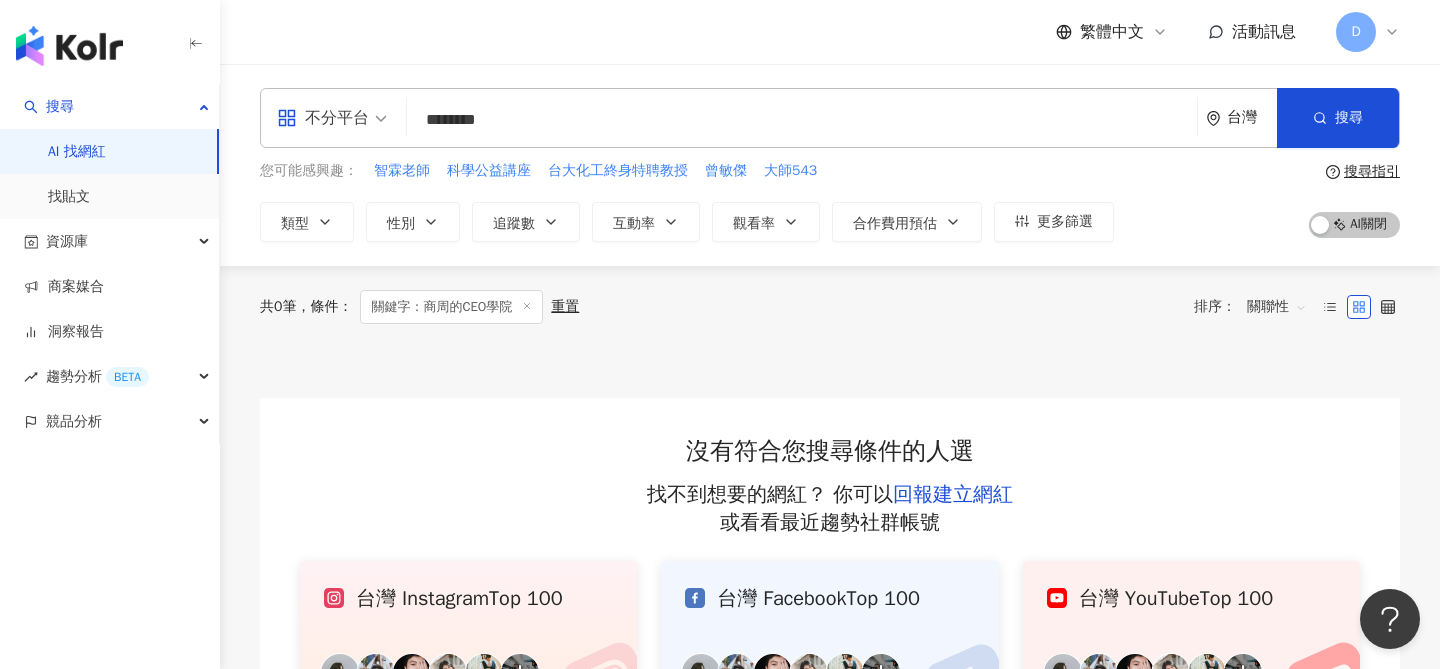 click on "********" at bounding box center (802, 120) 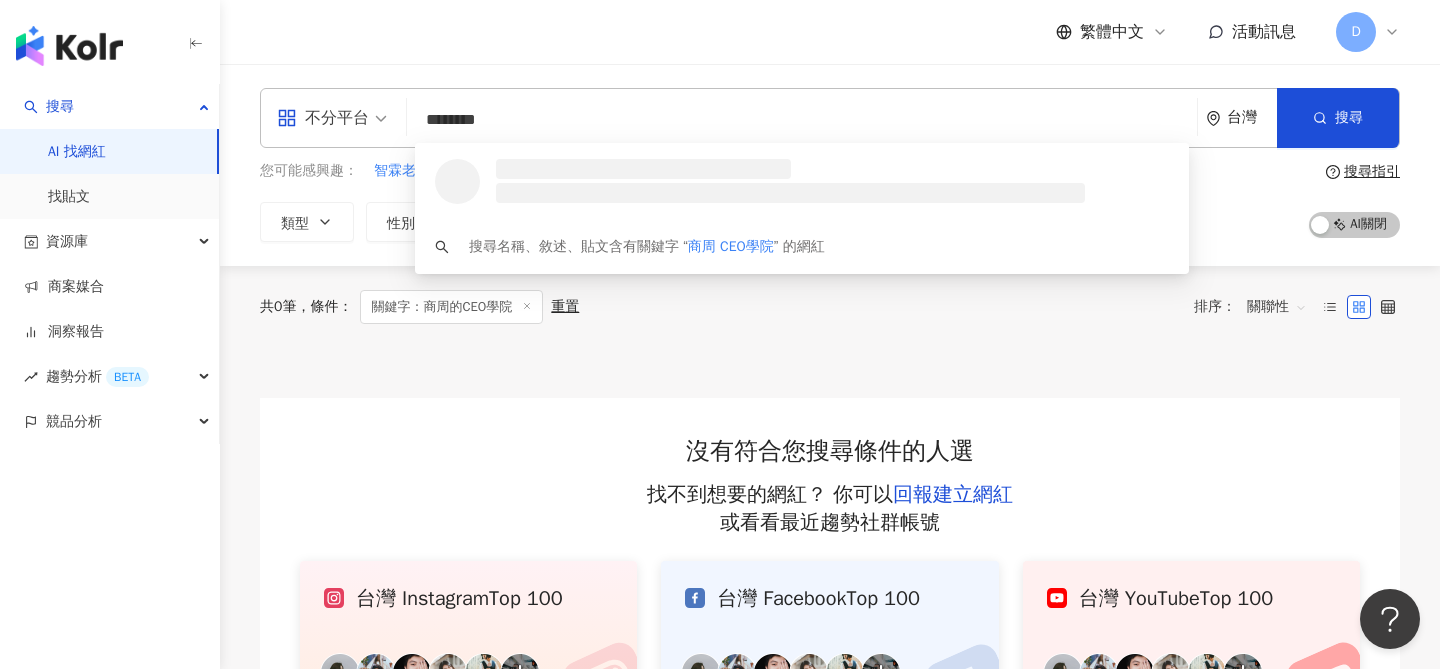 drag, startPoint x: 464, startPoint y: 115, endPoint x: 654, endPoint y: 115, distance: 190 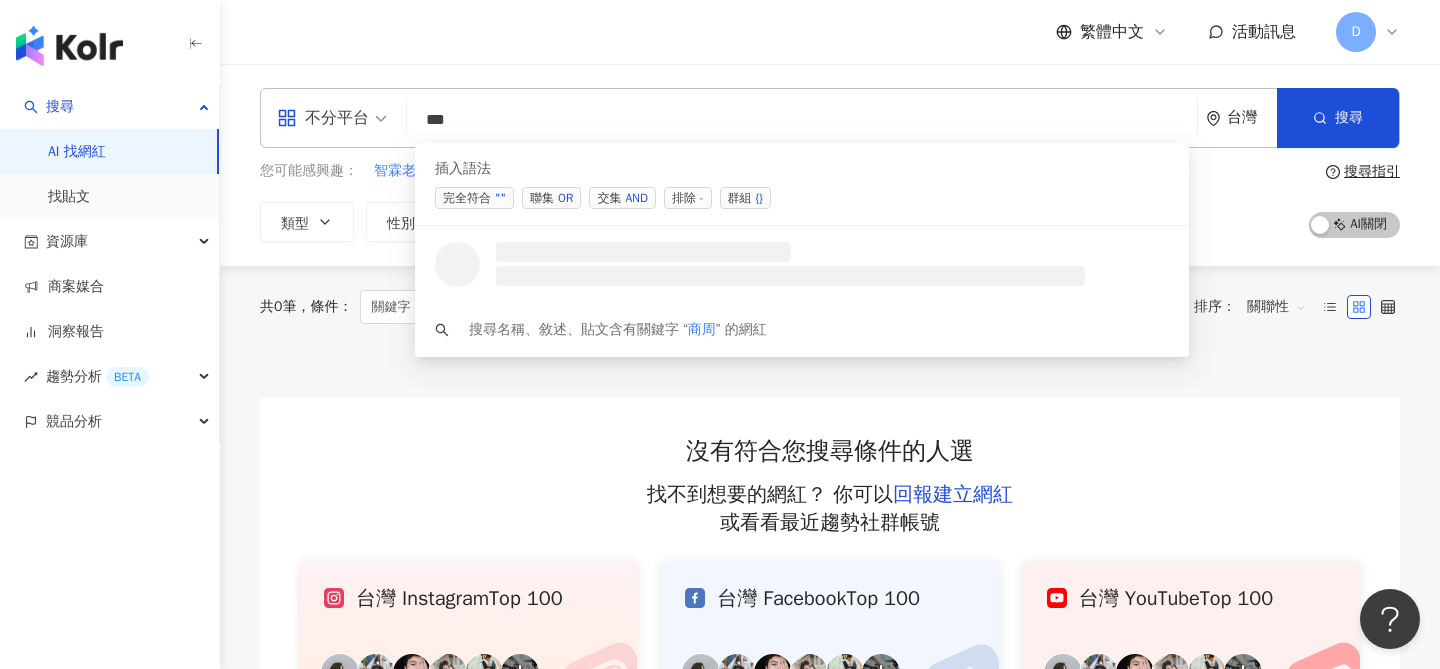 click on "交集 AND" at bounding box center [622, 198] 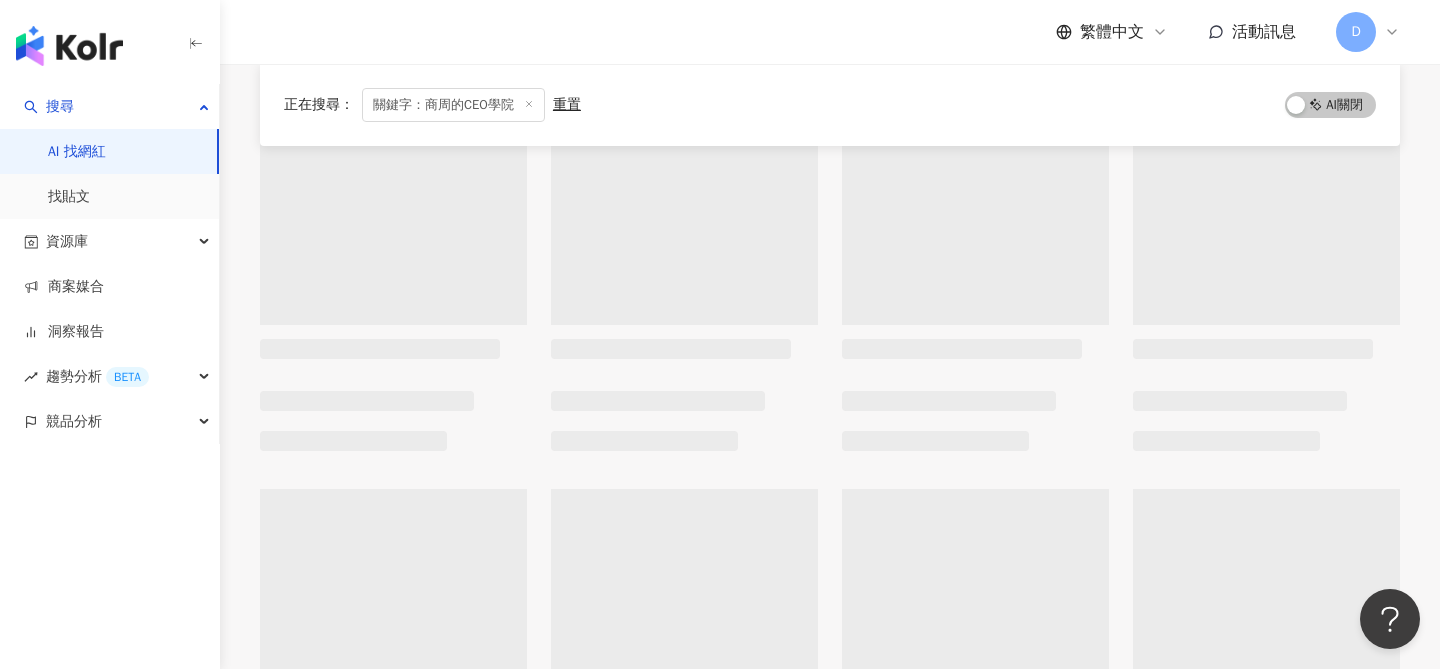 scroll, scrollTop: 0, scrollLeft: 0, axis: both 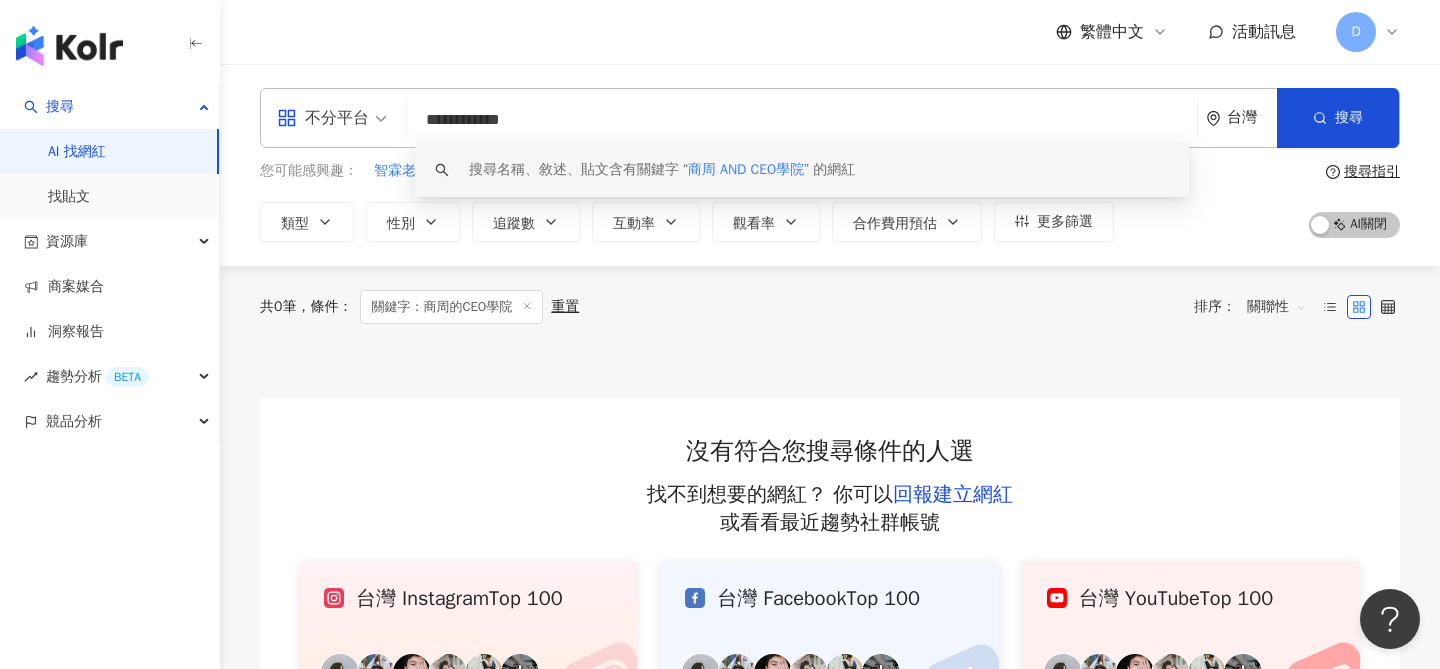 drag, startPoint x: 456, startPoint y: 121, endPoint x: 504, endPoint y: 126, distance: 48.259712 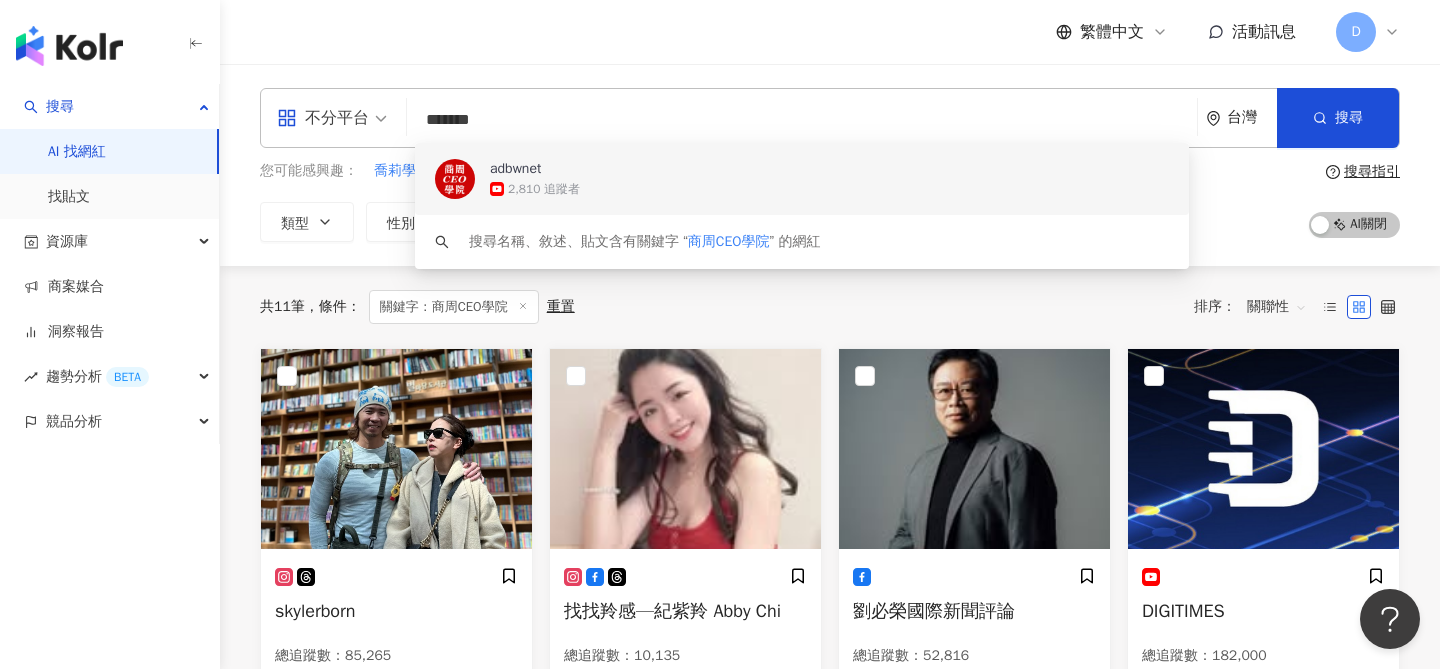 click on "*******" at bounding box center [802, 120] 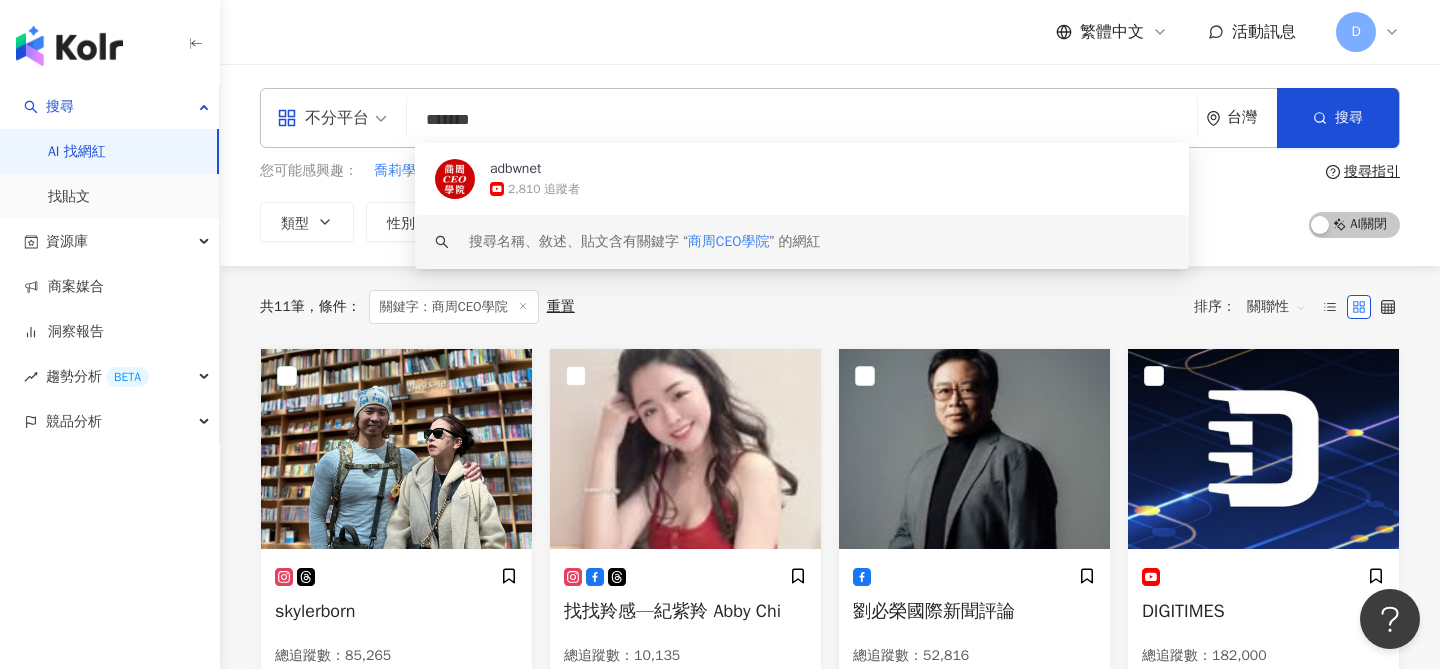 type on "*******" 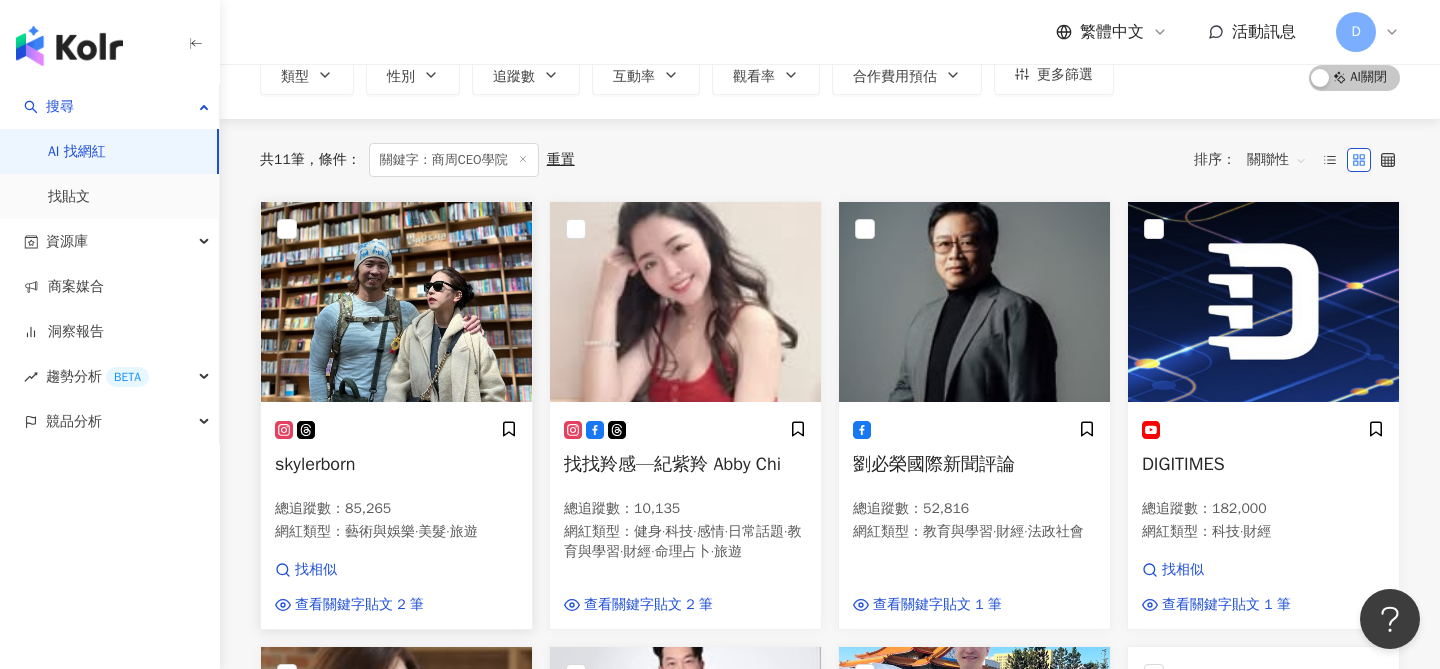 scroll, scrollTop: 152, scrollLeft: 0, axis: vertical 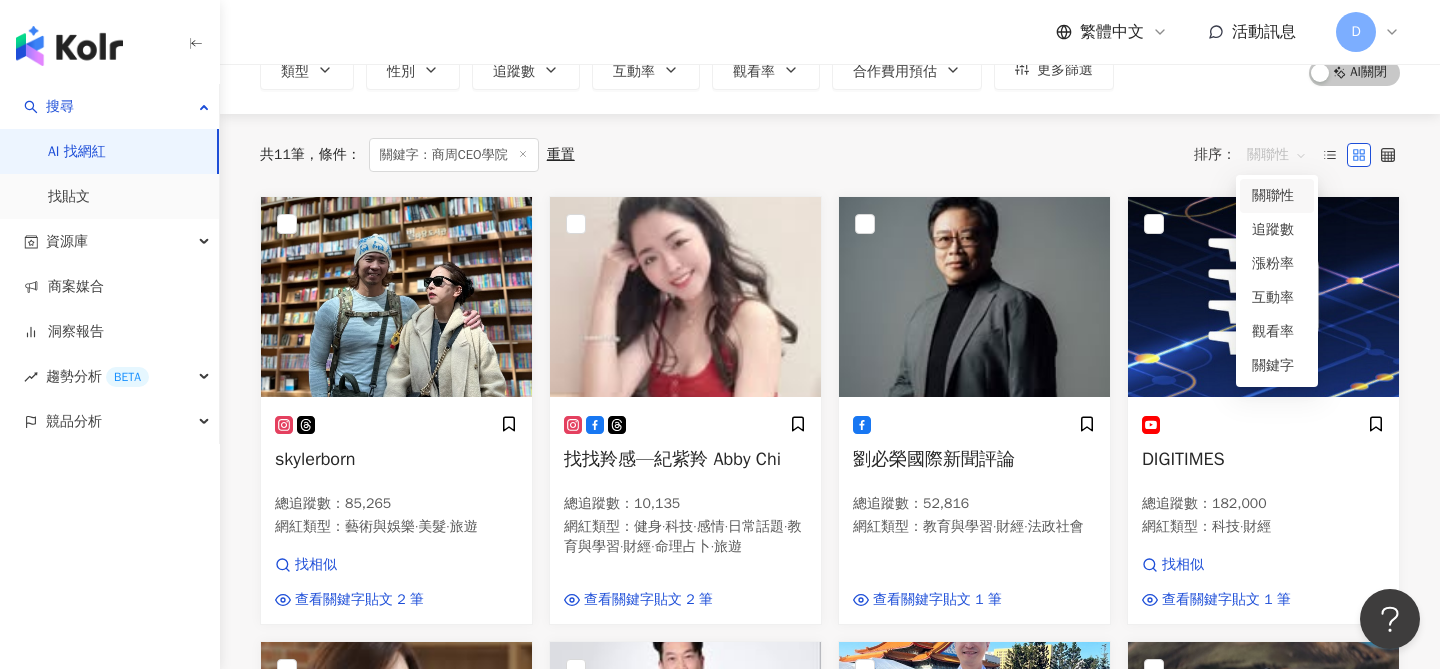 click on "關聯性" at bounding box center [1277, 155] 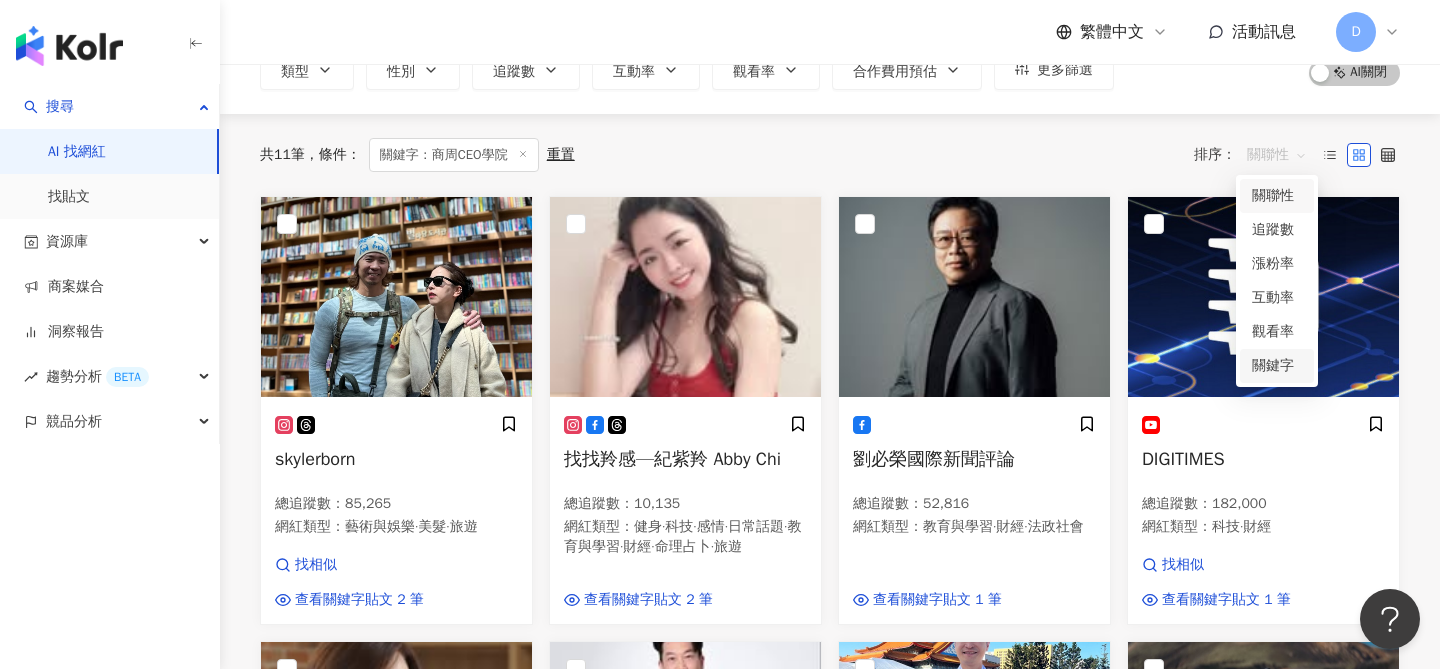 click on "關鍵字" at bounding box center (1277, 366) 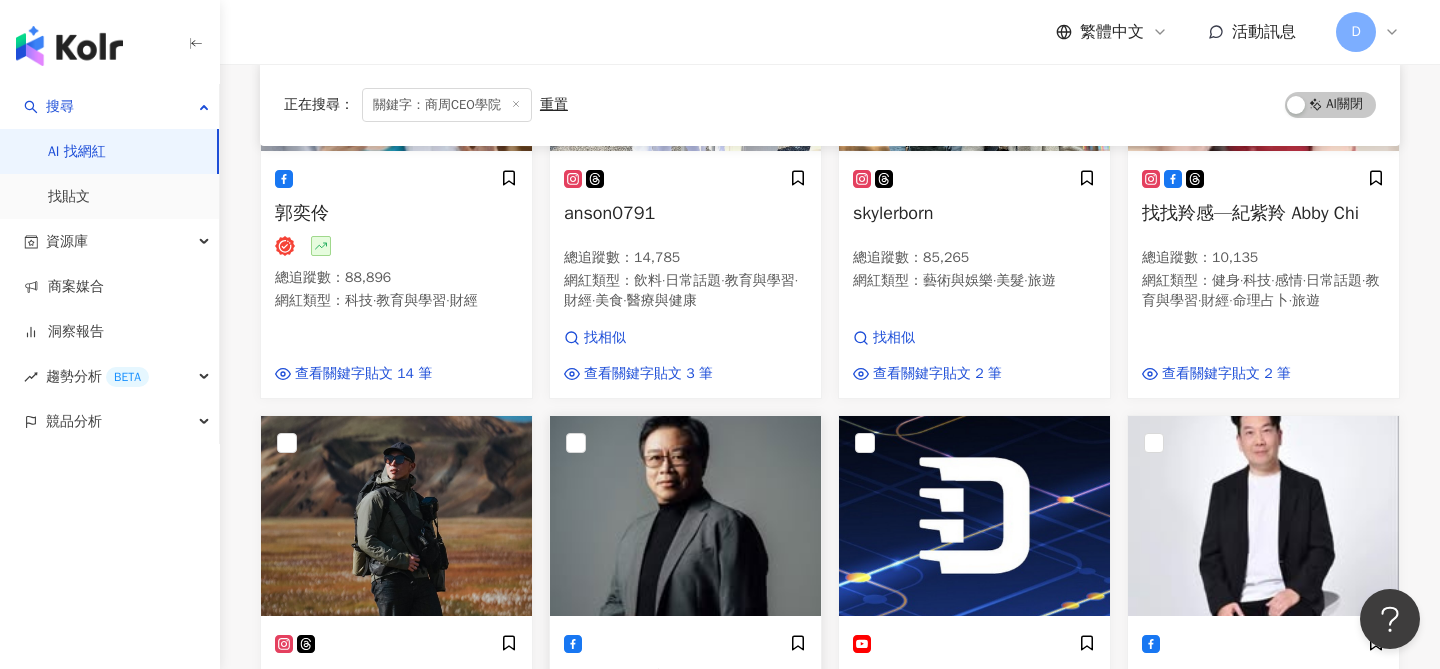 scroll, scrollTop: 365, scrollLeft: 0, axis: vertical 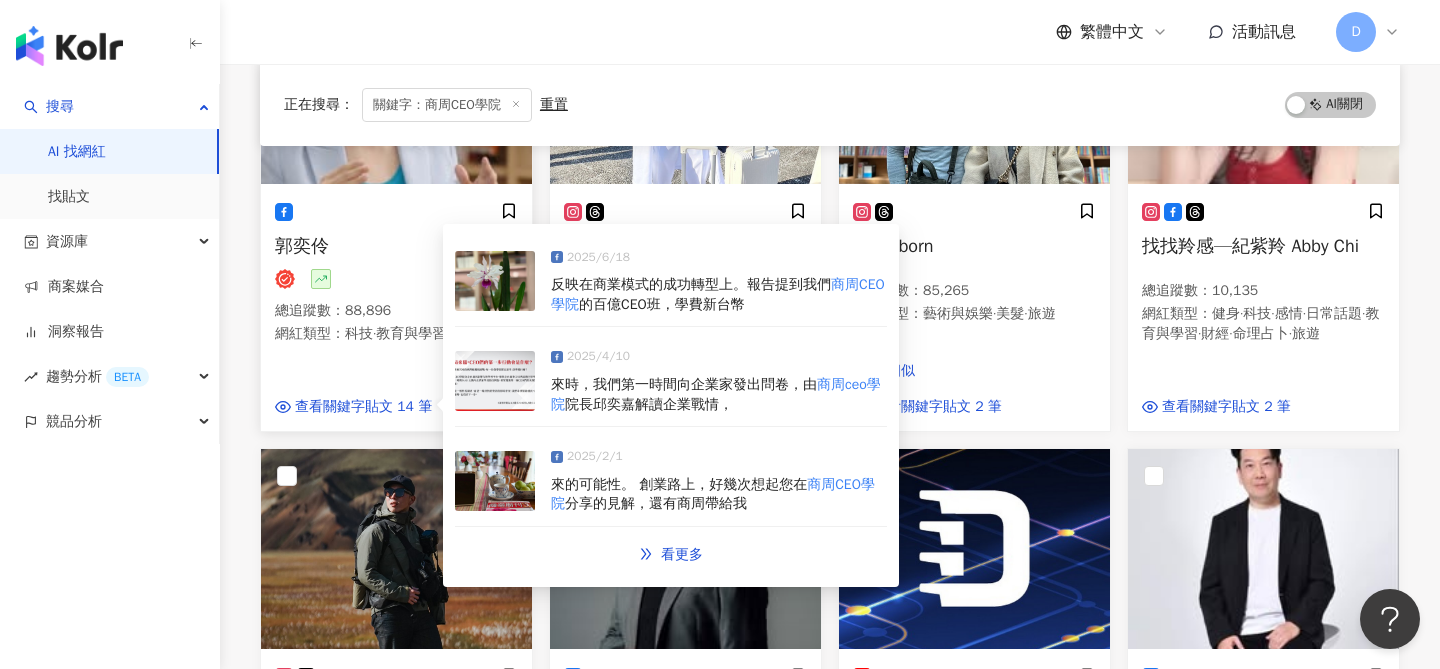 click at bounding box center (495, 281) 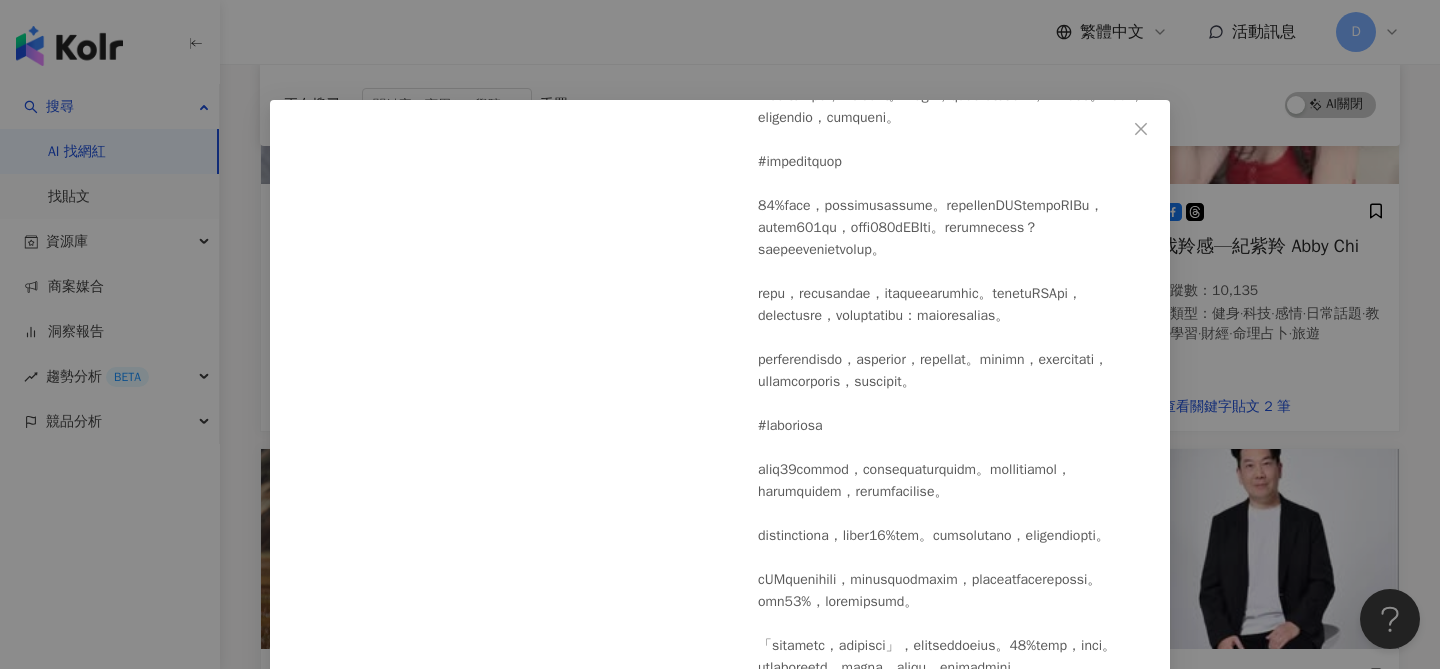scroll, scrollTop: 1112, scrollLeft: 0, axis: vertical 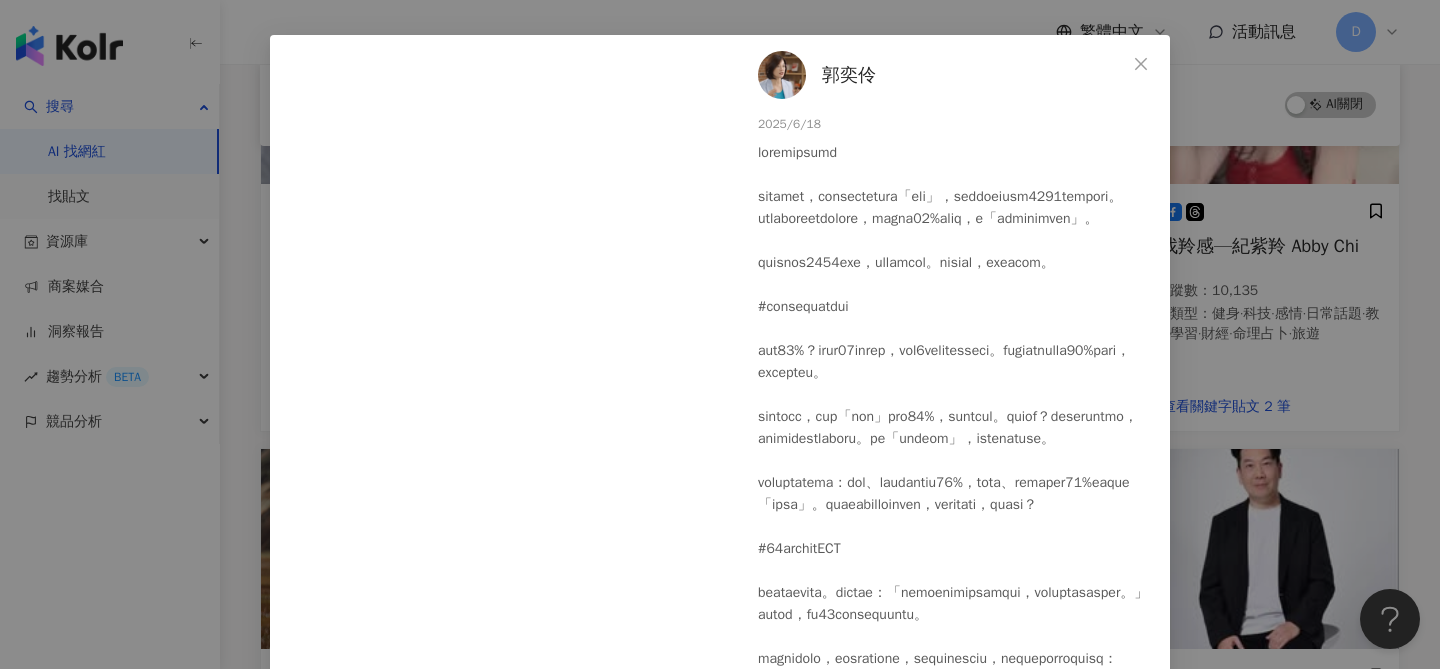 click on "郭奕伶 2025/6/18 309 8 27 查看原始貼文" at bounding box center (720, 334) 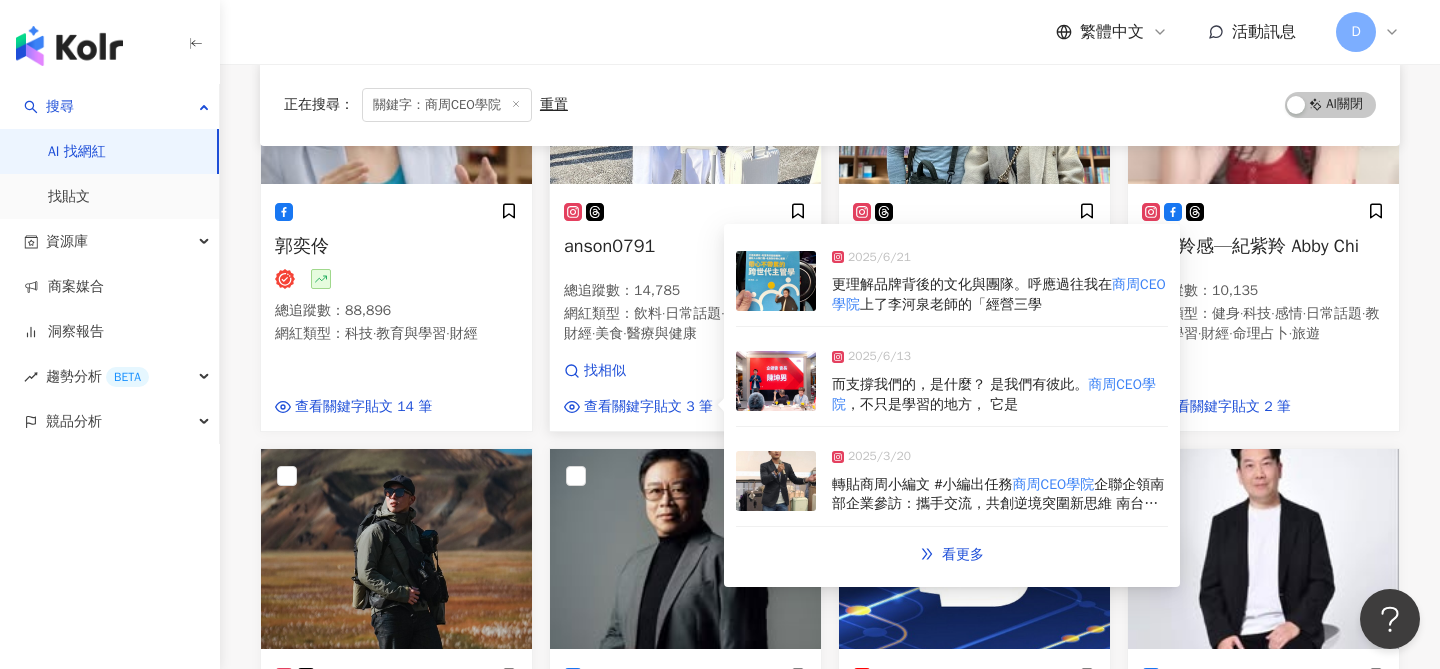 click at bounding box center [776, 281] 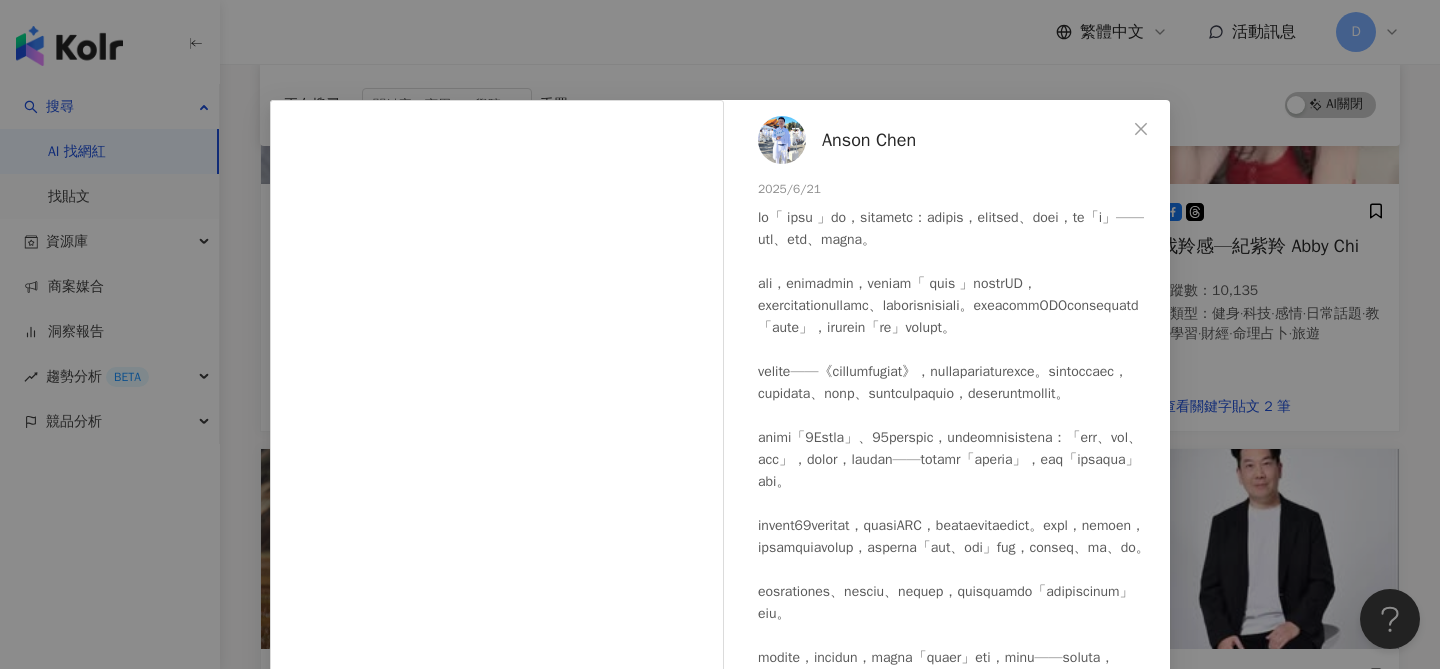scroll, scrollTop: 65, scrollLeft: 0, axis: vertical 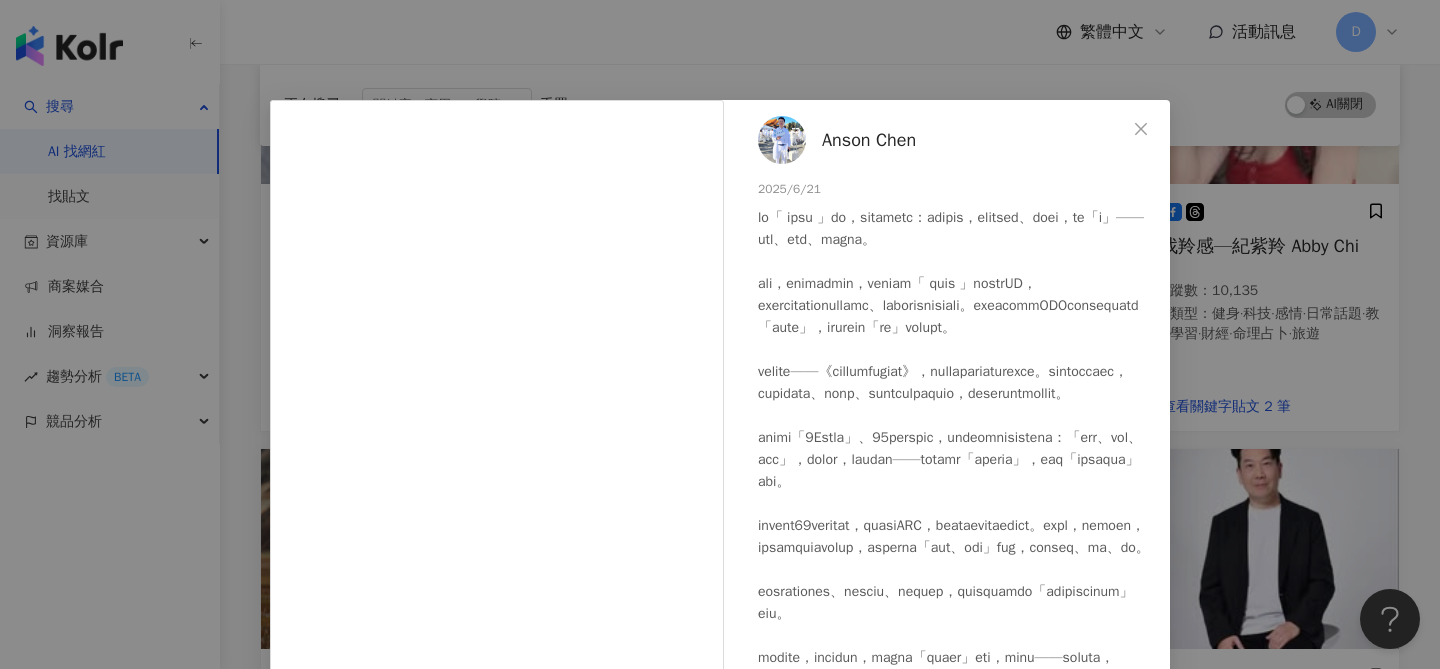 click on "Anson Chen 2025/6/21 12 查看原始貼文" at bounding box center (720, 334) 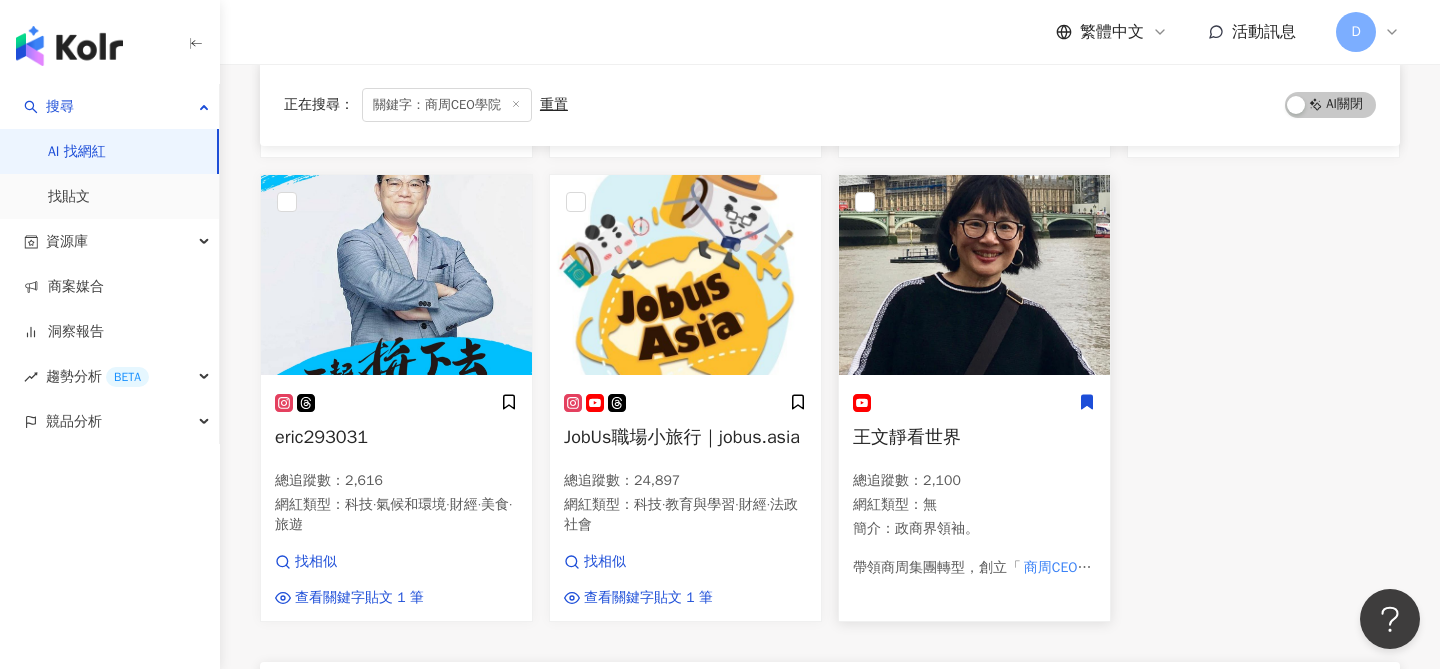 scroll, scrollTop: 1118, scrollLeft: 0, axis: vertical 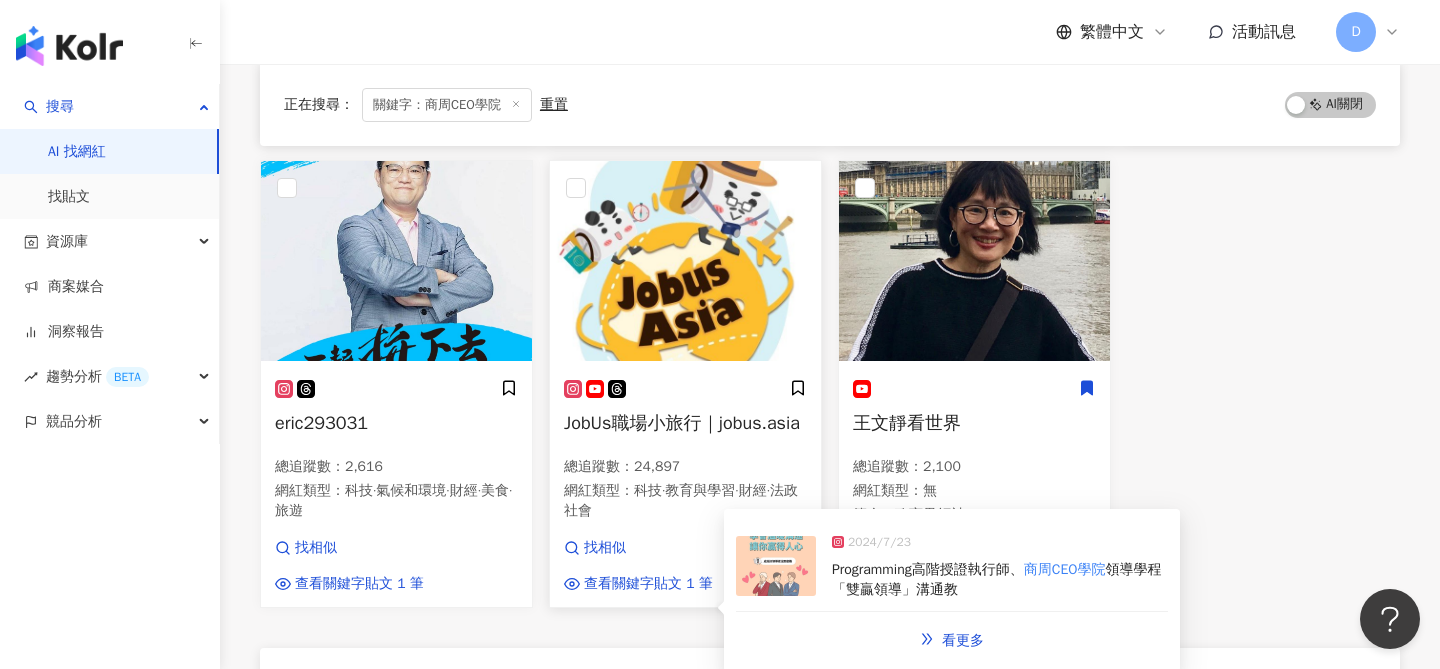 click at bounding box center (776, 566) 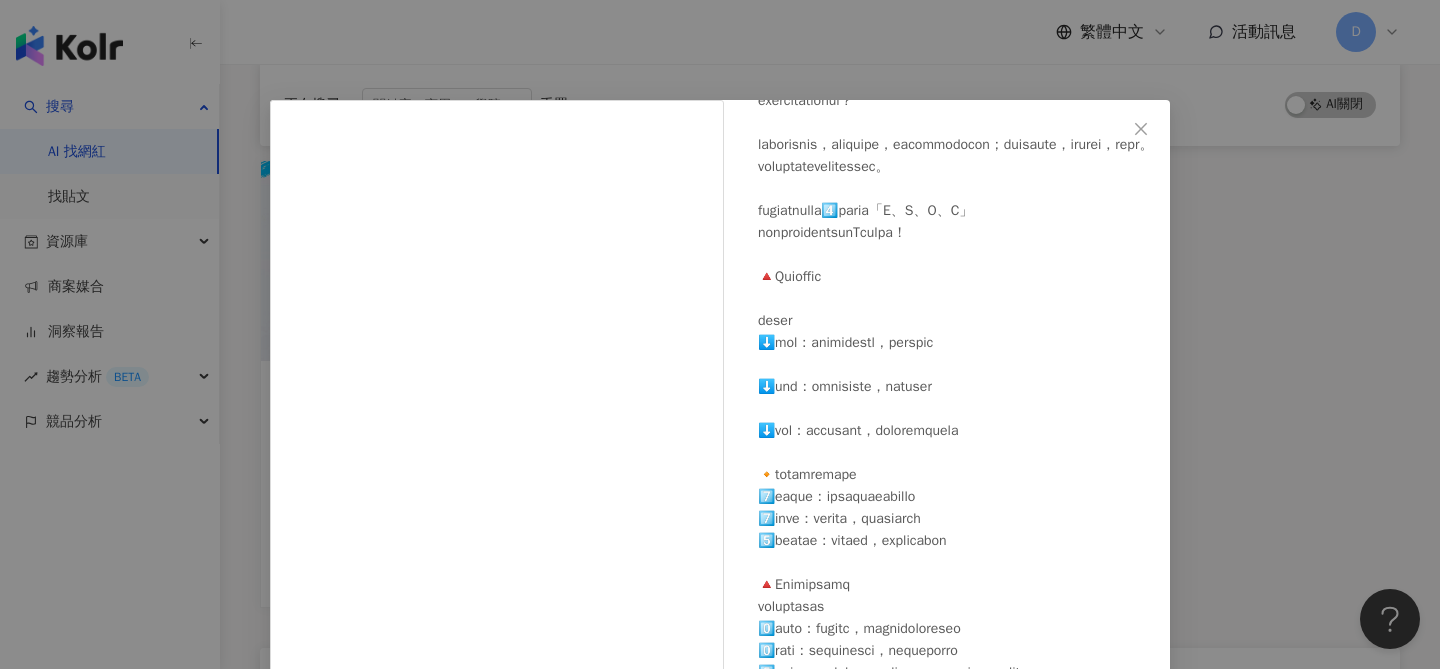 scroll, scrollTop: 340, scrollLeft: 0, axis: vertical 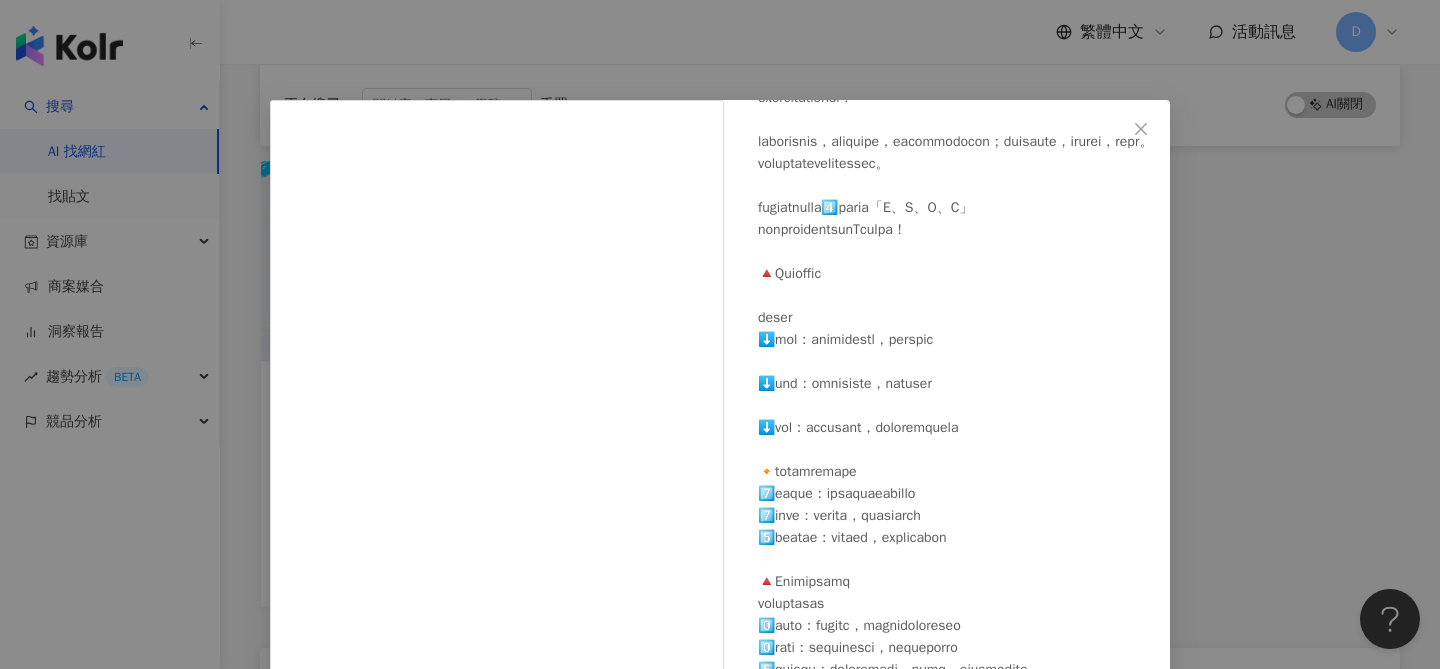 click on "JobUs職場小旅行 2024/7/23 隱藏 35 查看原始貼文" at bounding box center (720, 334) 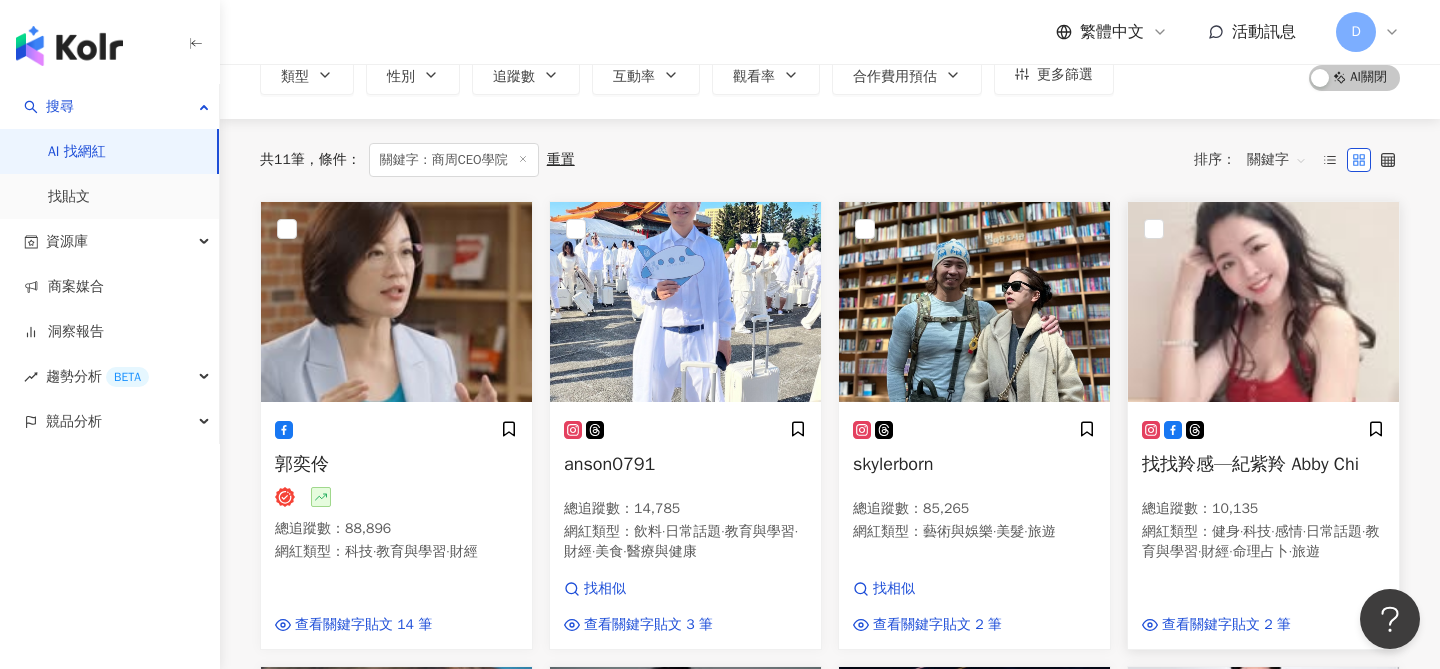 scroll, scrollTop: 156, scrollLeft: 0, axis: vertical 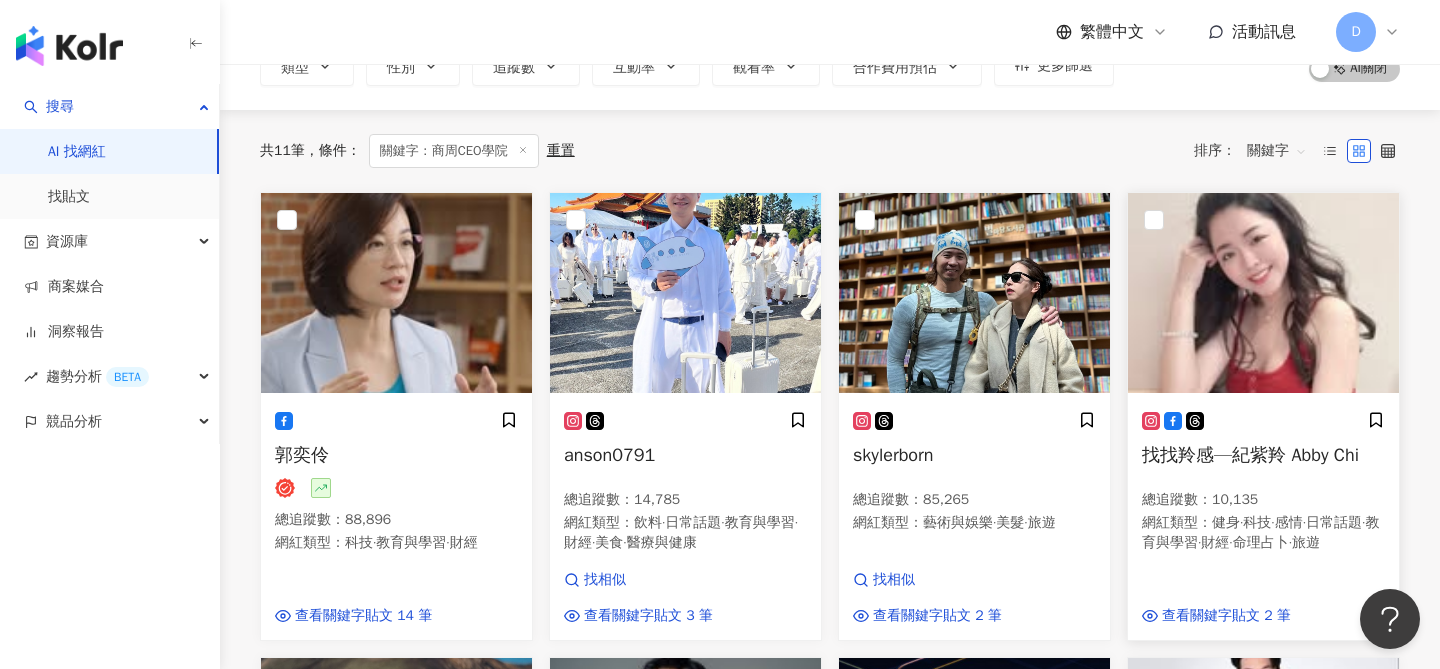 click at bounding box center [1263, 293] 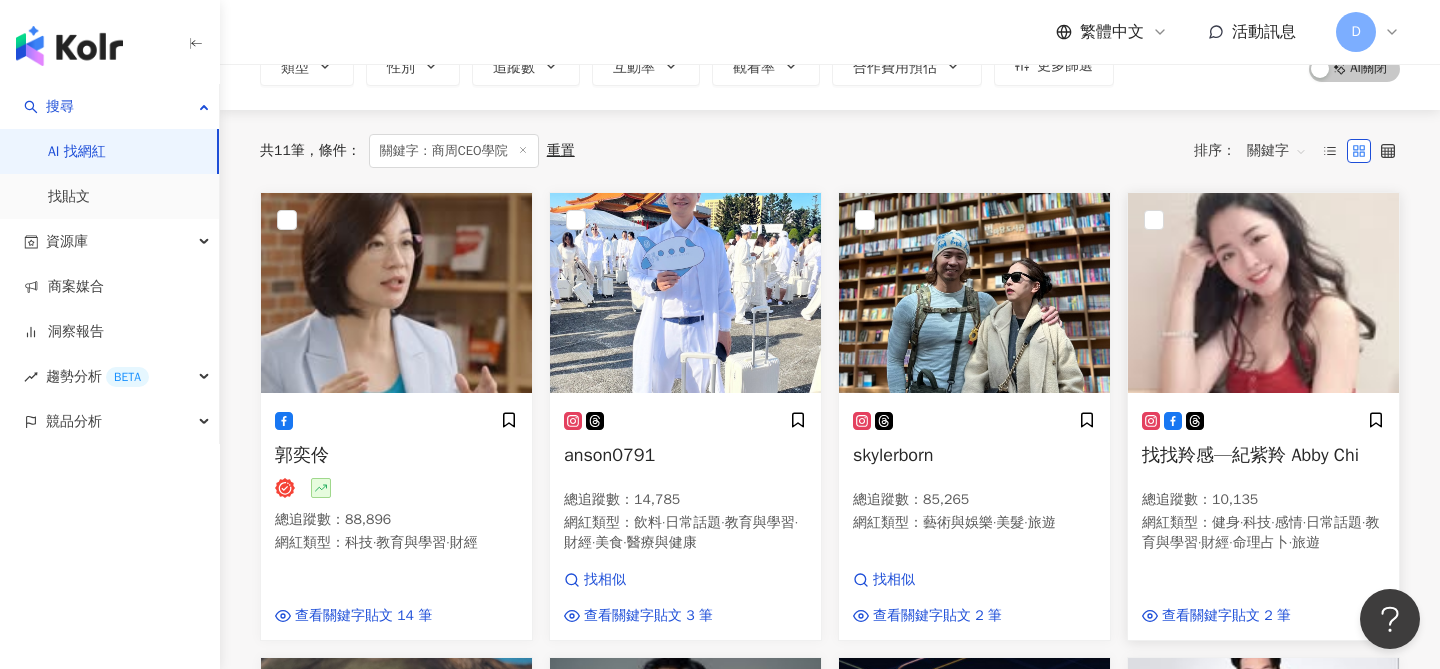 click on "找找羚感—紀紫羚 Abby Chi" at bounding box center (1250, 455) 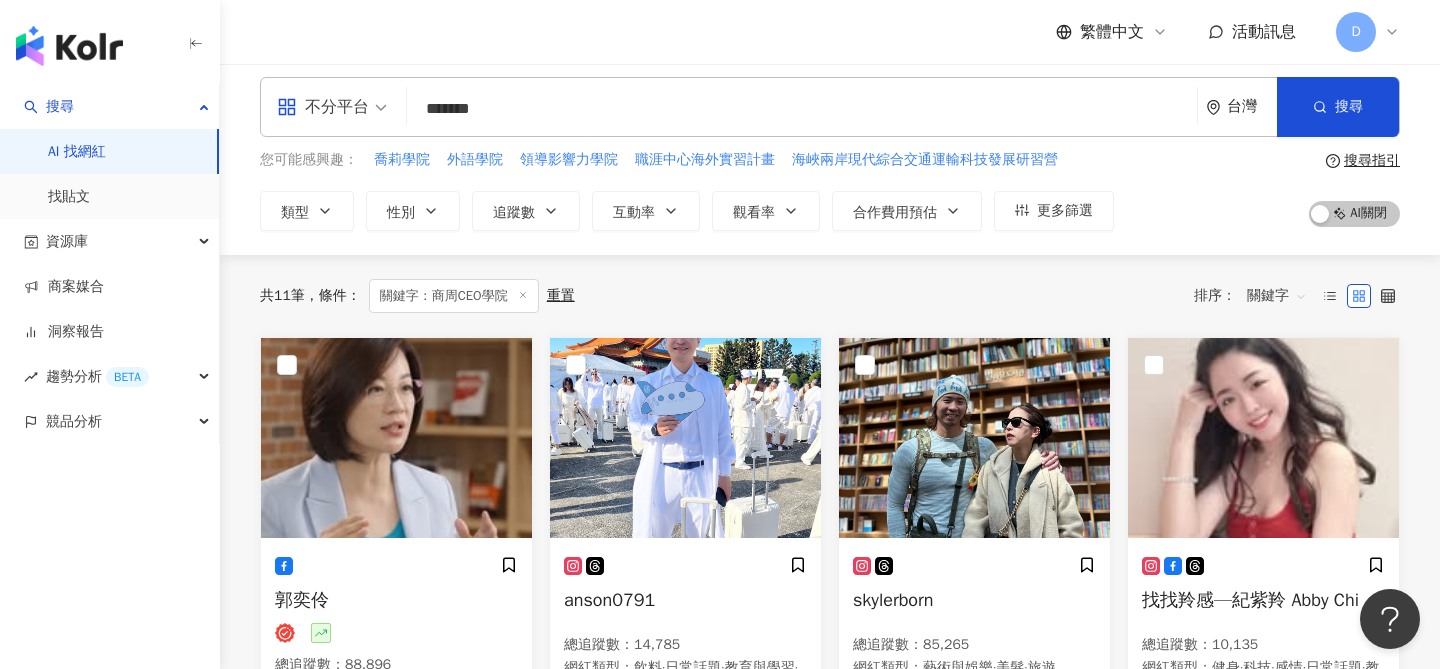 scroll, scrollTop: 0, scrollLeft: 0, axis: both 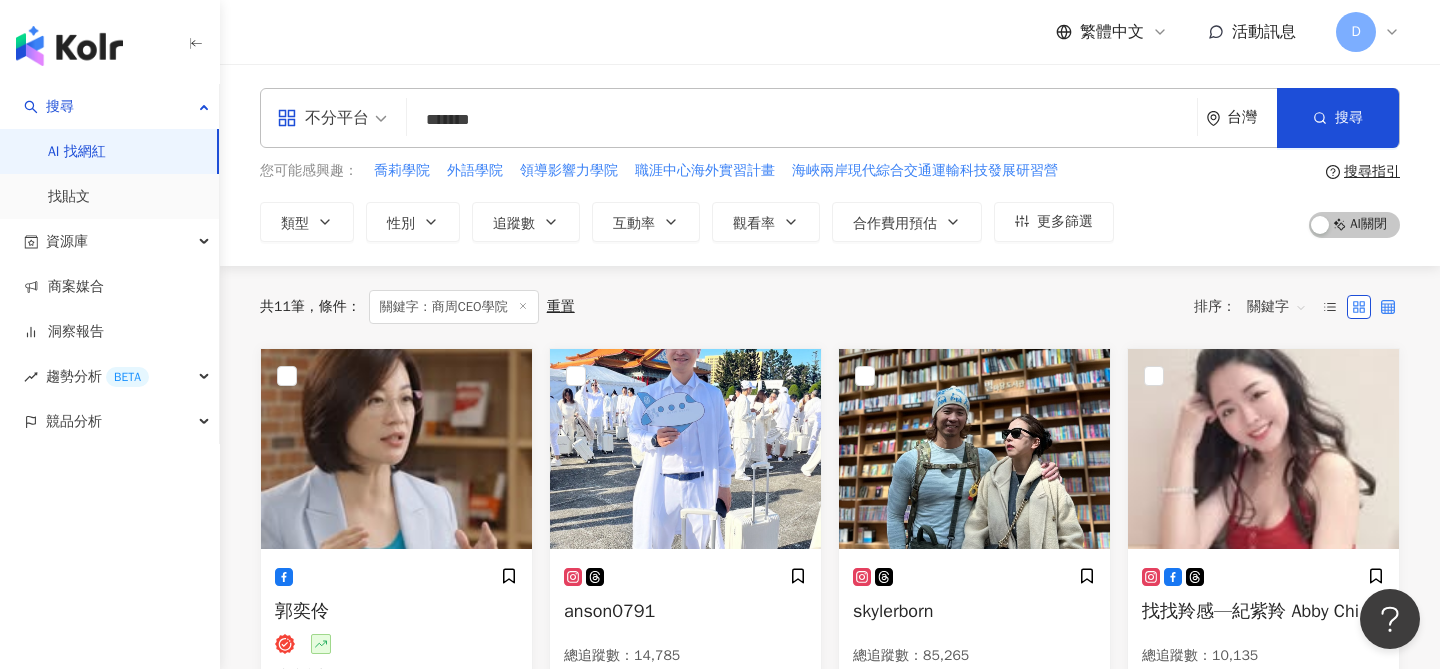 click 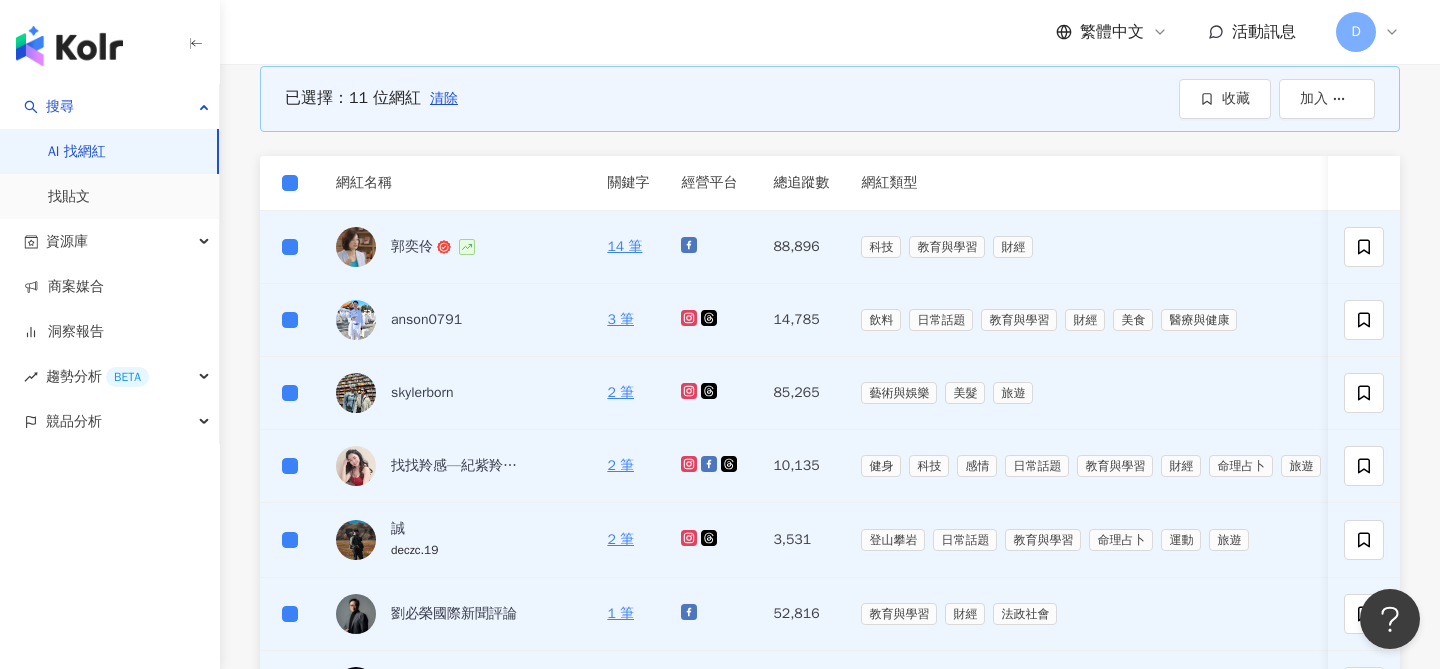 scroll, scrollTop: 185, scrollLeft: 0, axis: vertical 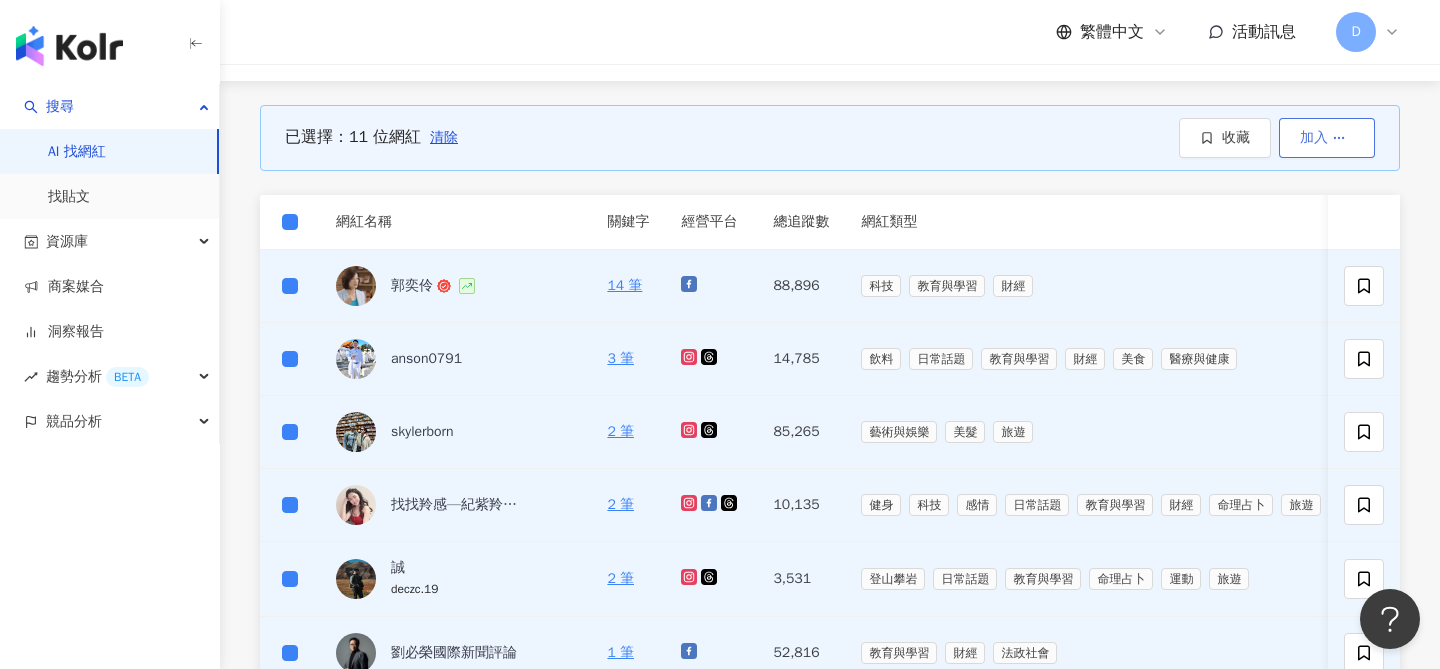 click on "加入" at bounding box center [1314, 138] 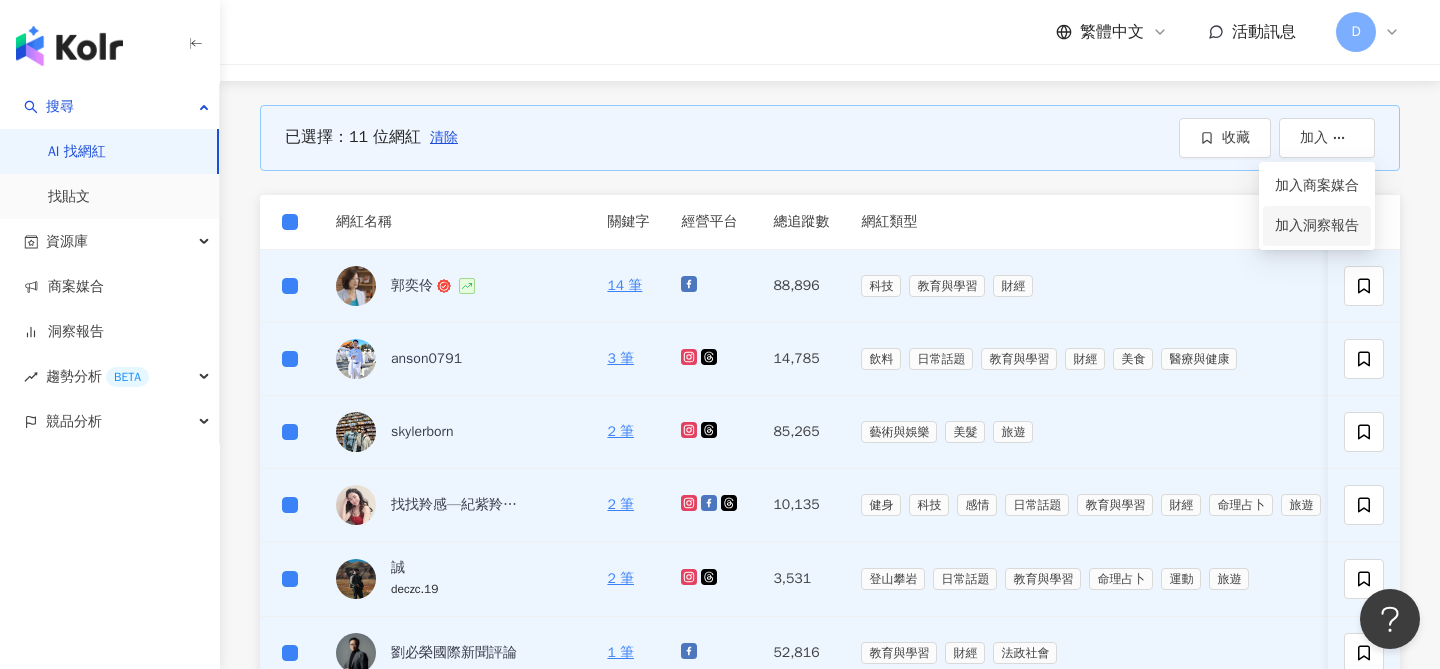 click on "加入洞察報告" at bounding box center [1317, 225] 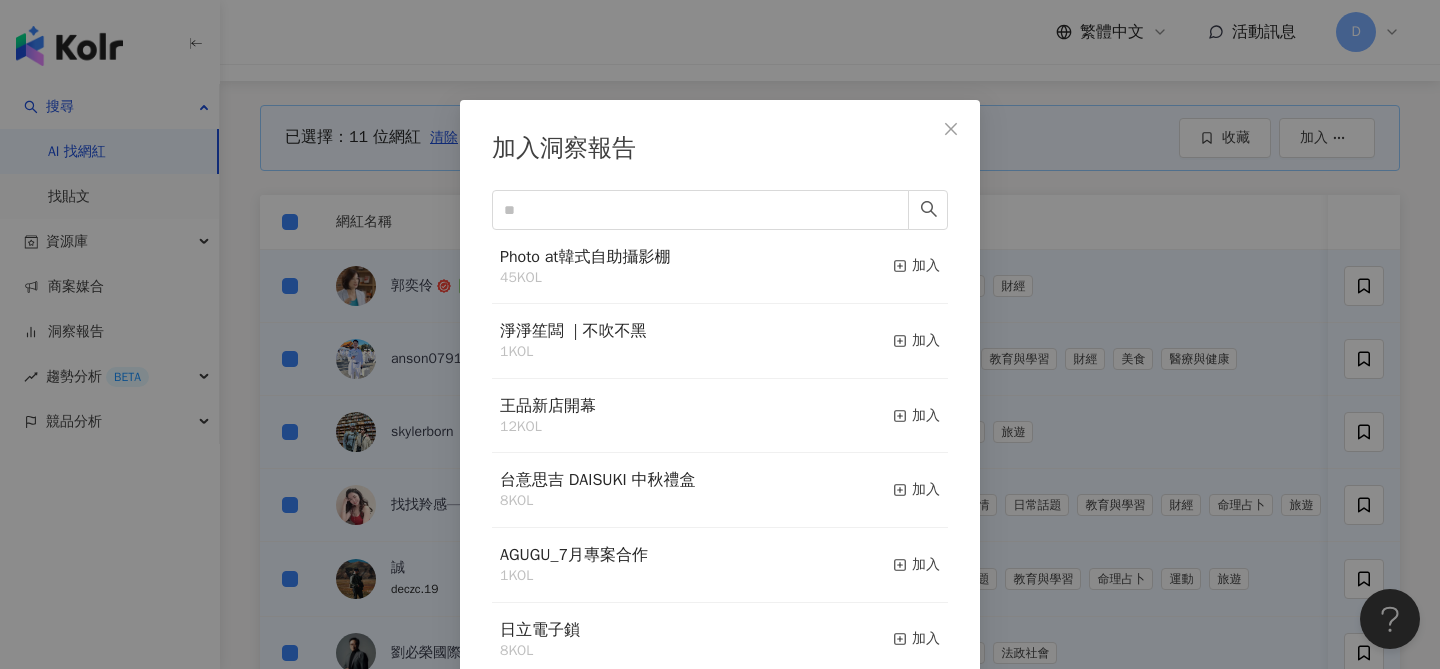 scroll, scrollTop: 100, scrollLeft: 0, axis: vertical 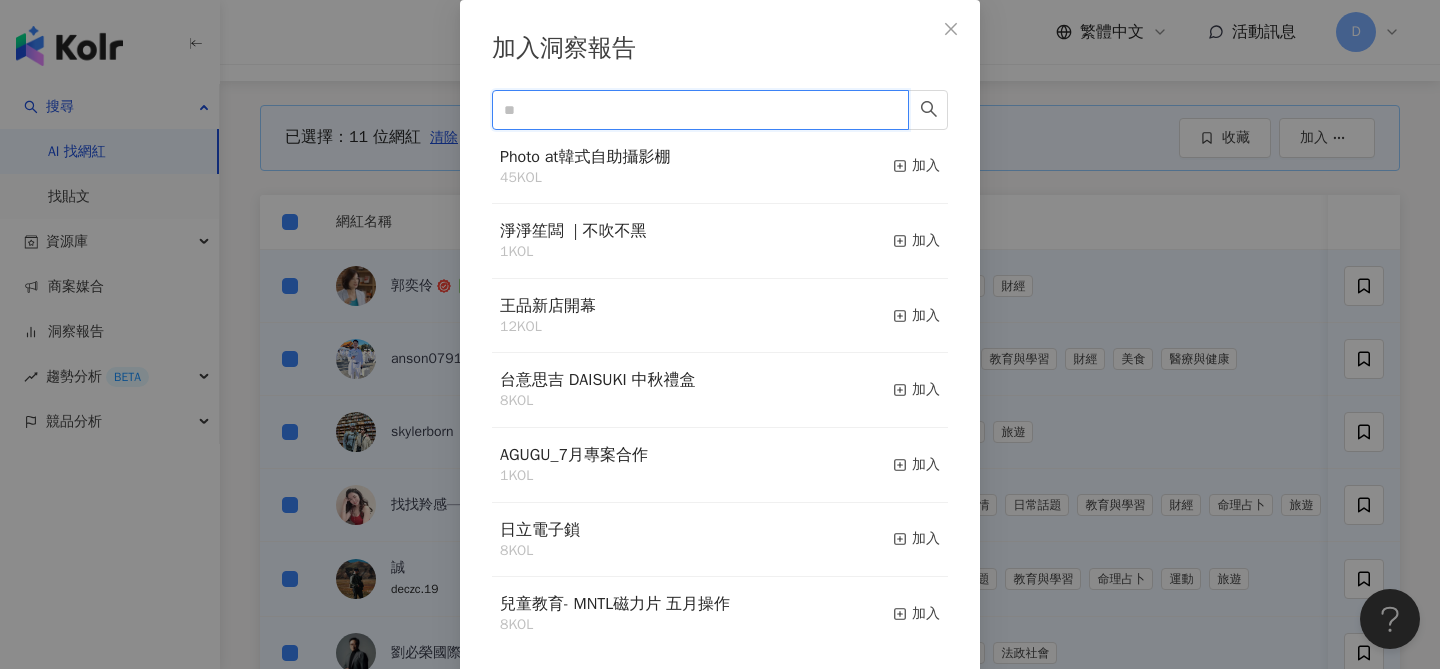 click at bounding box center (692, 110) 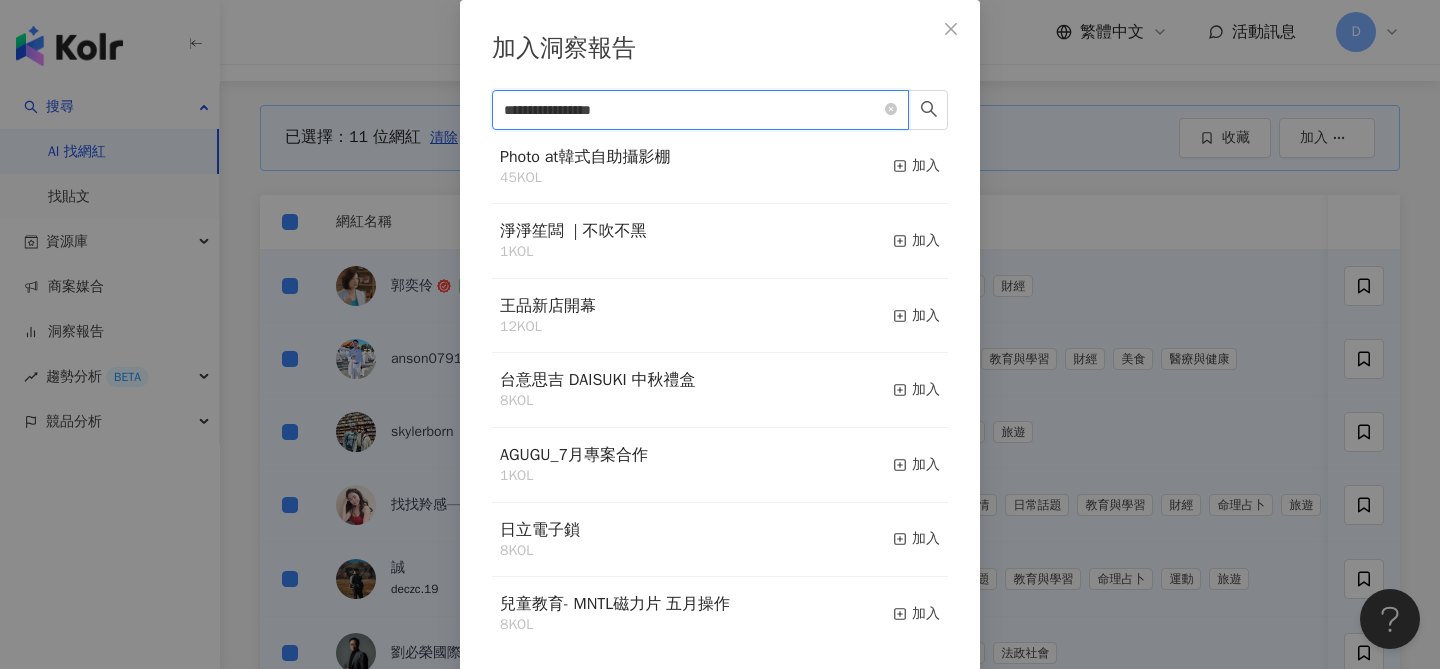 drag, startPoint x: 815, startPoint y: 104, endPoint x: 432, endPoint y: 73, distance: 384.25253 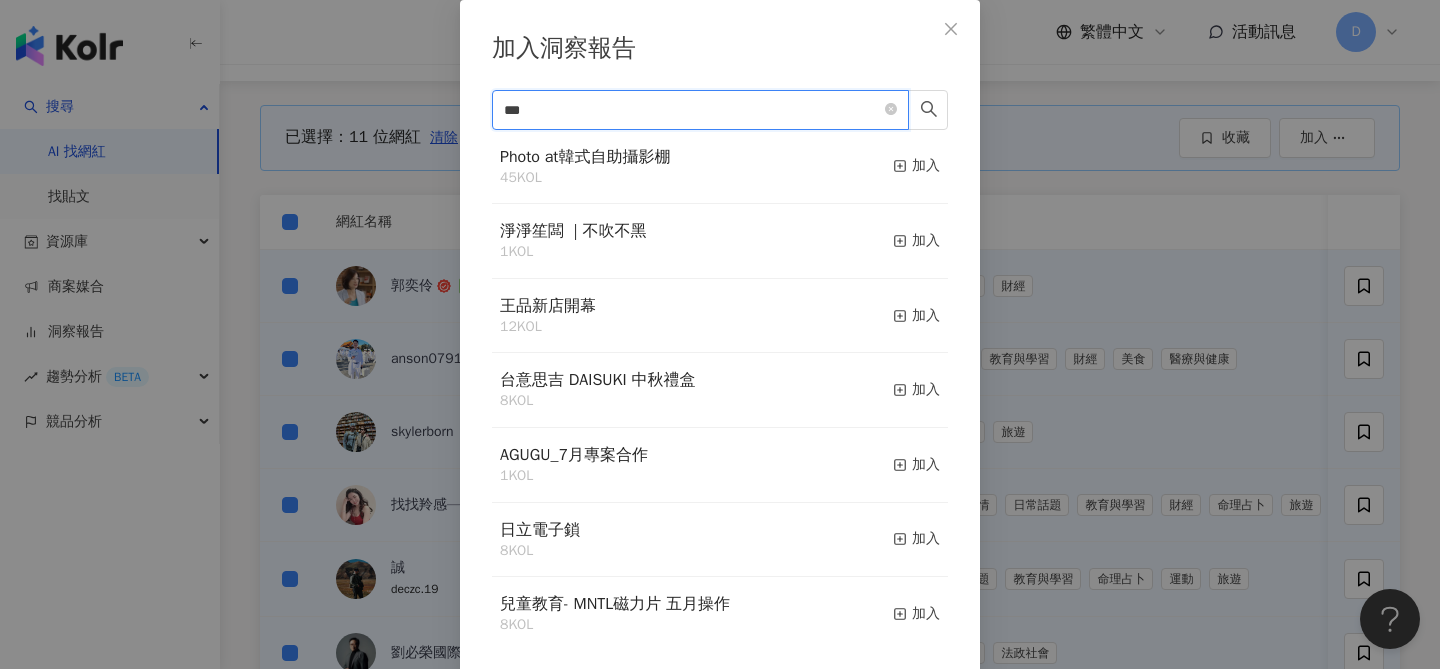 type on "***" 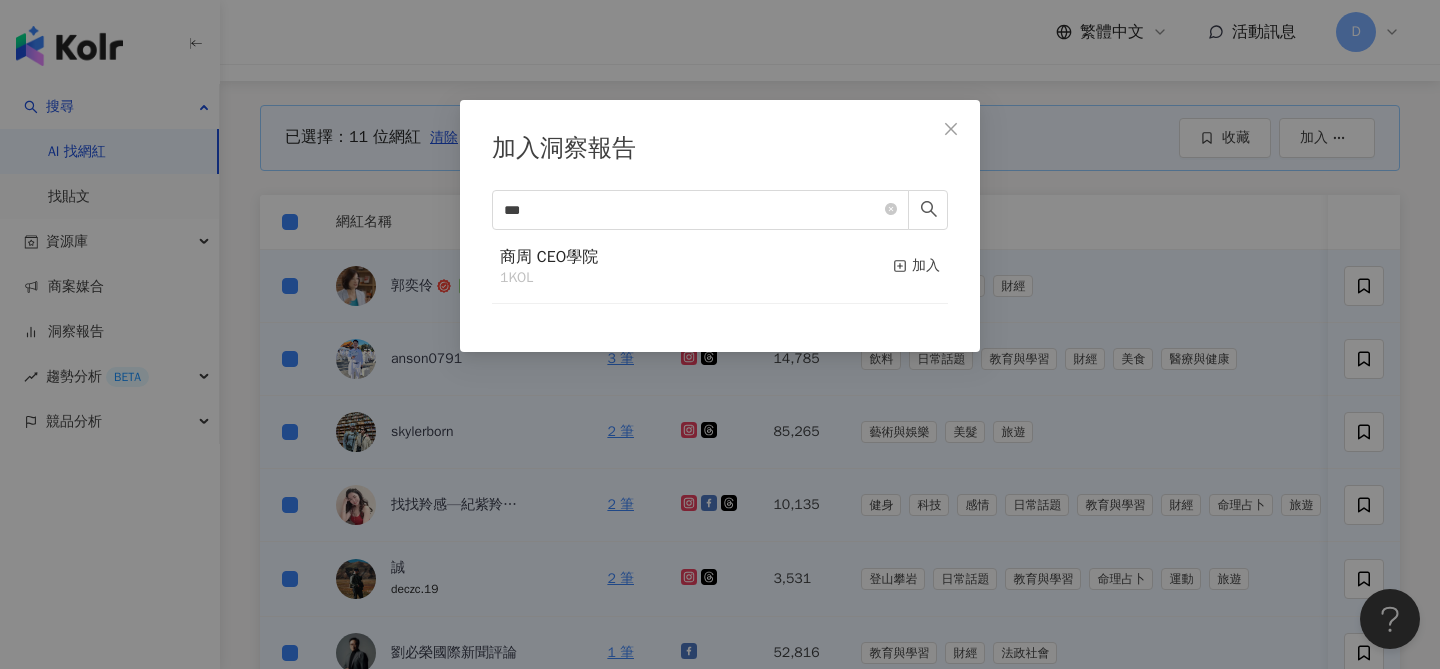 click on "商周 CEO學院 1  KOL 加入" at bounding box center [720, 267] 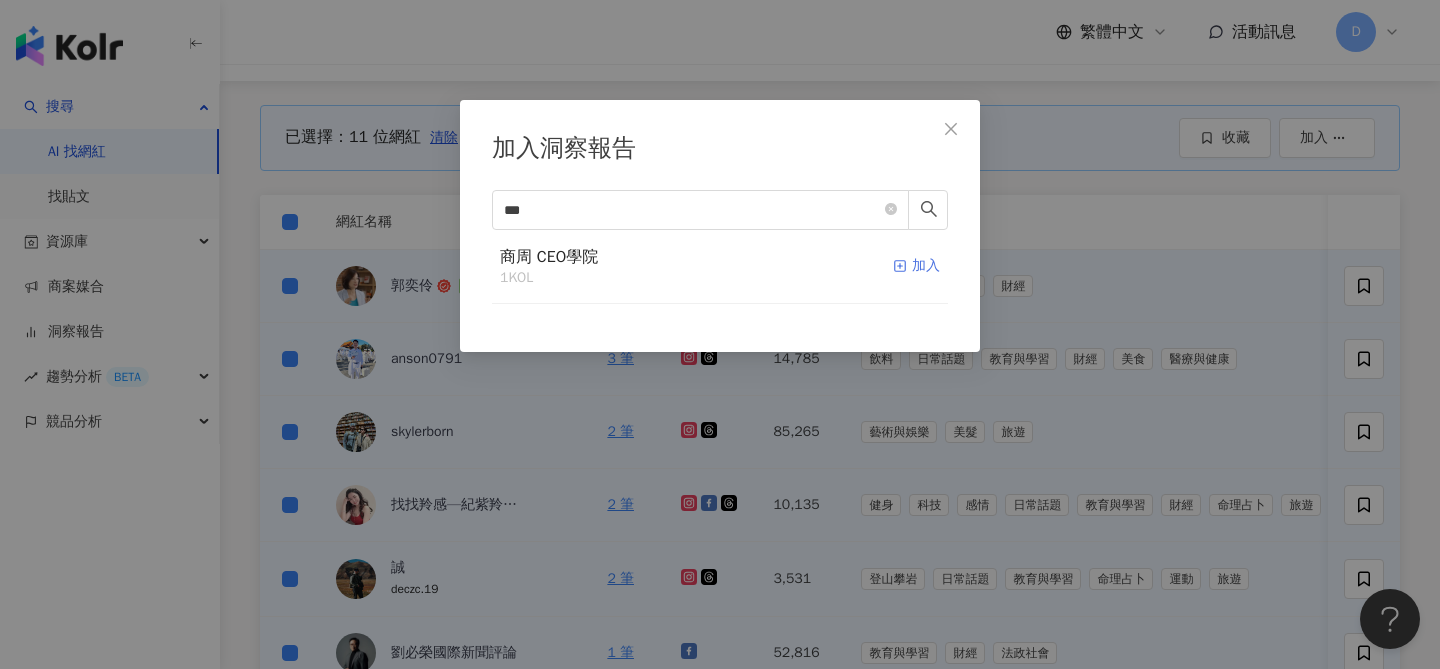 click on "加入" at bounding box center (916, 267) 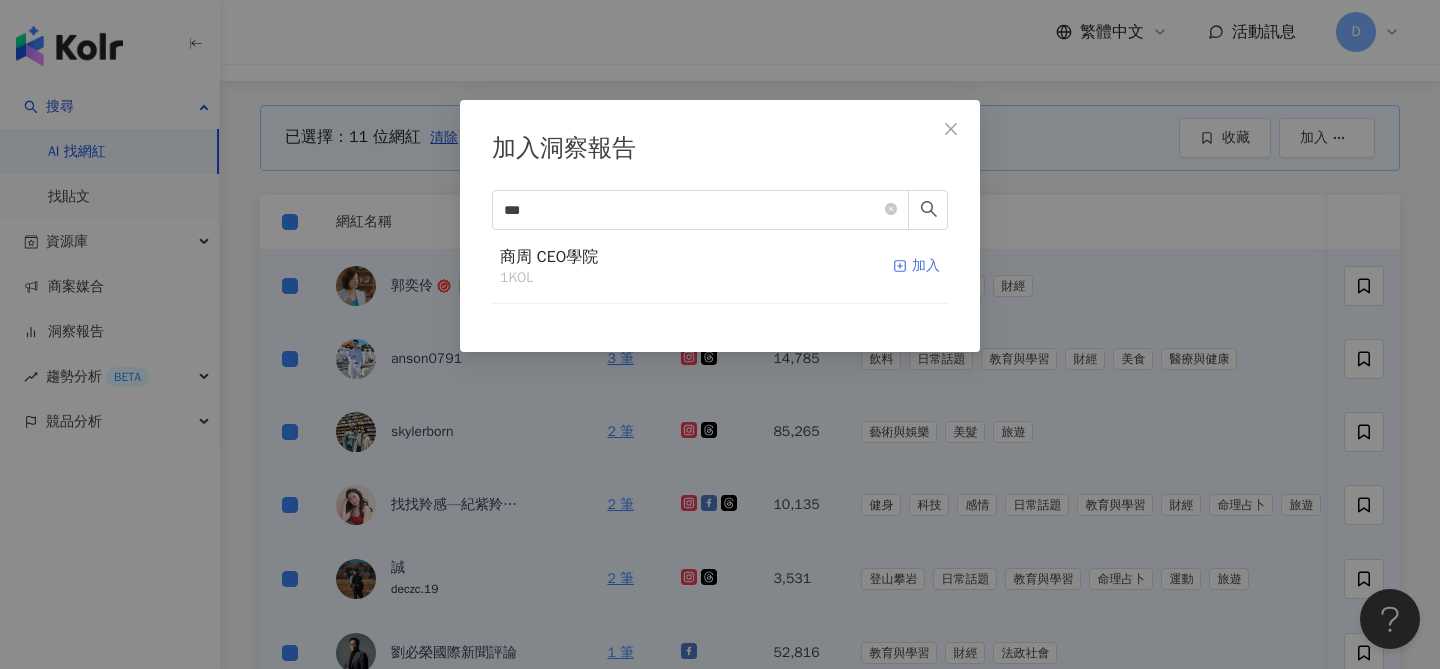 click 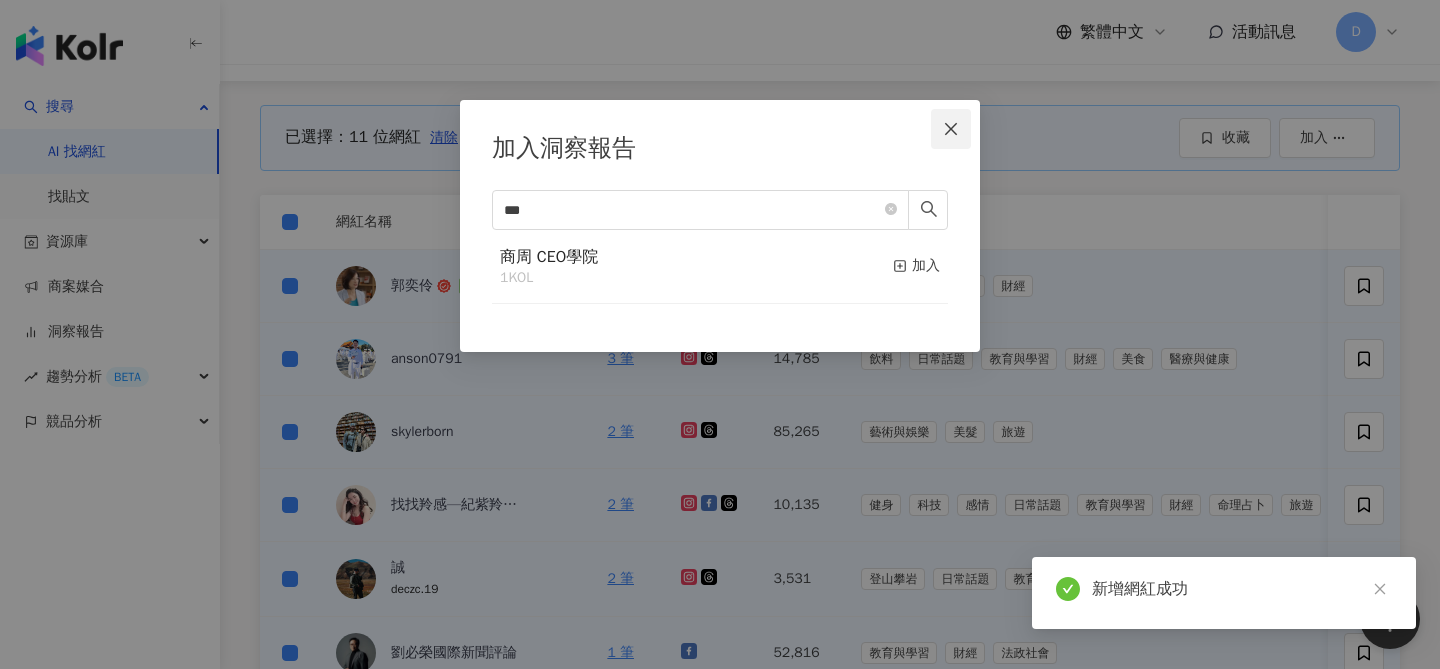 click at bounding box center [951, 129] 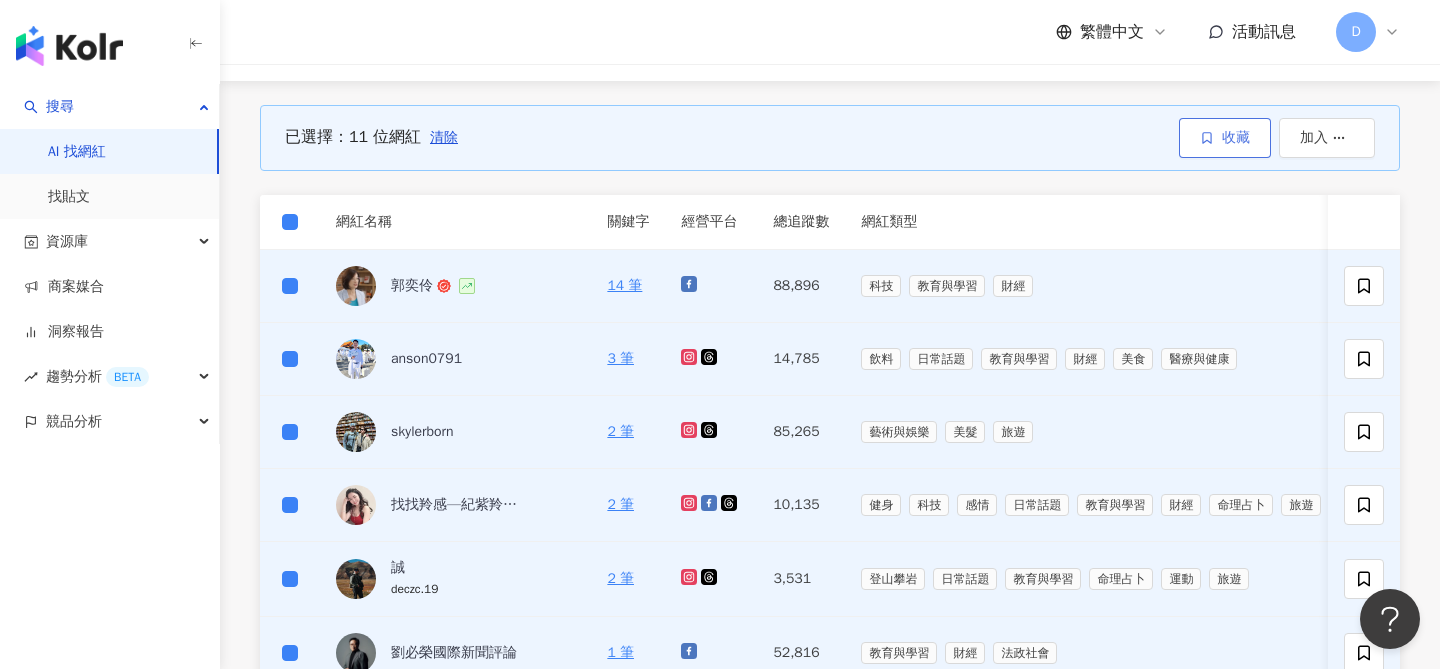 click on "收藏" at bounding box center (1236, 138) 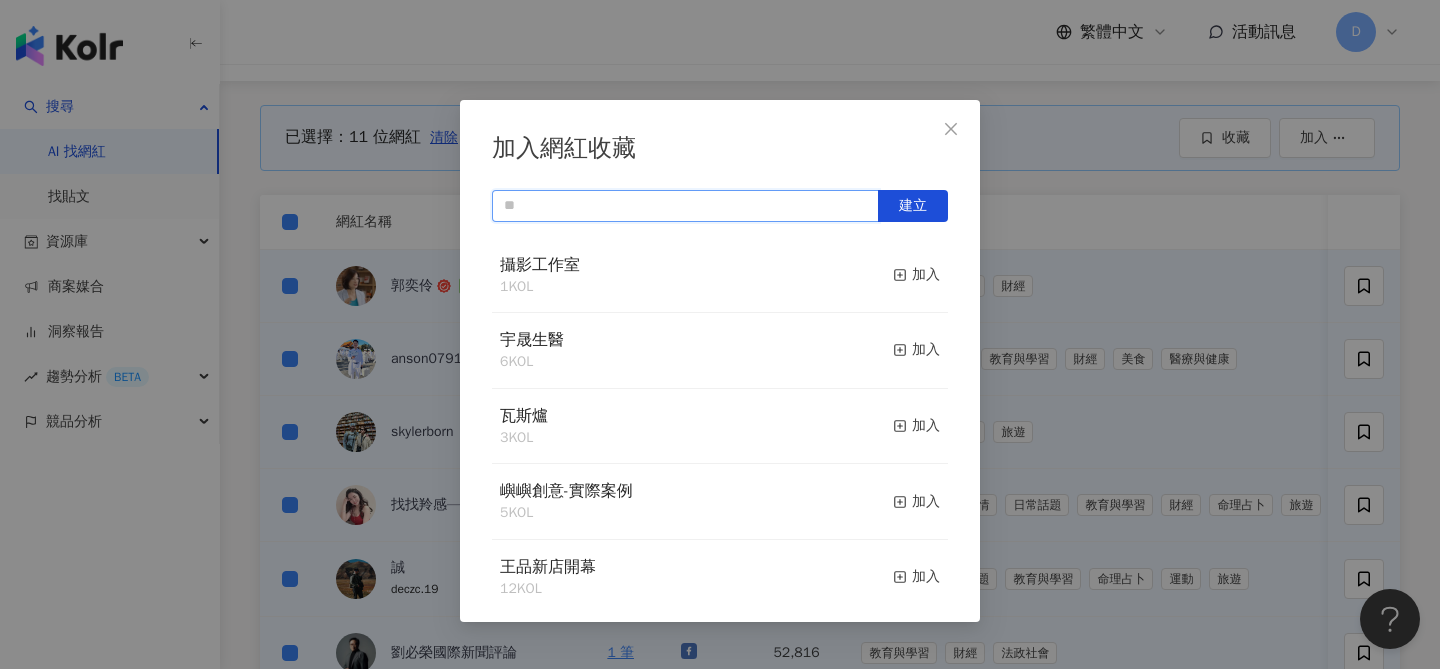 click at bounding box center (685, 206) 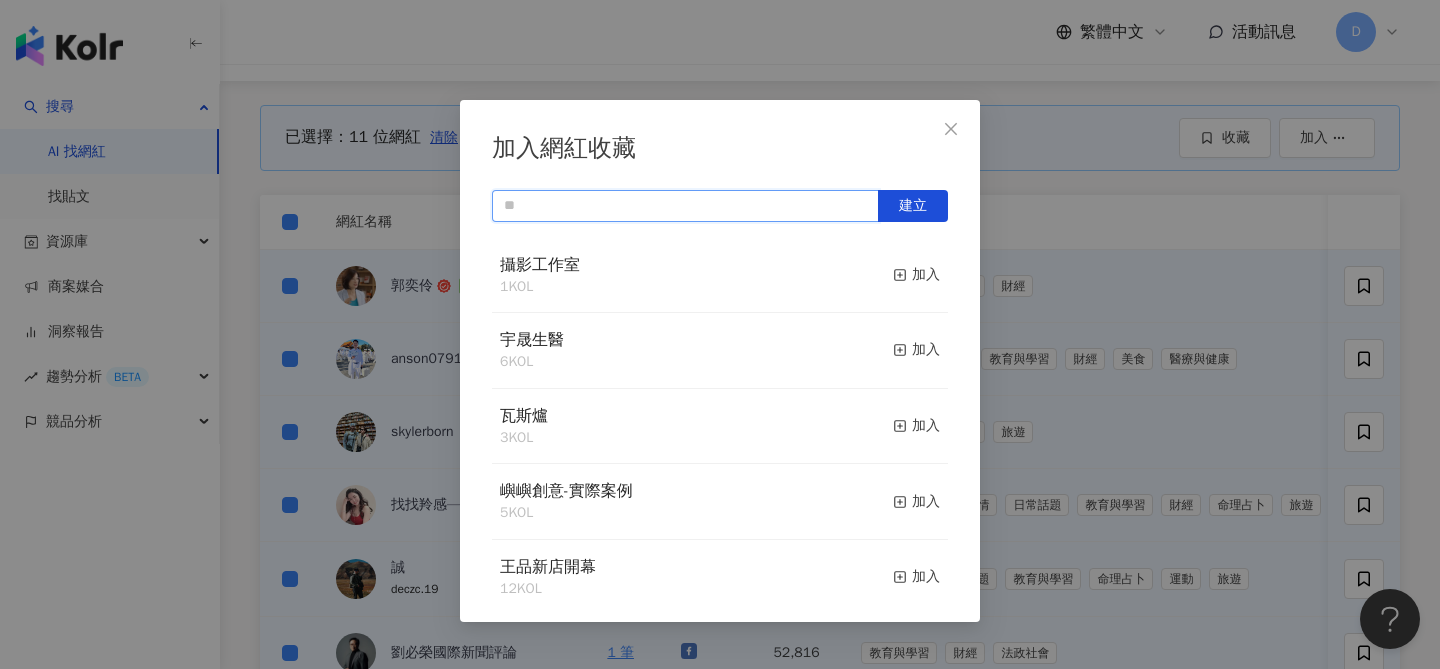 paste on "**********" 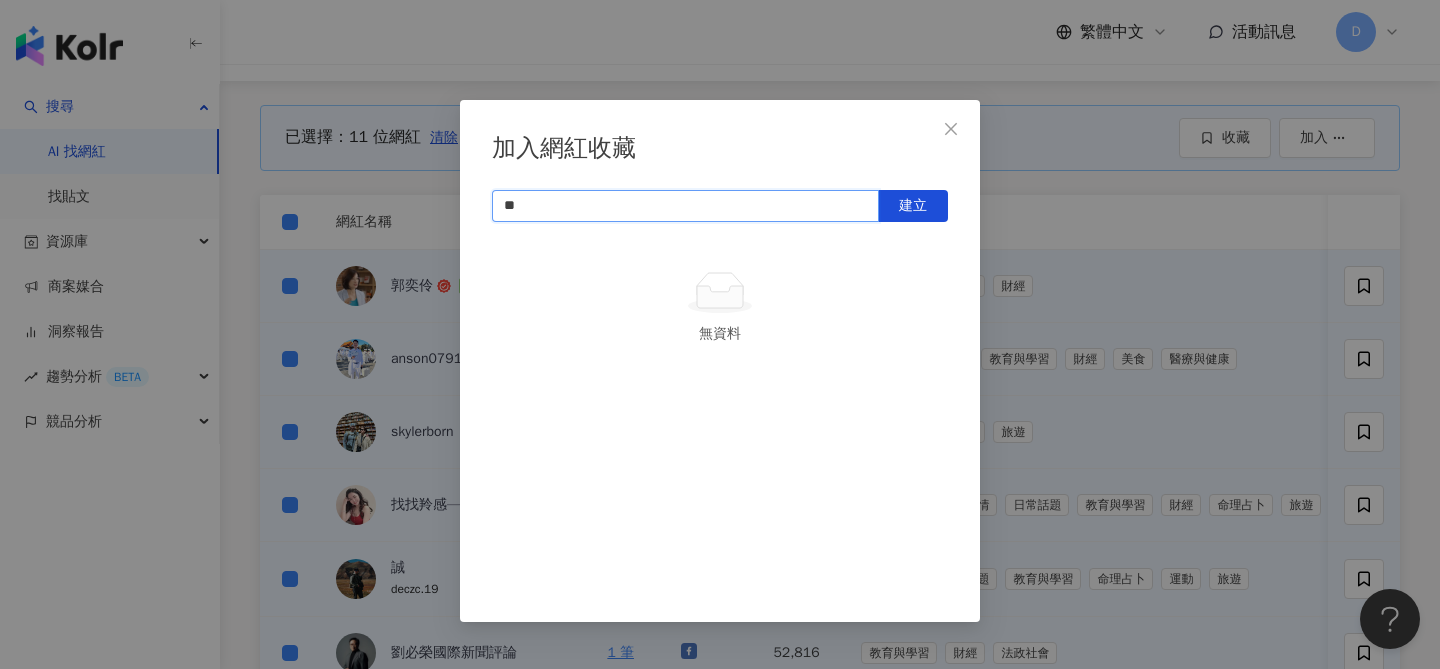 type on "*" 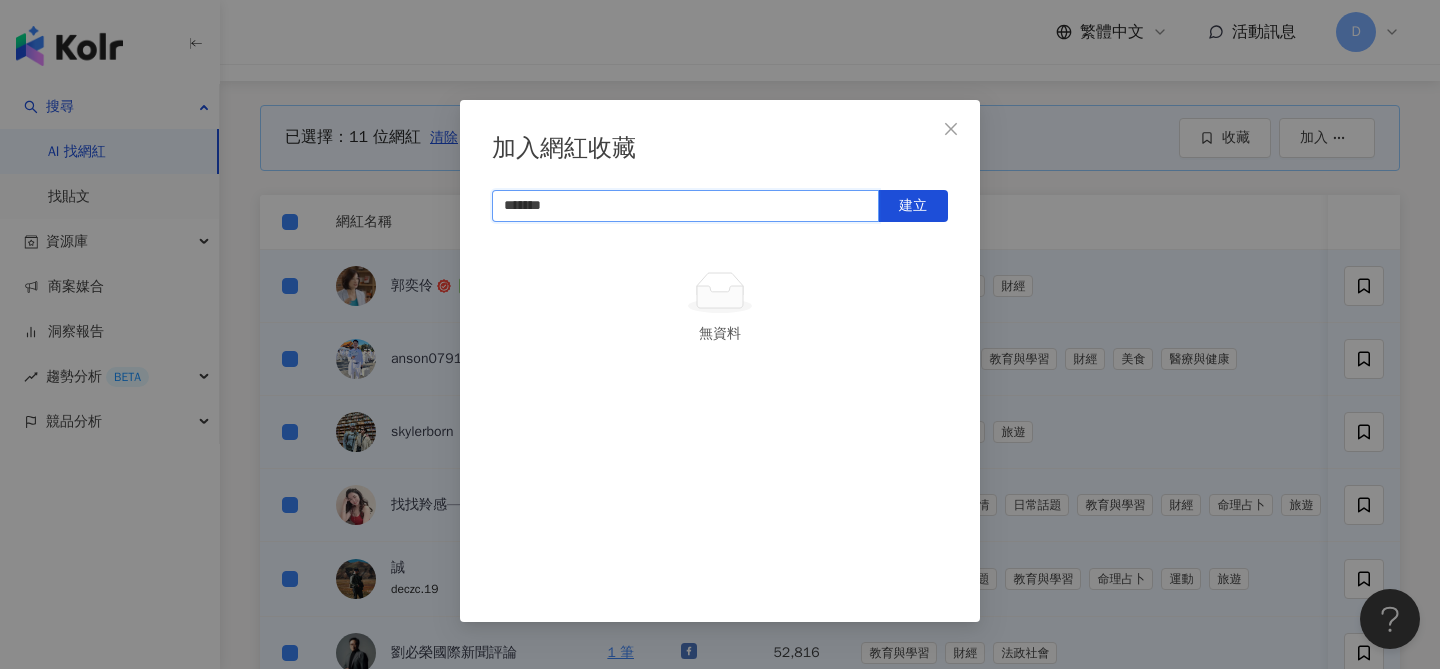 type on "*******" 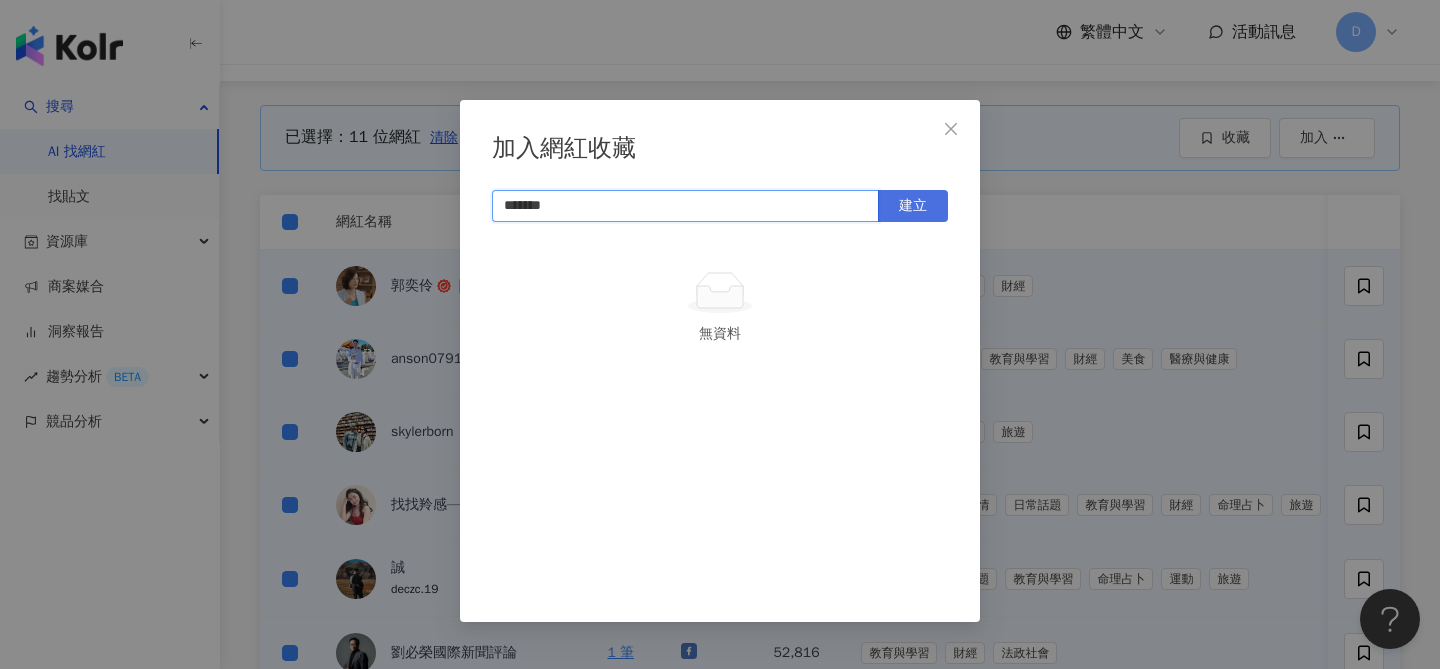 click on "建立" at bounding box center [913, 206] 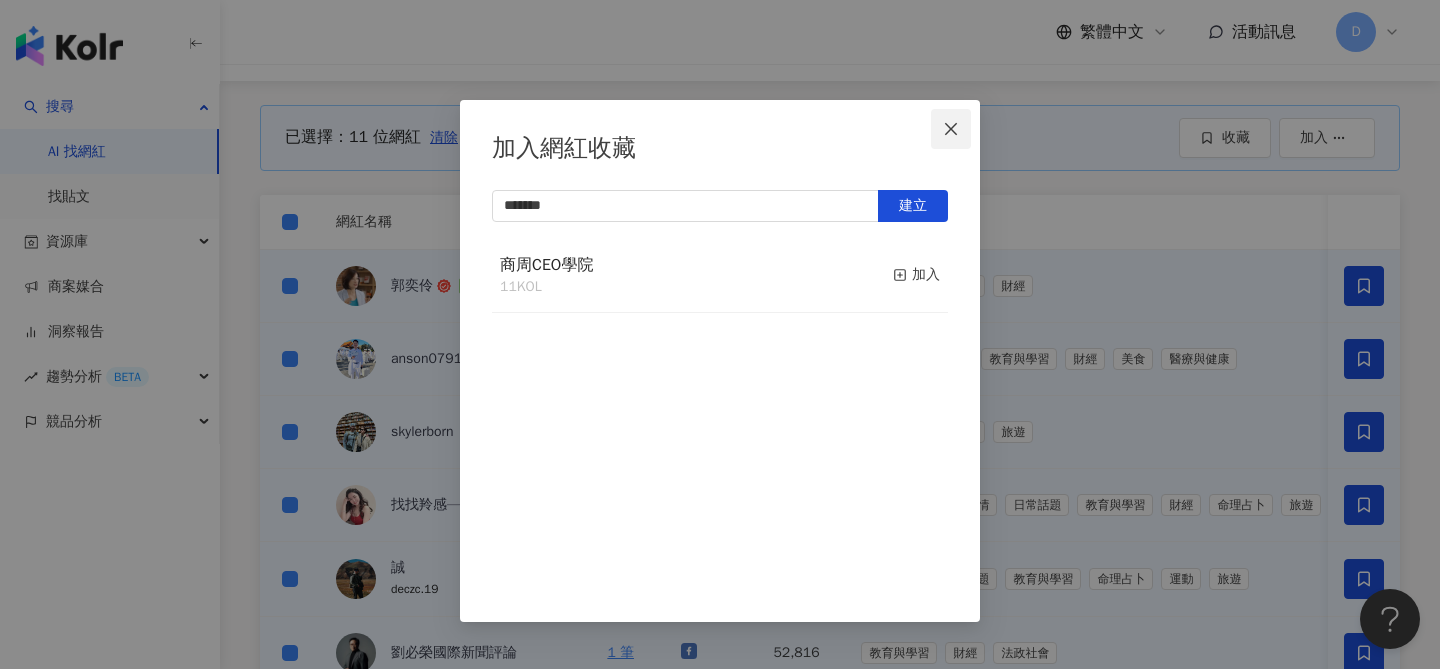 click at bounding box center [951, 129] 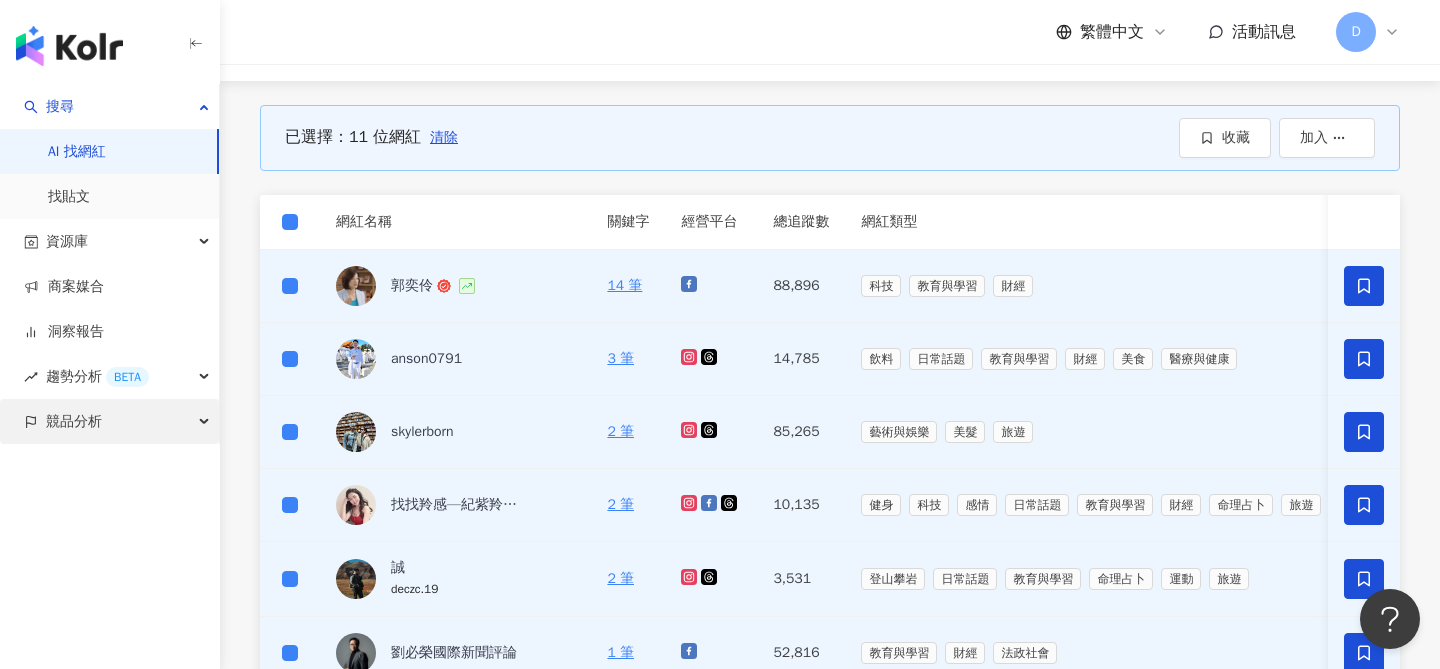 click on "競品分析" at bounding box center [74, 421] 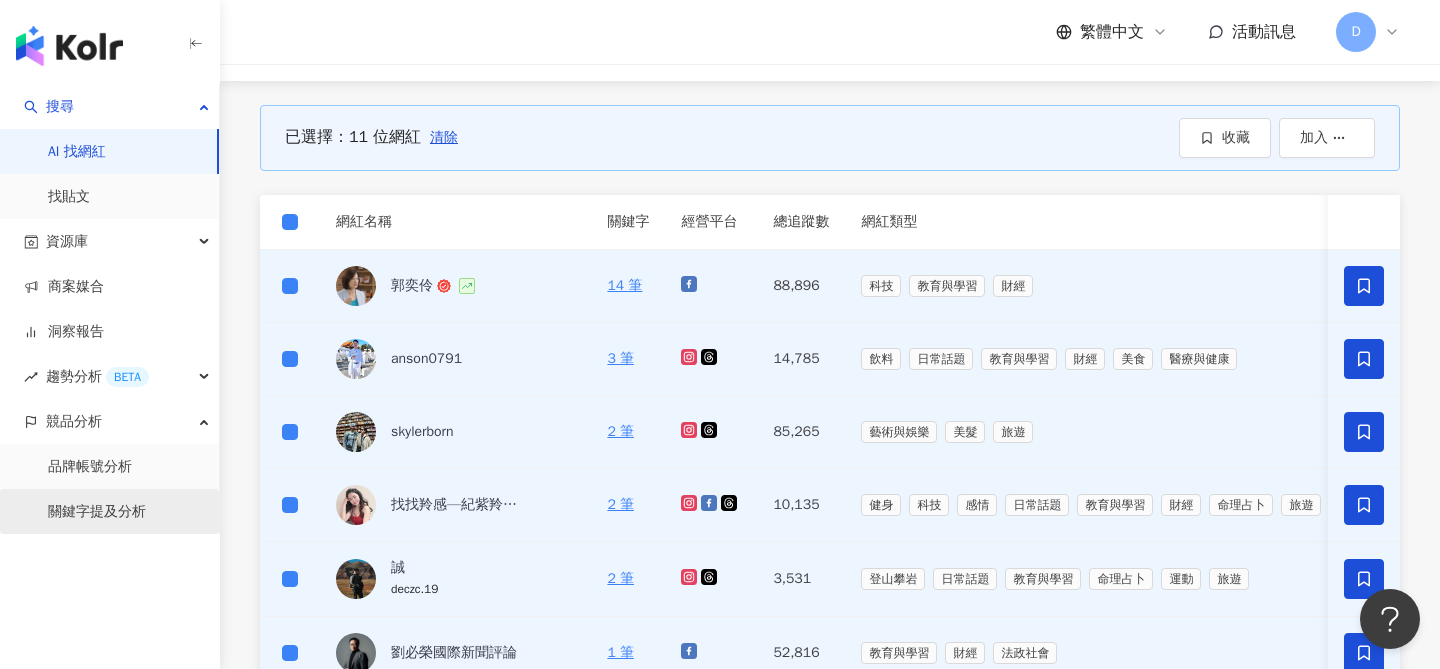 click on "關鍵字提及分析" at bounding box center [97, 512] 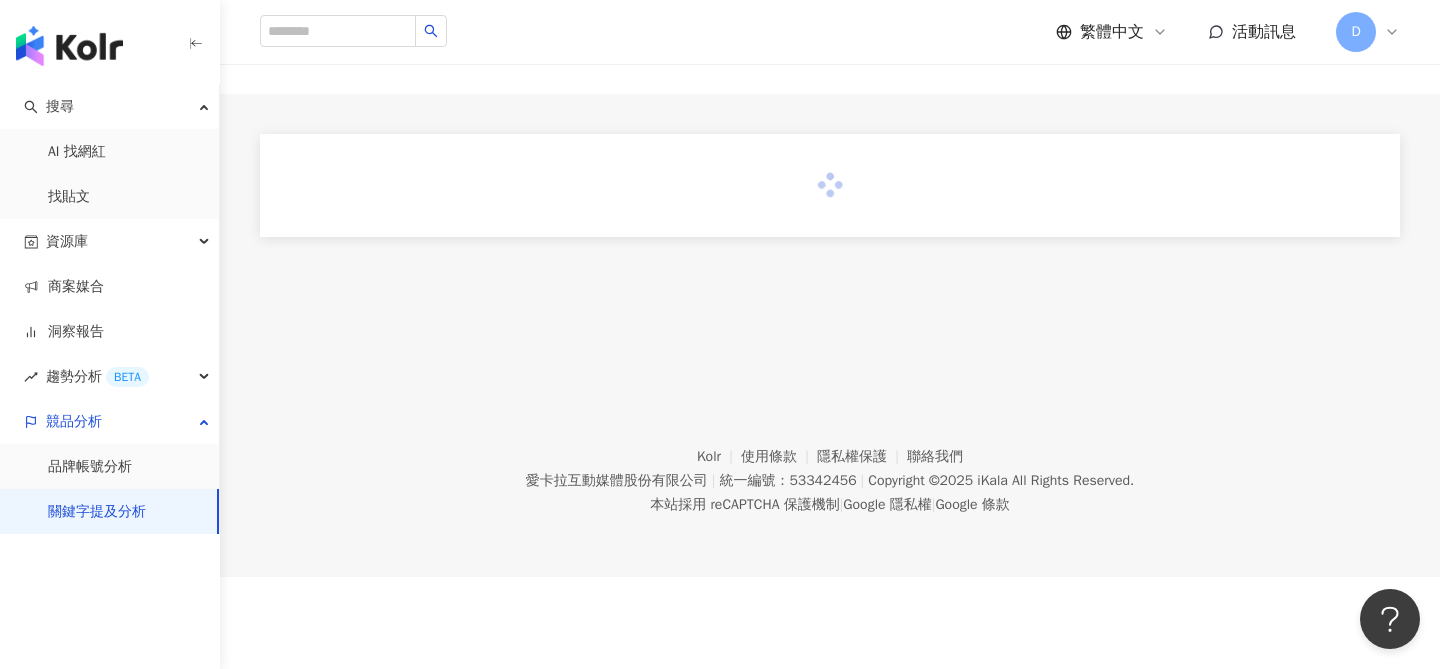 scroll, scrollTop: 0, scrollLeft: 0, axis: both 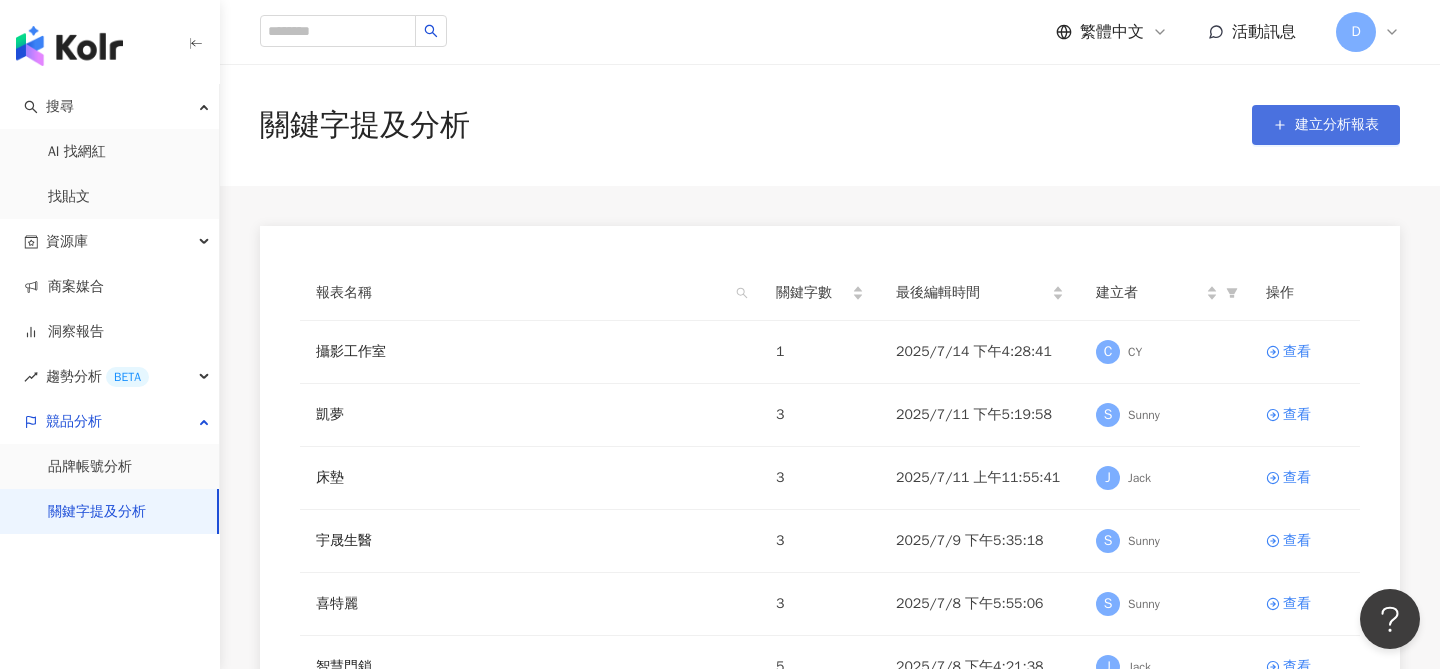 click on "建立分析報表" at bounding box center (1326, 125) 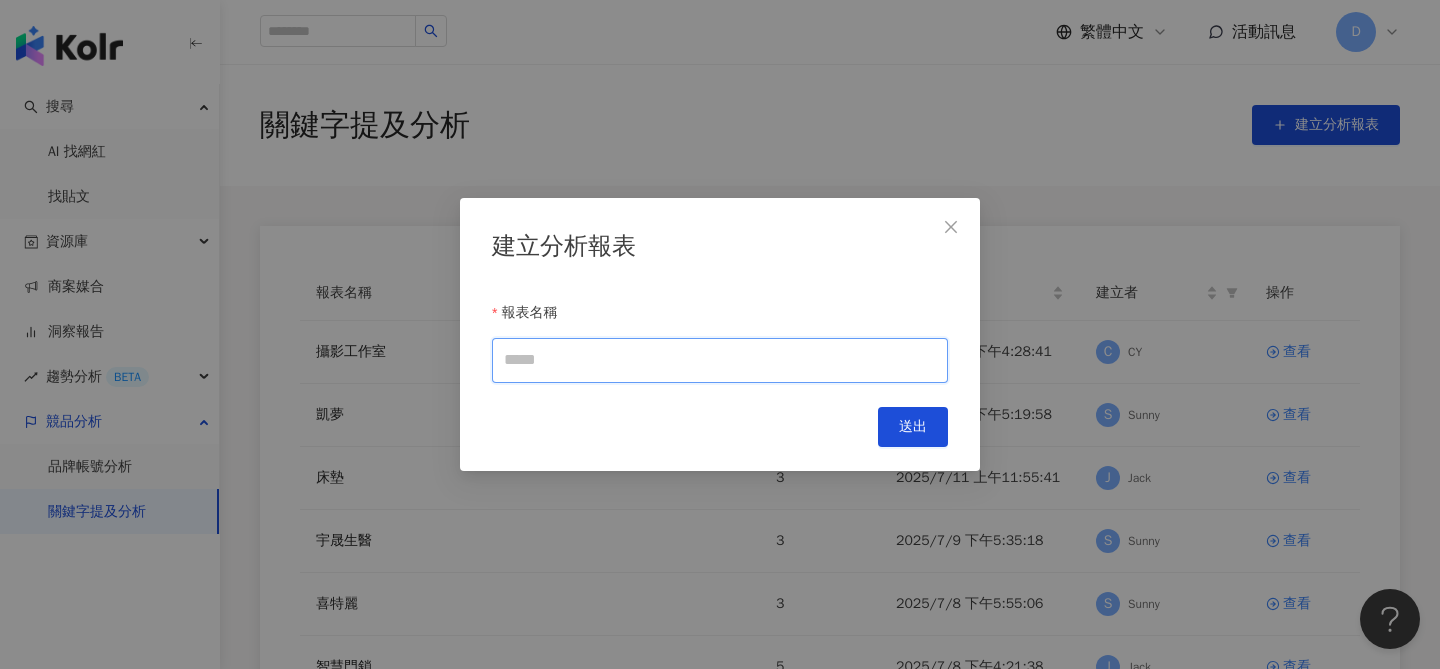 click on "報表名稱" at bounding box center [720, 360] 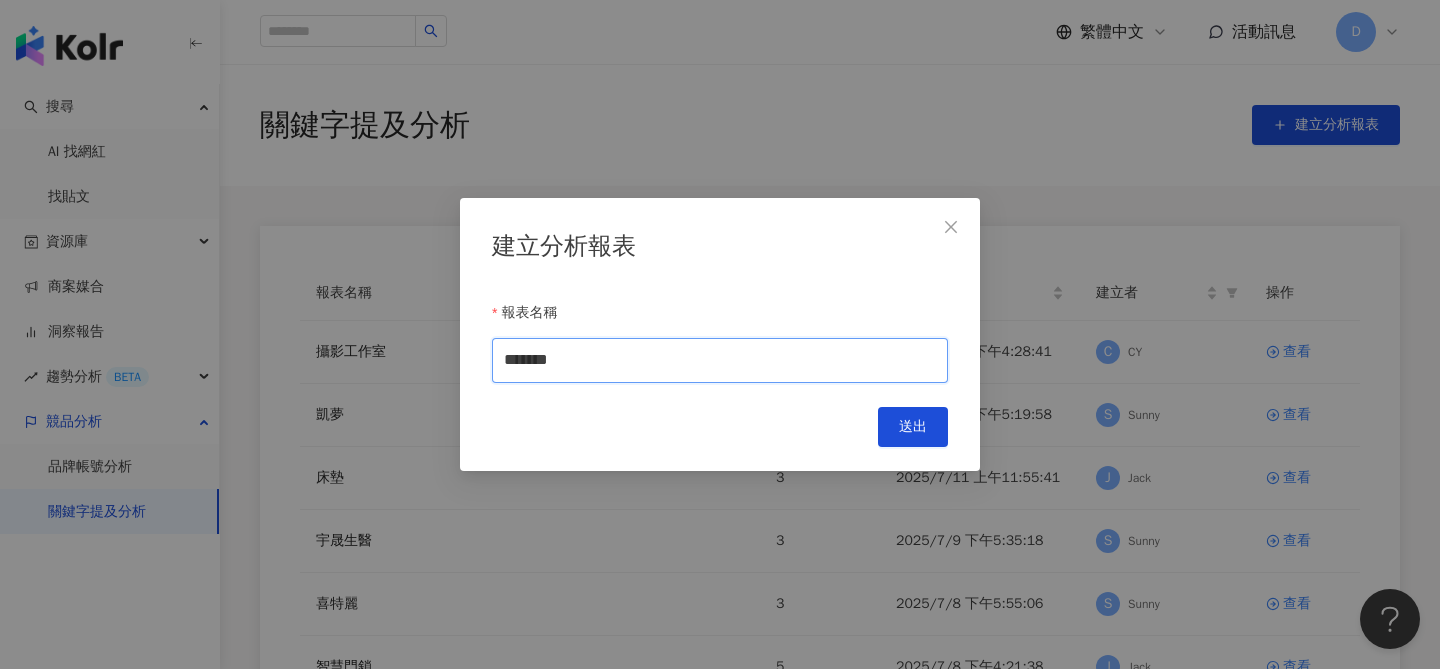 type on "*******" 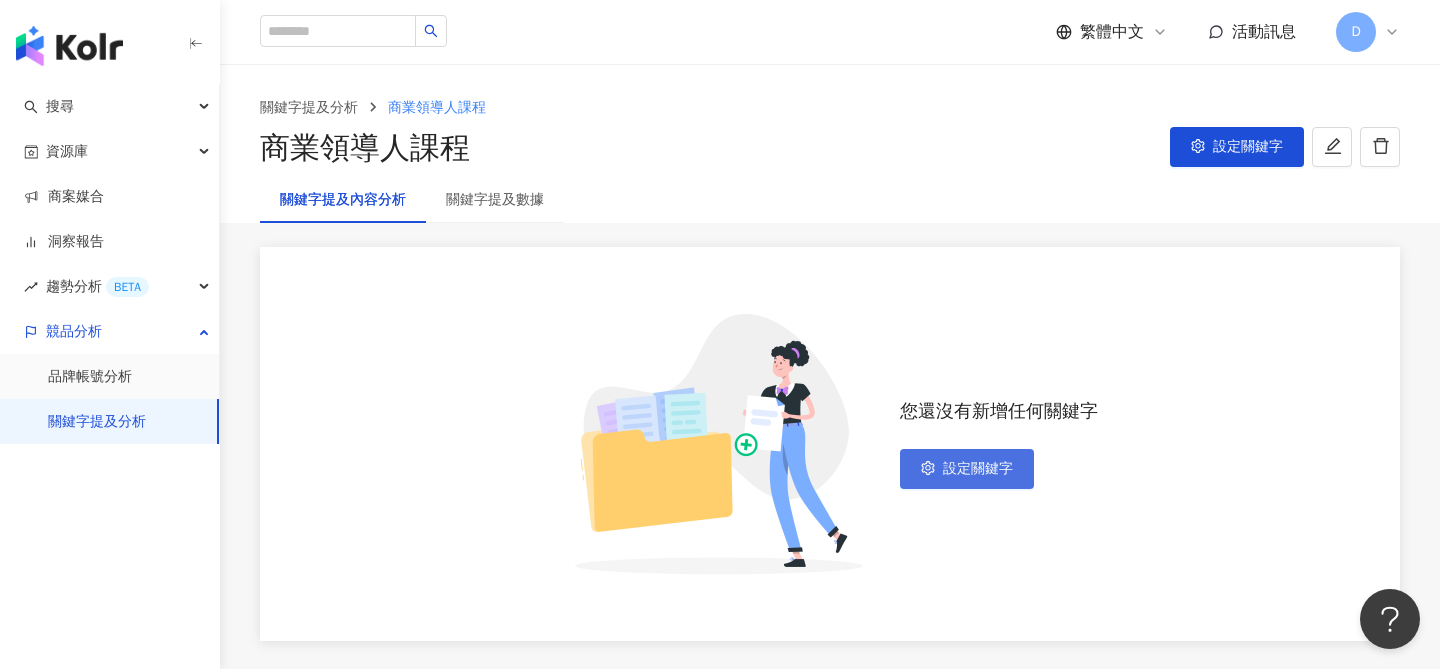 click on "設定關鍵字" at bounding box center [967, 469] 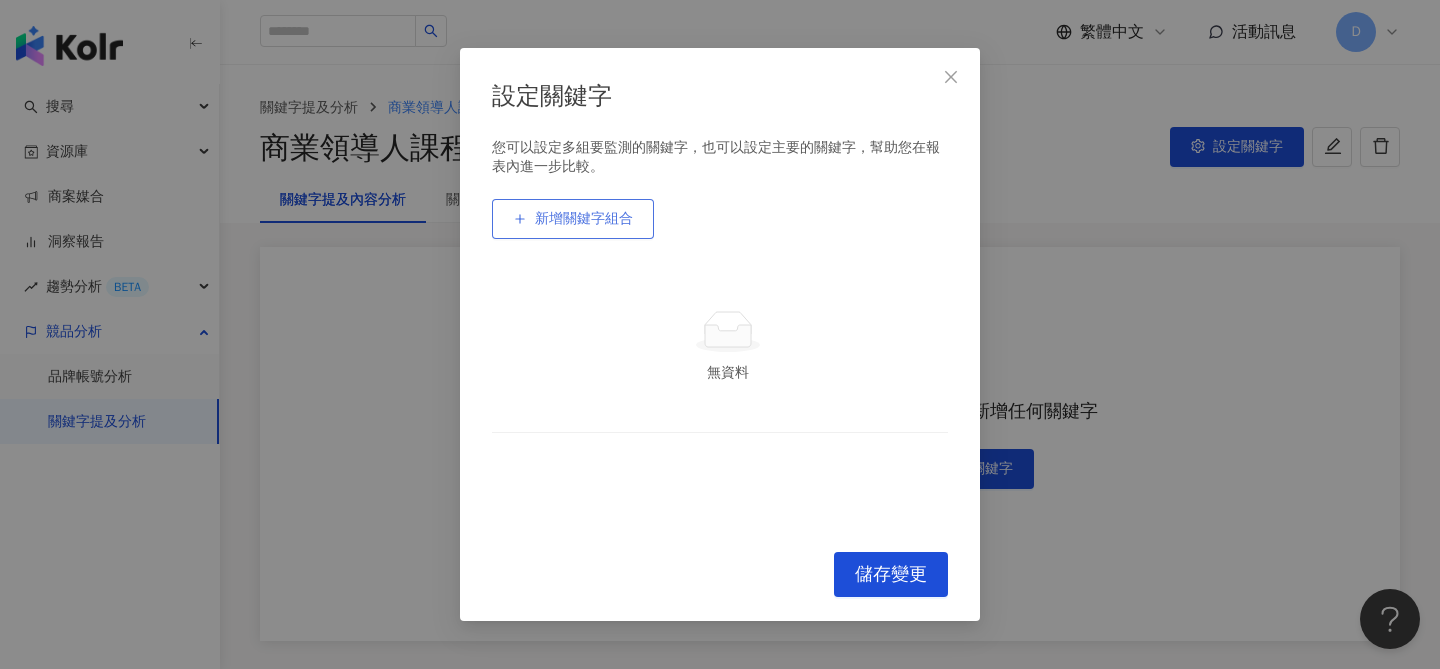 click on "新增關鍵字組合" at bounding box center [573, 219] 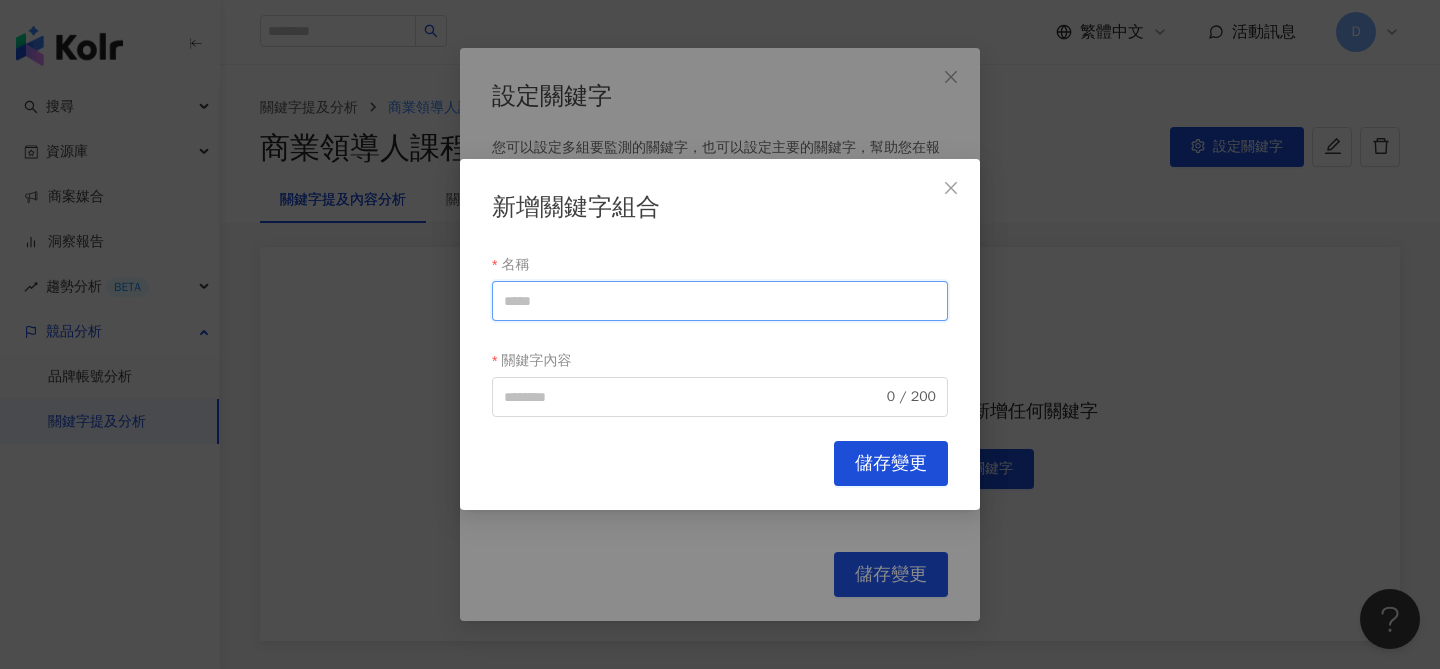click on "名稱" at bounding box center (720, 301) 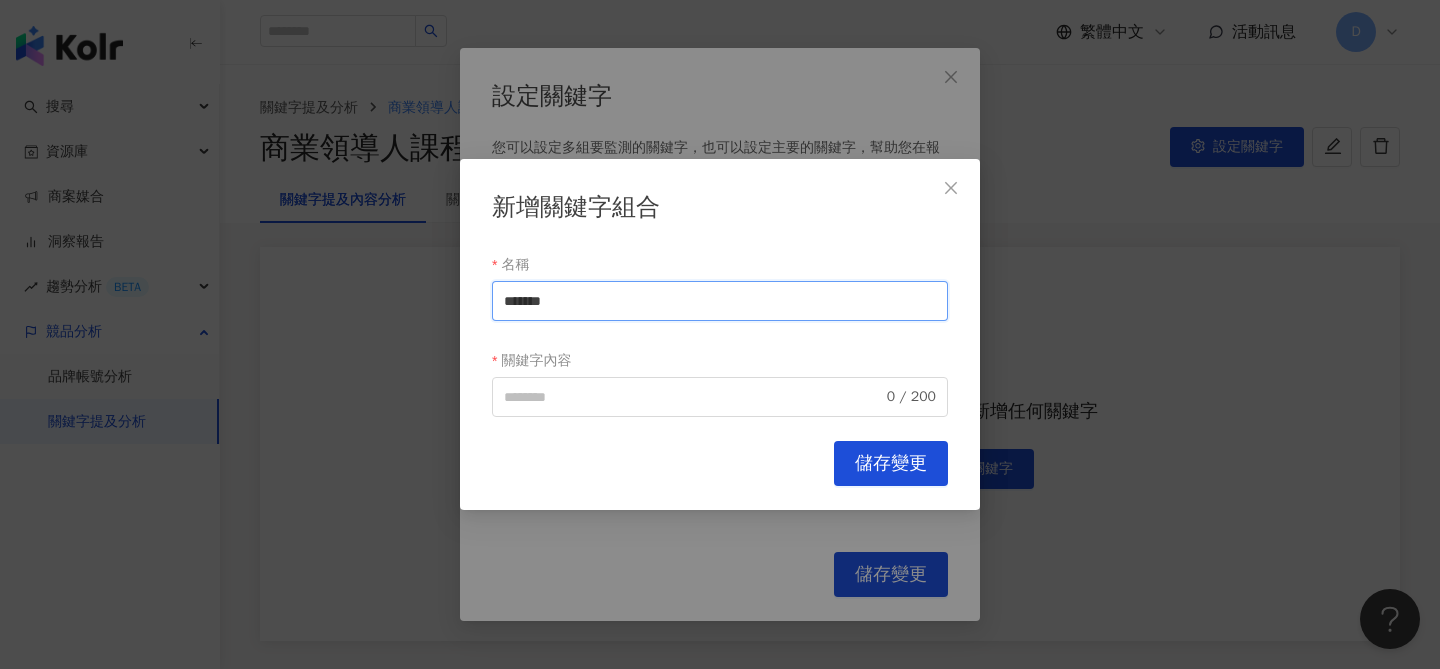 drag, startPoint x: 504, startPoint y: 299, endPoint x: 646, endPoint y: 304, distance: 142.088 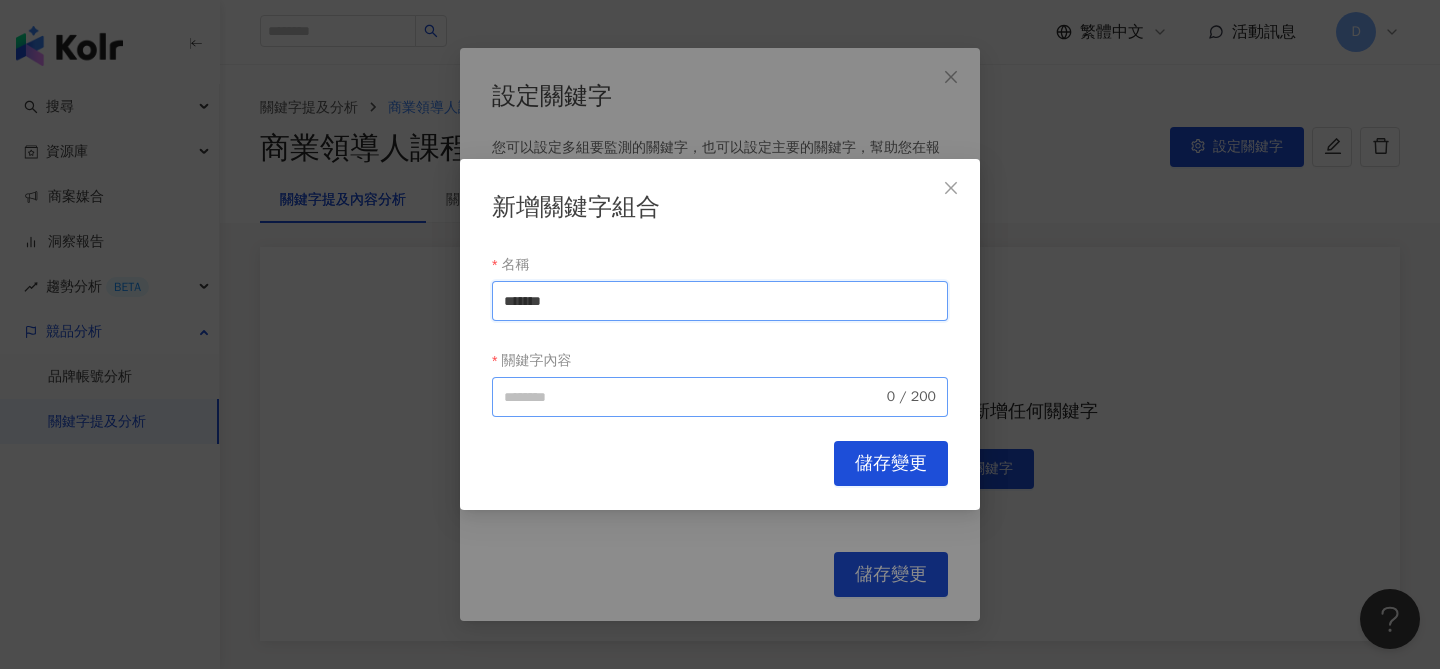 type on "*******" 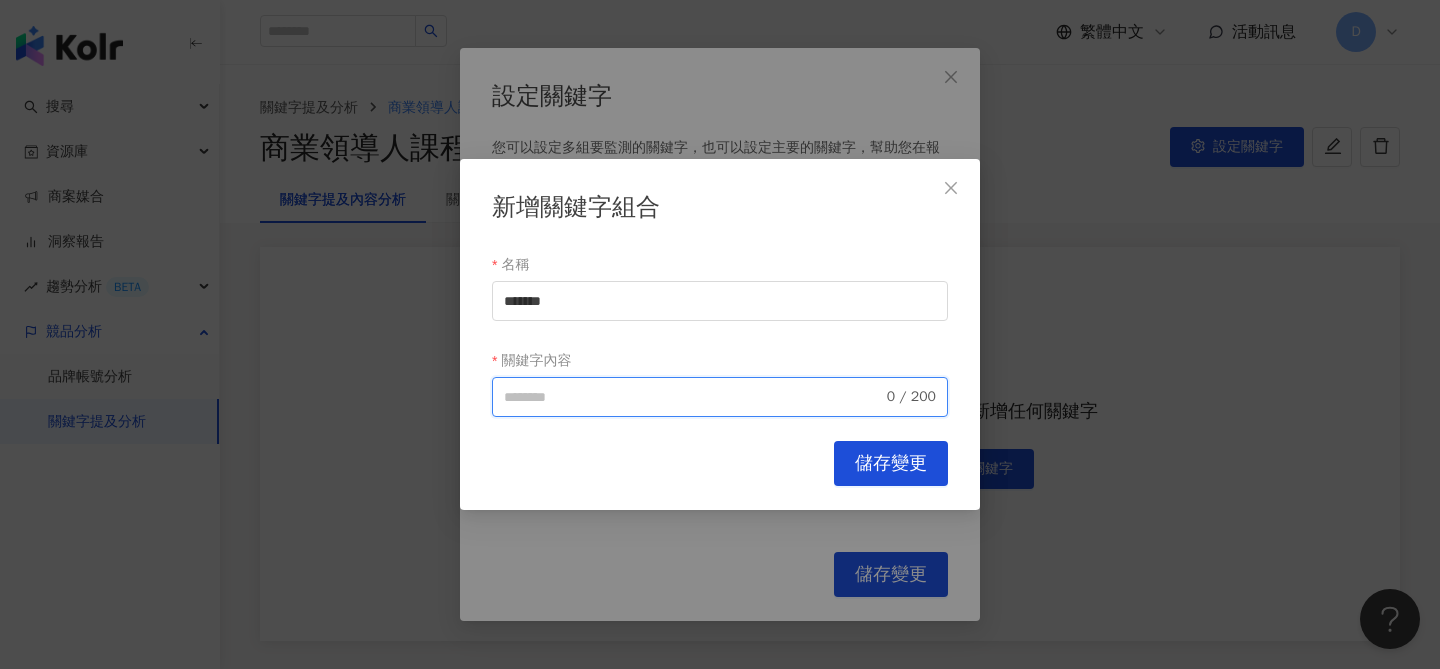 click on "關鍵字內容" at bounding box center [693, 397] 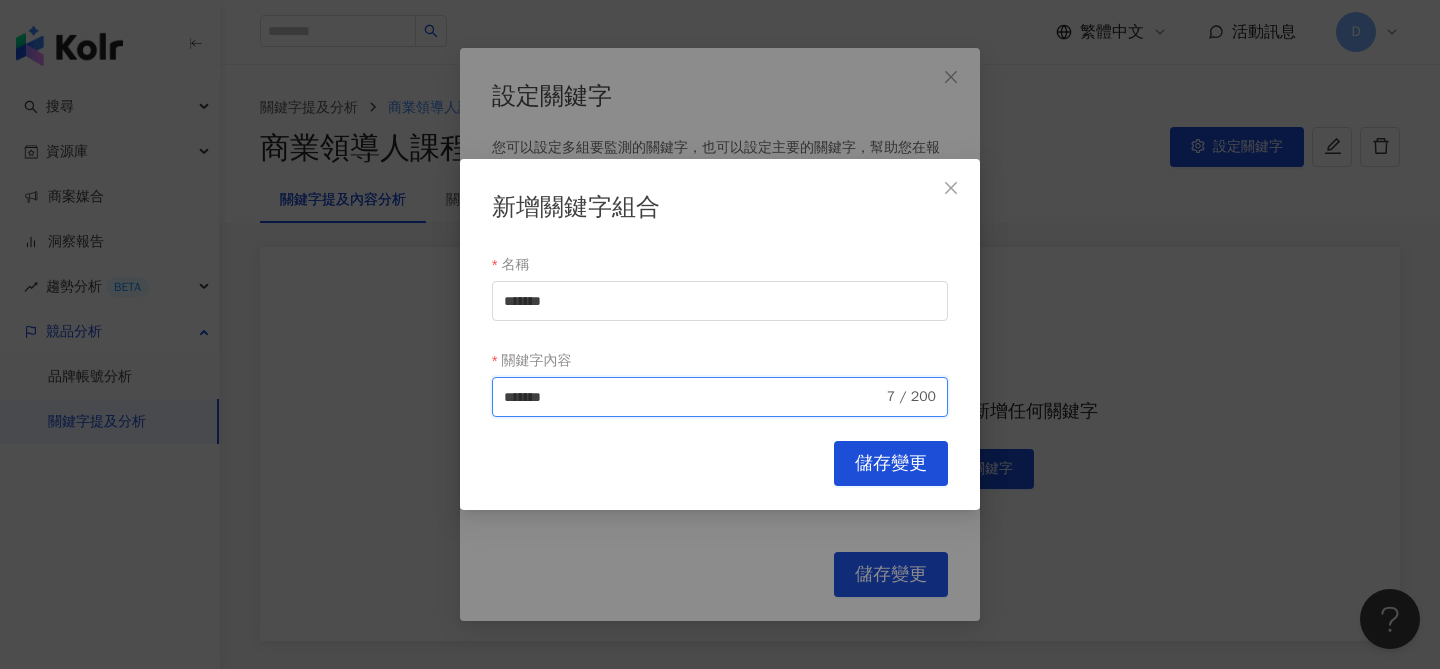 drag, startPoint x: 531, startPoint y: 396, endPoint x: 696, endPoint y: 393, distance: 165.02727 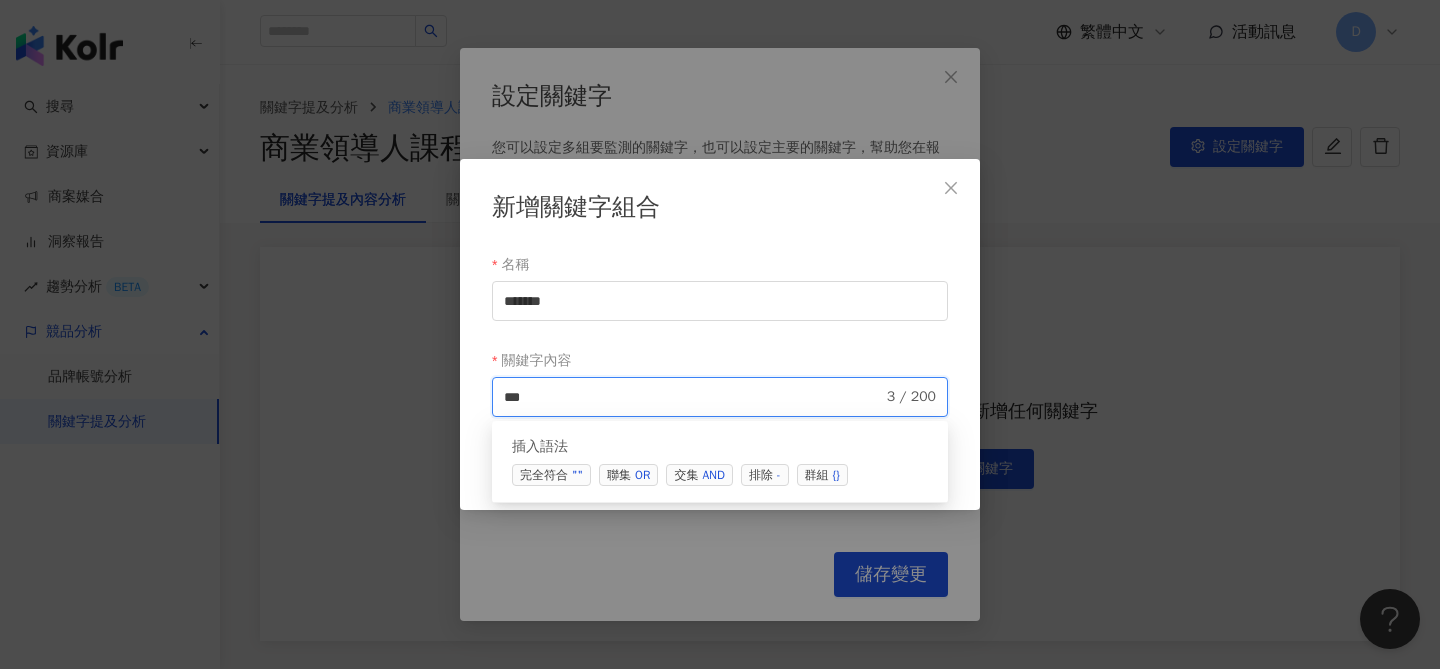 click on "AND" at bounding box center (713, 475) 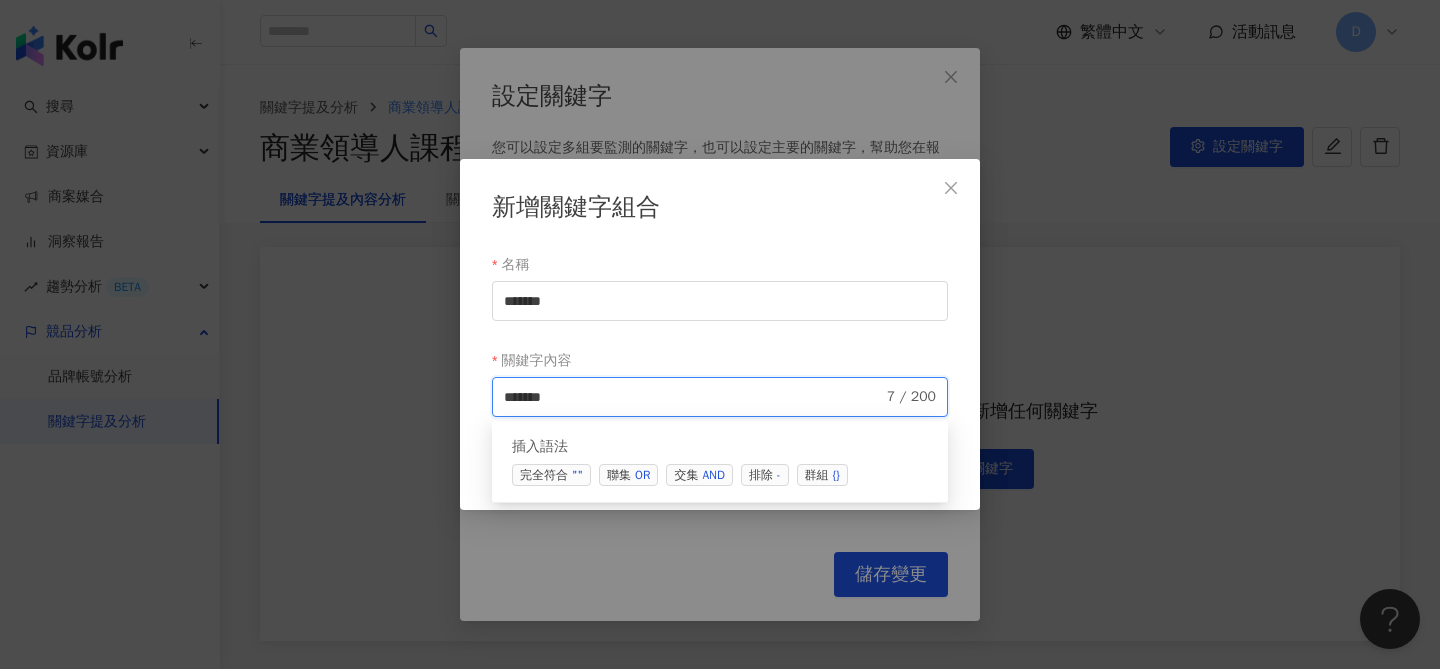 paste on "******" 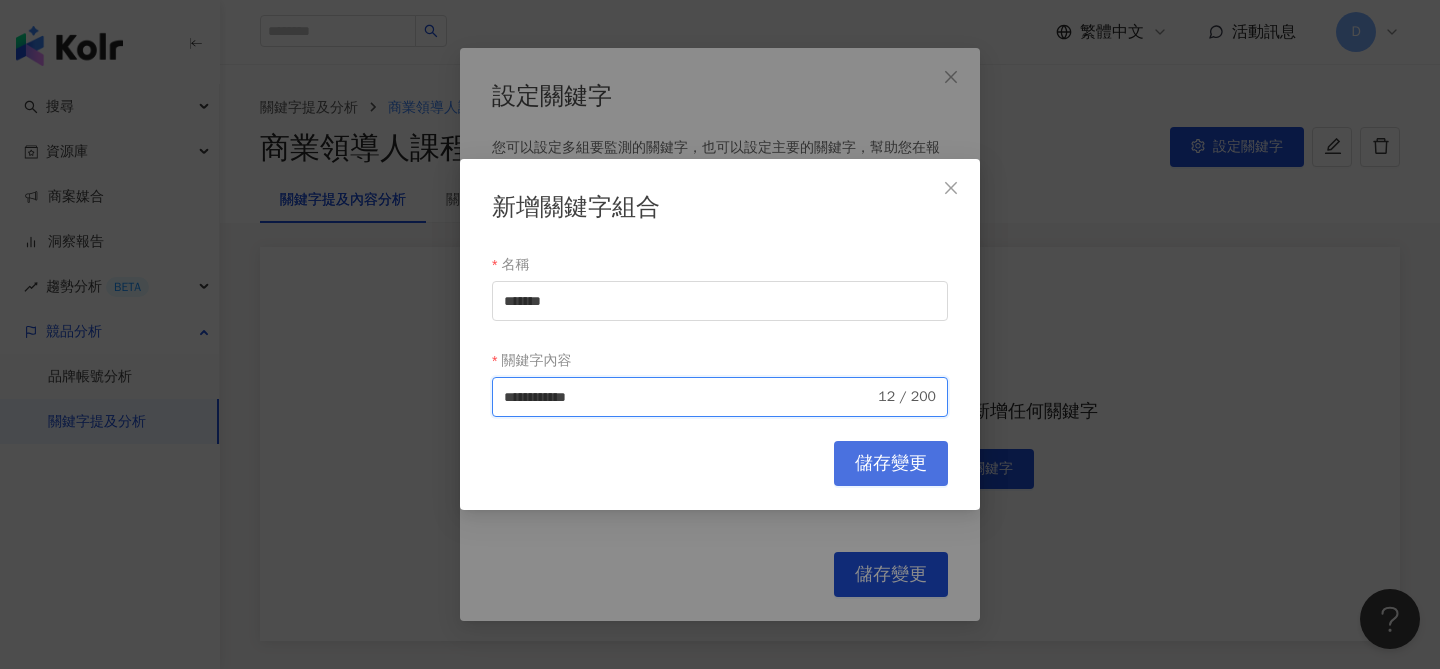 type on "**********" 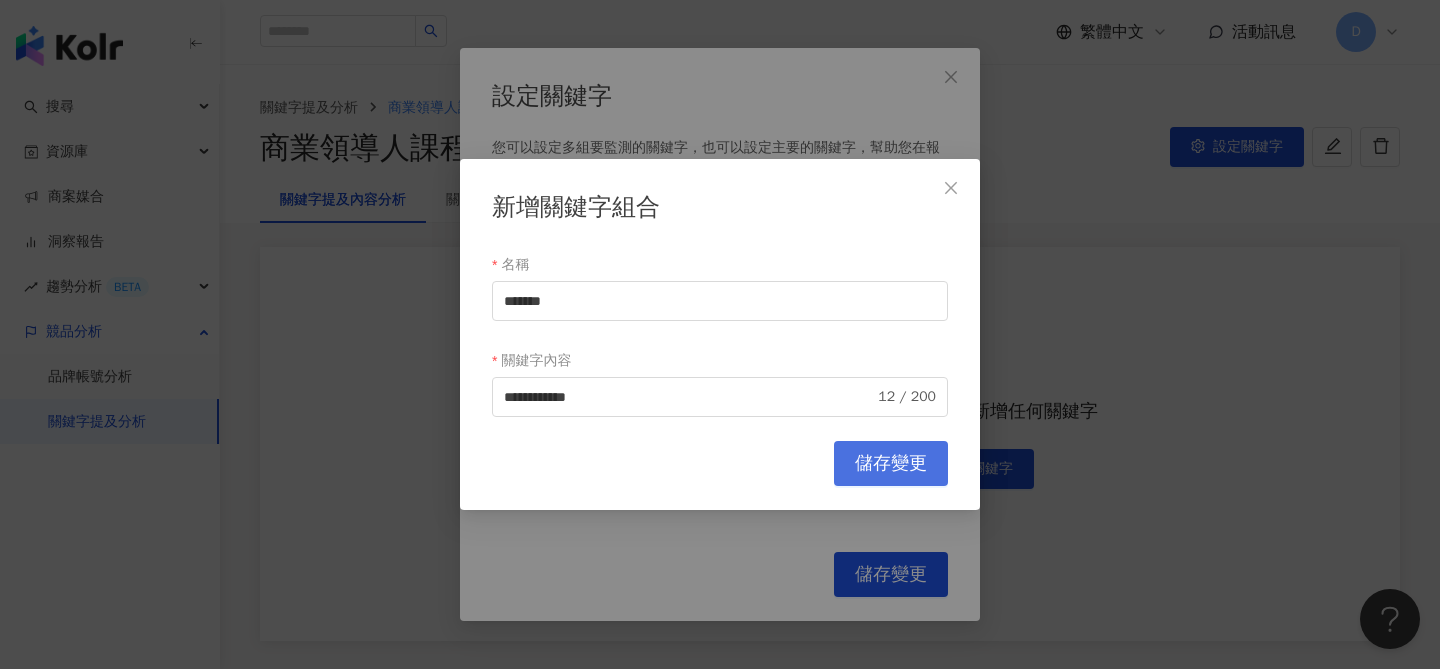 click on "儲存變更" at bounding box center (891, 464) 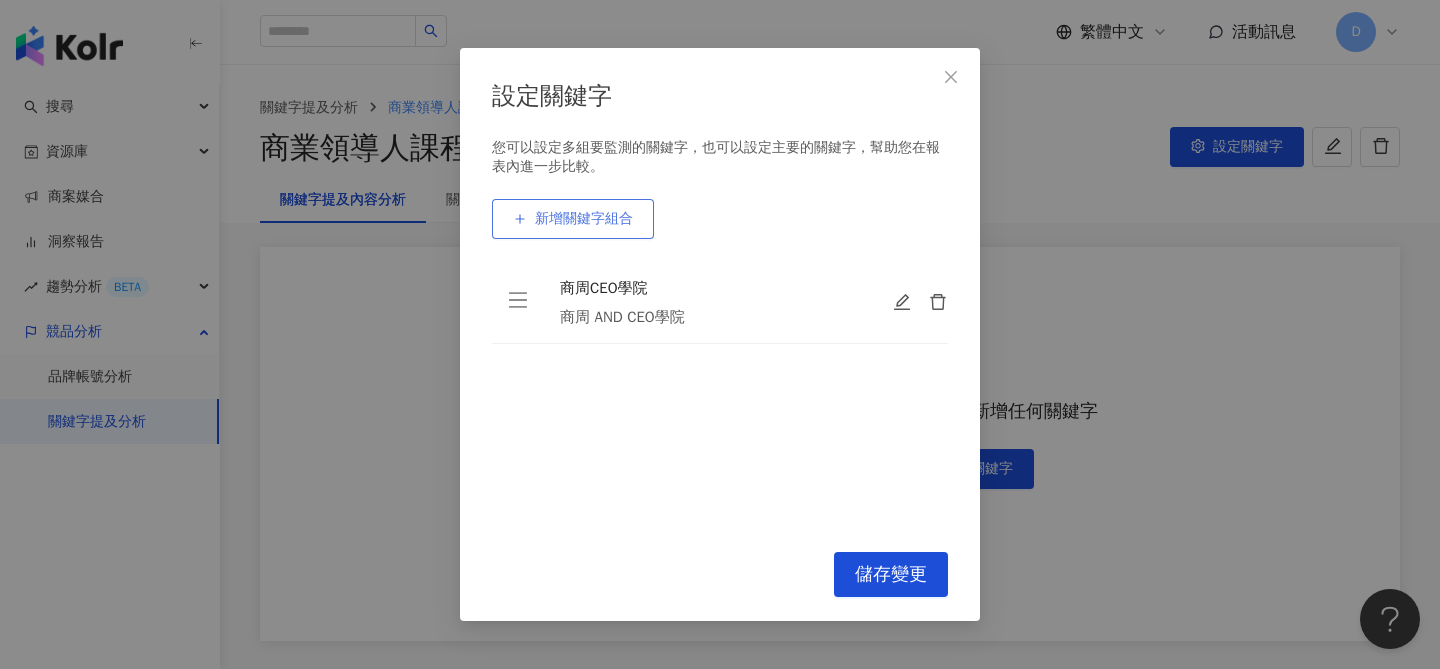 click on "新增關鍵字組合" at bounding box center (584, 219) 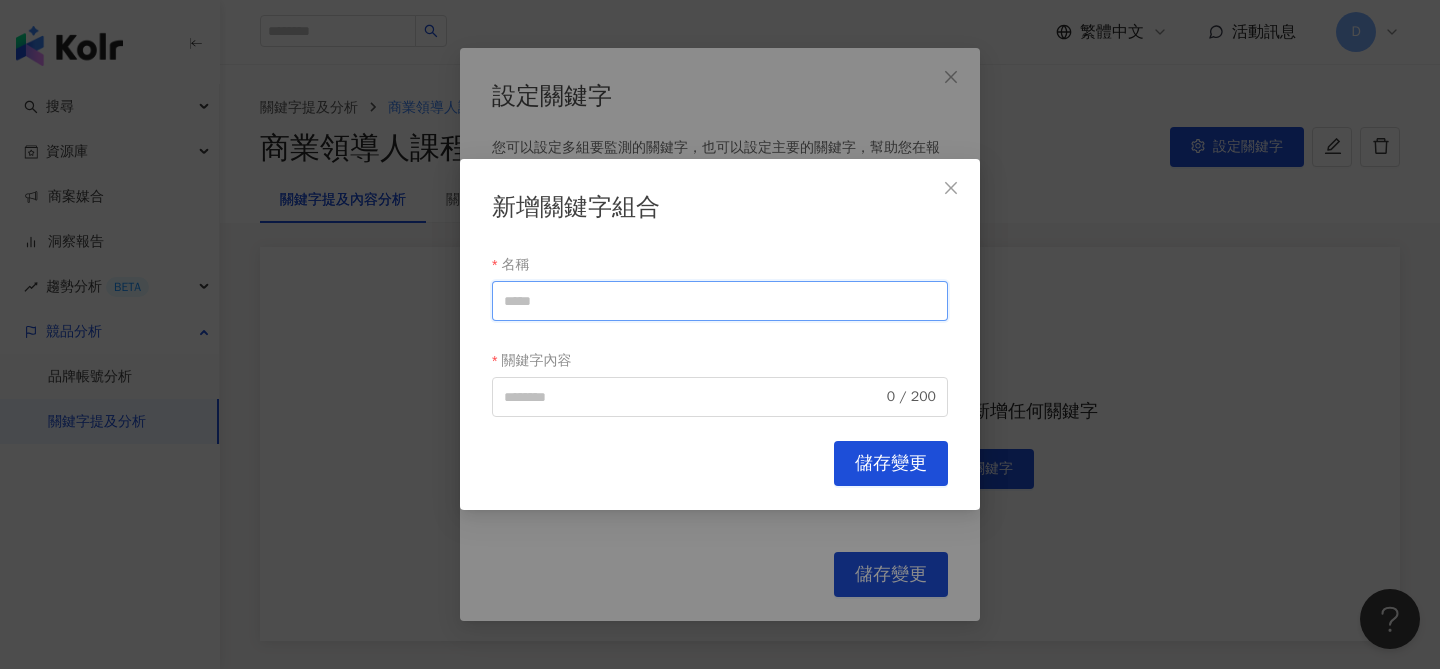 click on "名稱" at bounding box center (720, 301) 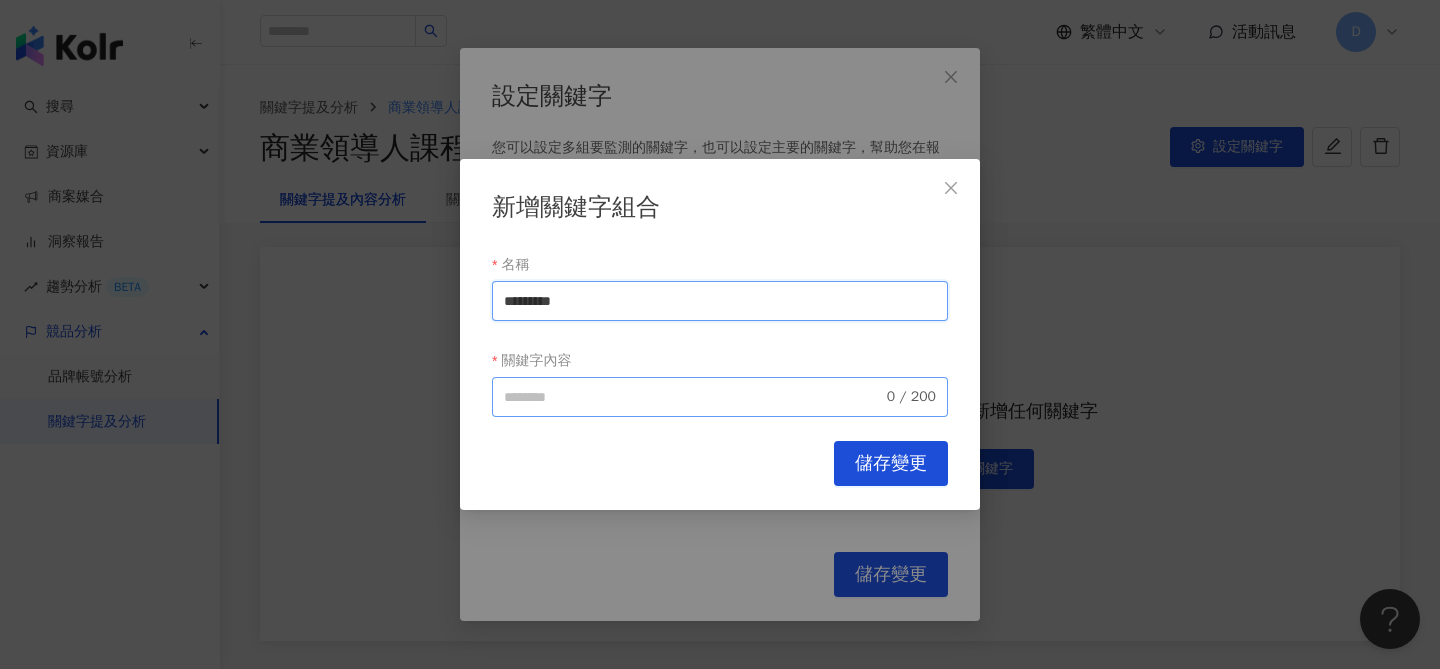 type on "*********" 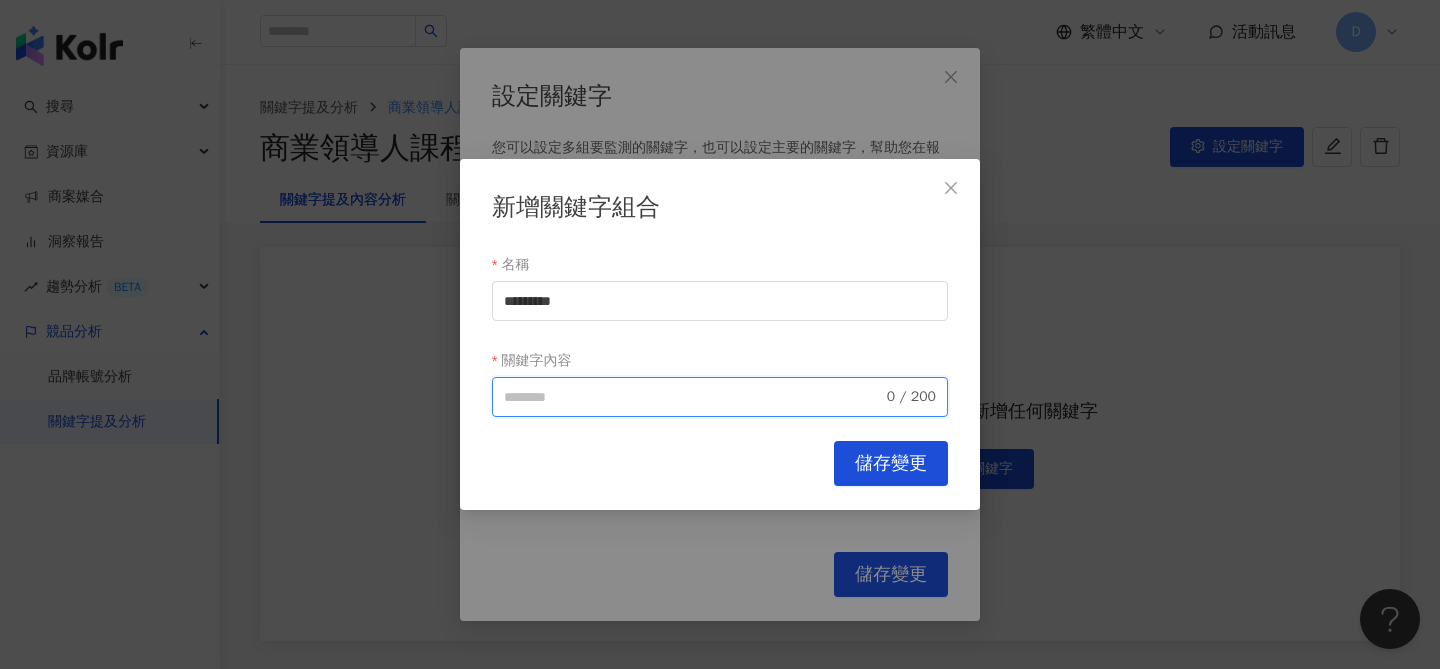 click on "關鍵字內容" at bounding box center (693, 397) 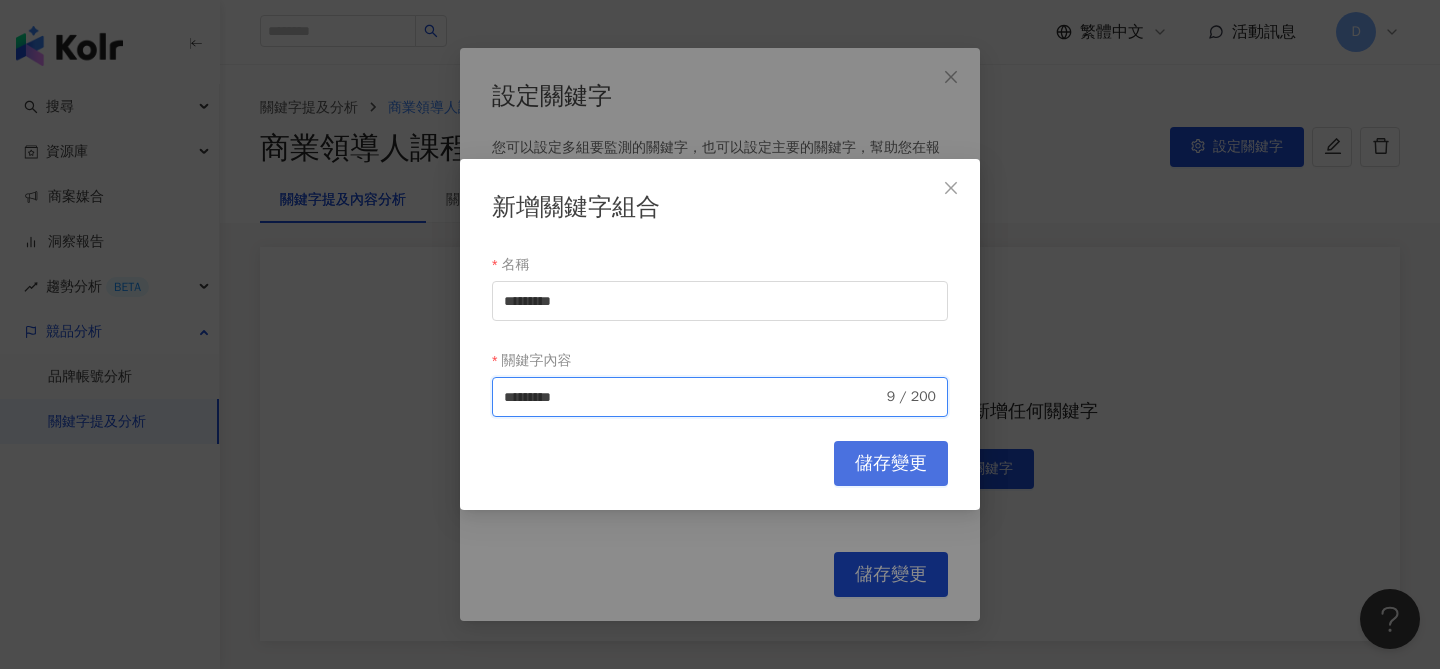 type on "*********" 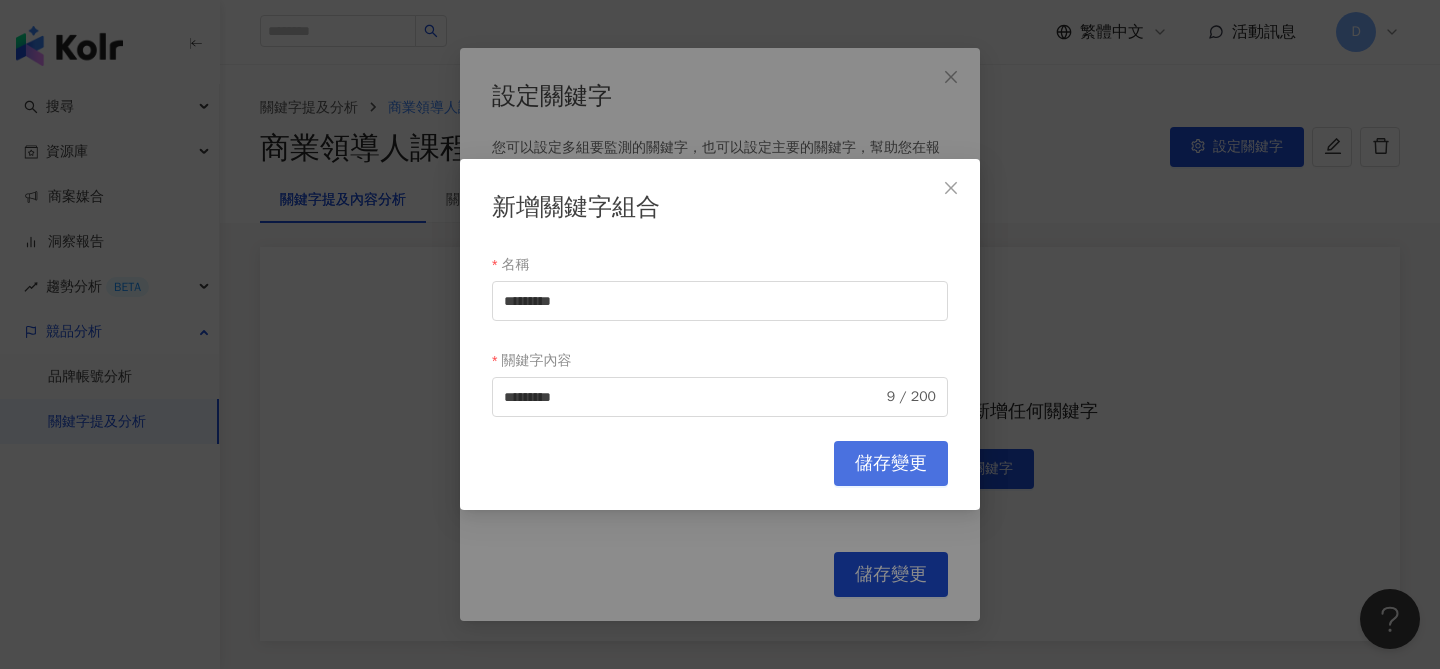 click on "儲存變更" at bounding box center [891, 463] 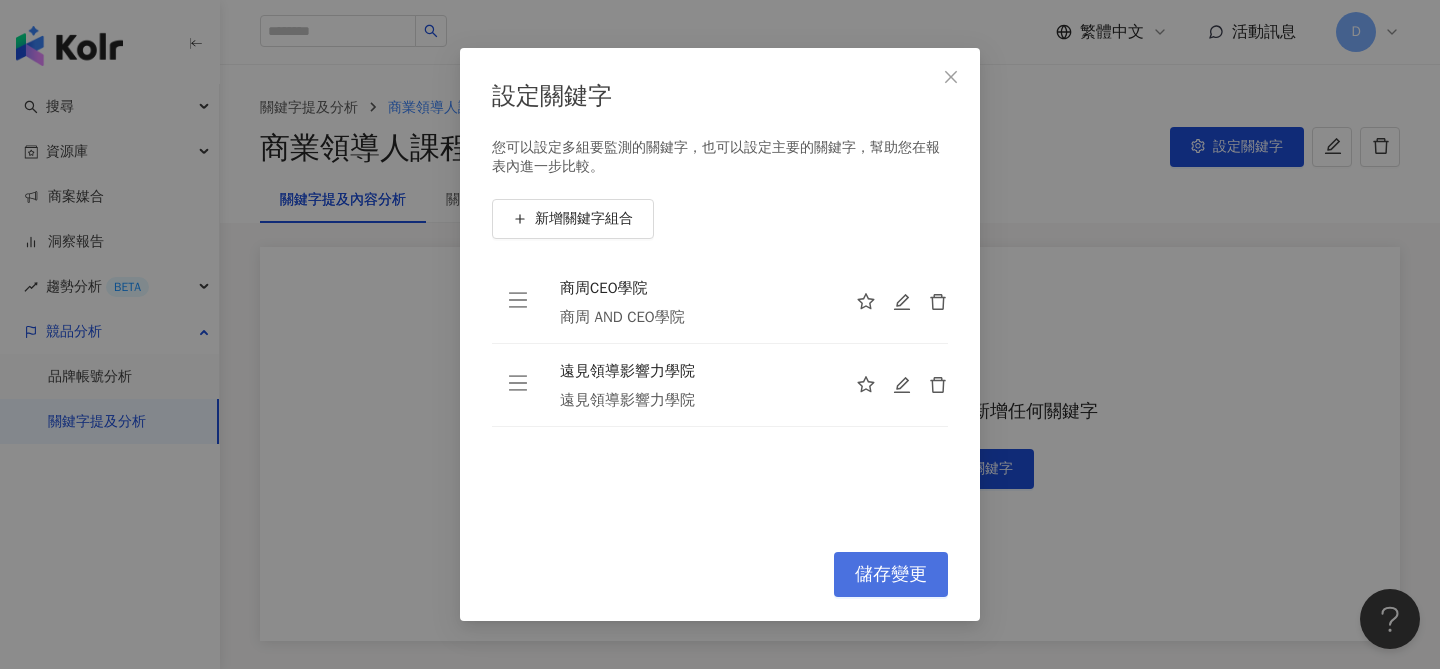 click on "儲存變更" at bounding box center (891, 575) 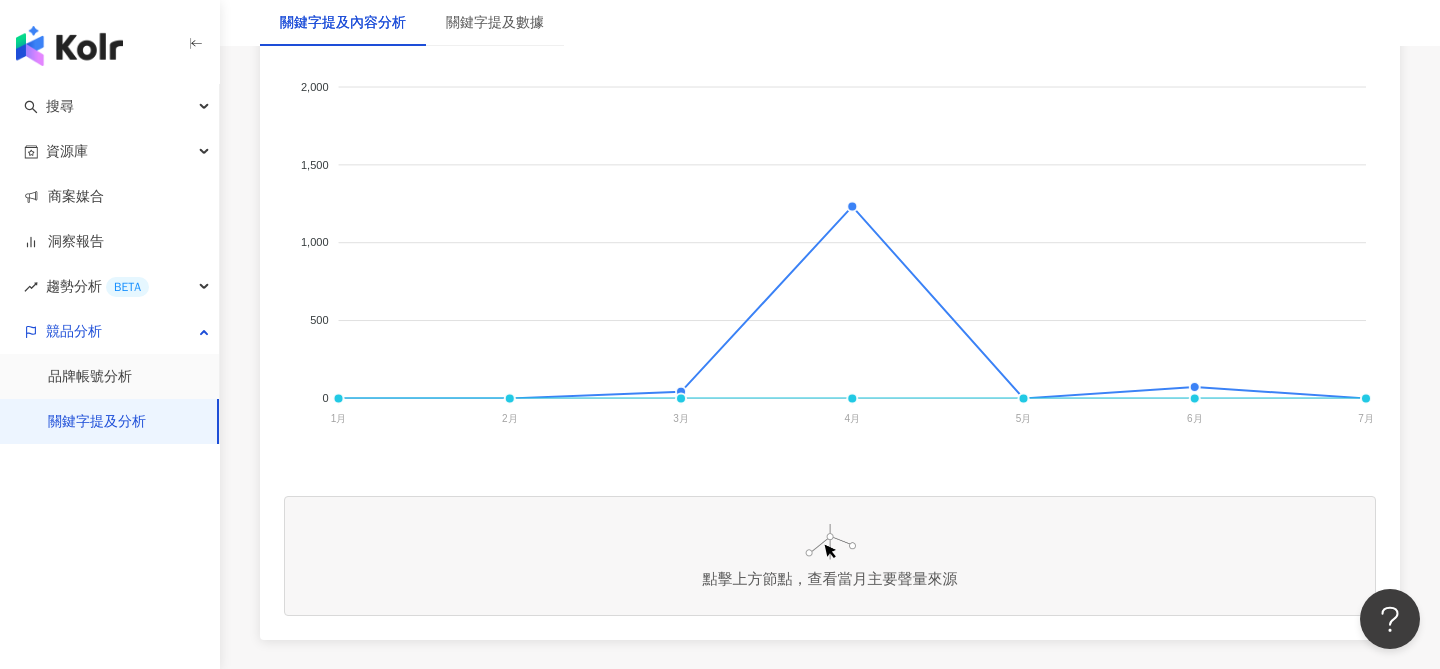 scroll, scrollTop: 467, scrollLeft: 0, axis: vertical 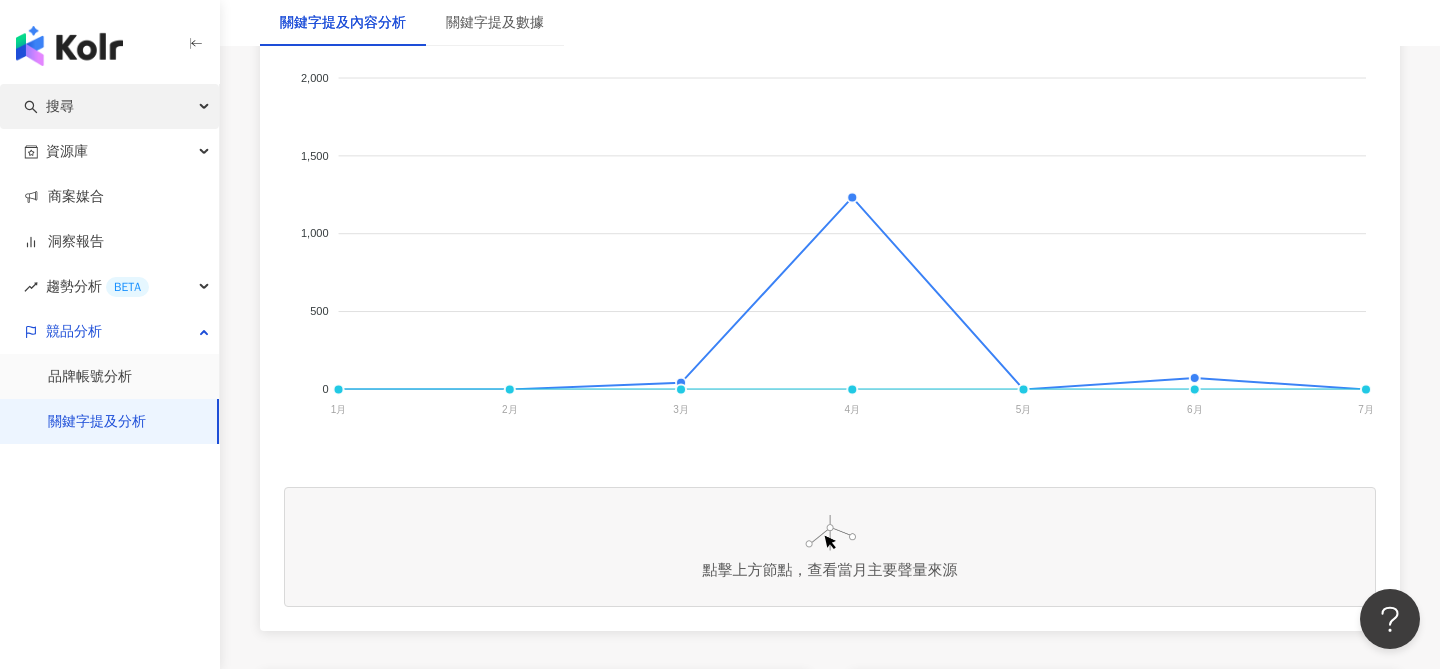 click on "搜尋" at bounding box center (109, 106) 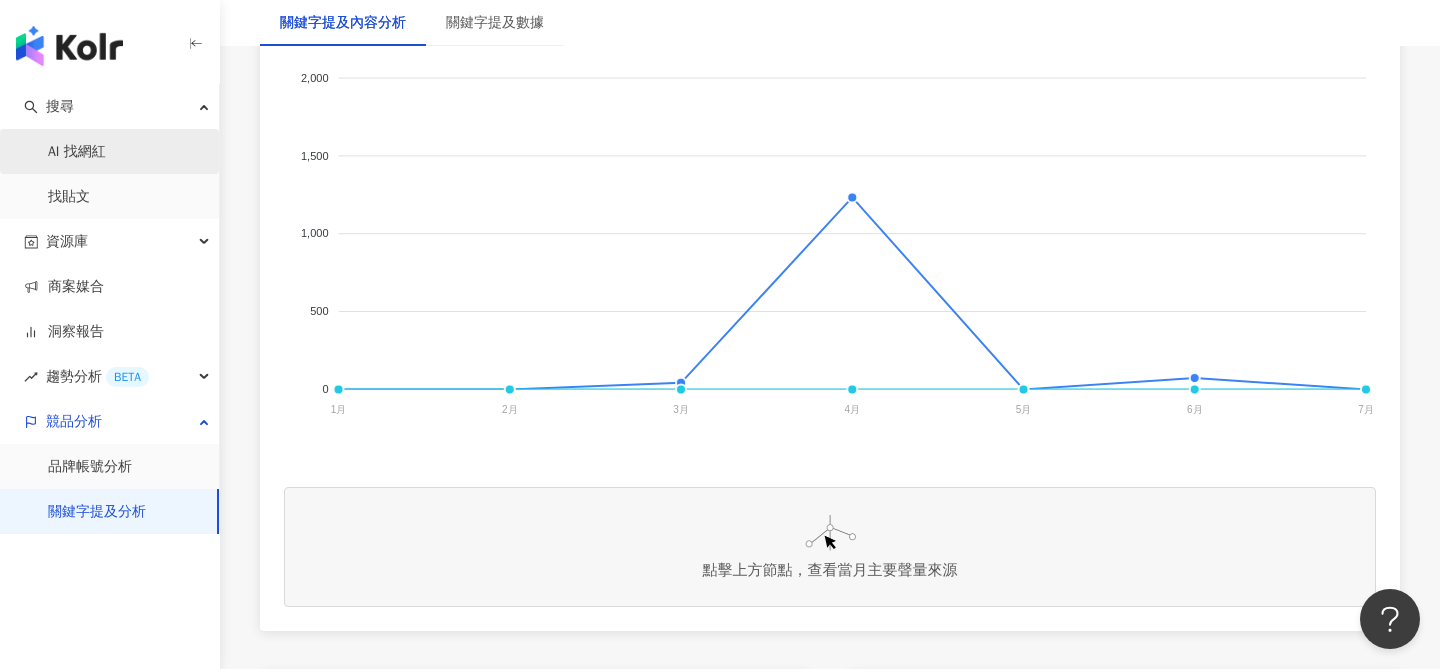 click on "AI 找網紅" at bounding box center (77, 152) 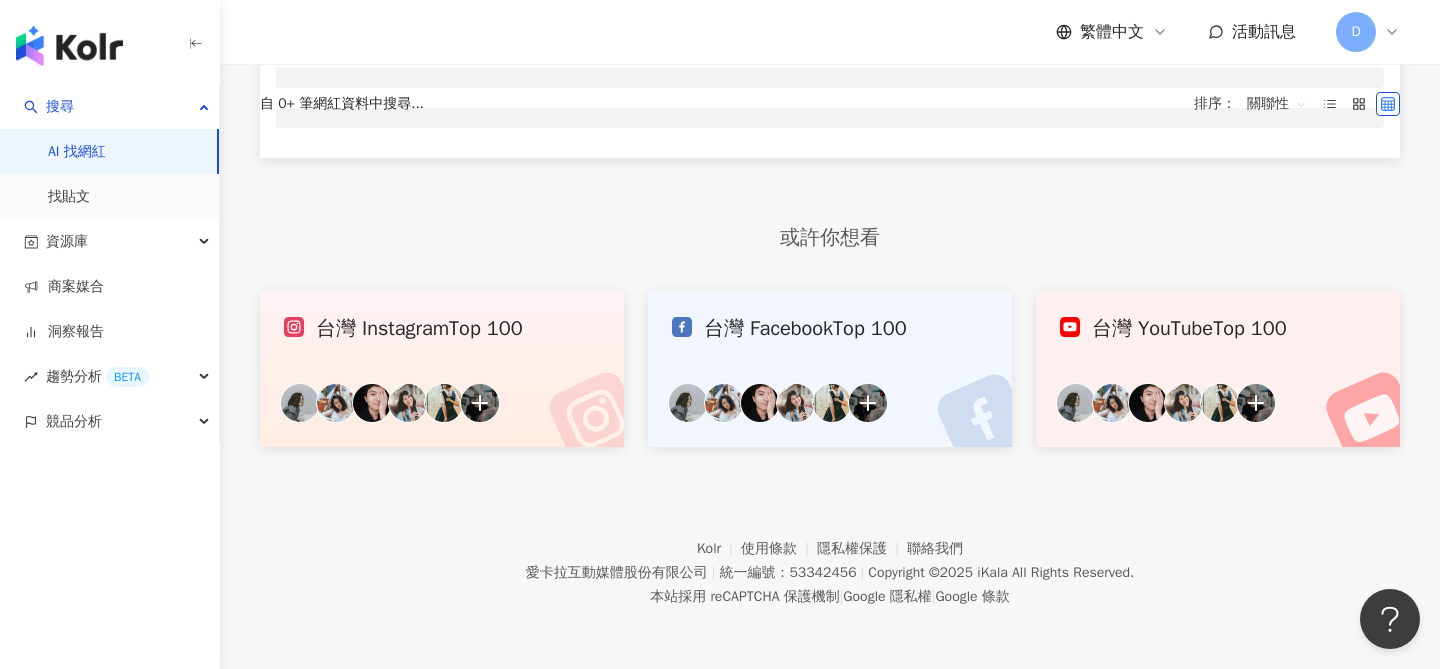 scroll, scrollTop: 0, scrollLeft: 0, axis: both 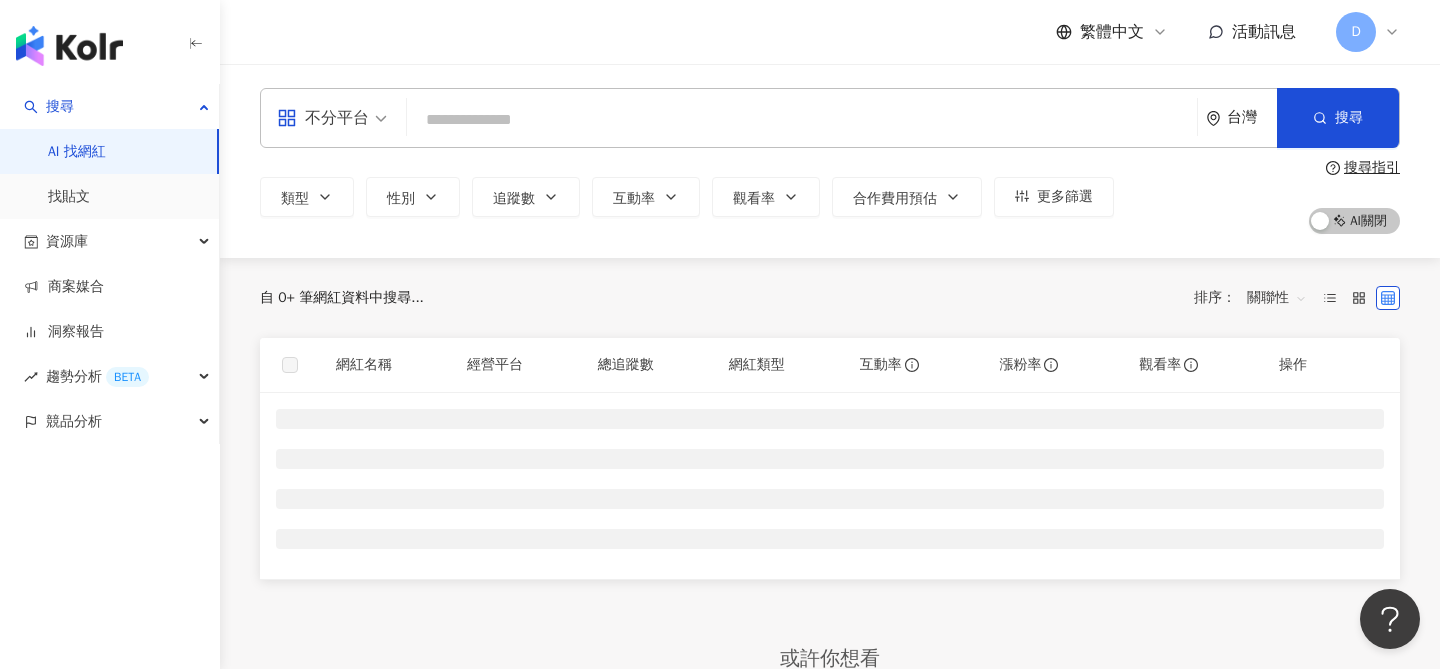 click at bounding box center [802, 120] 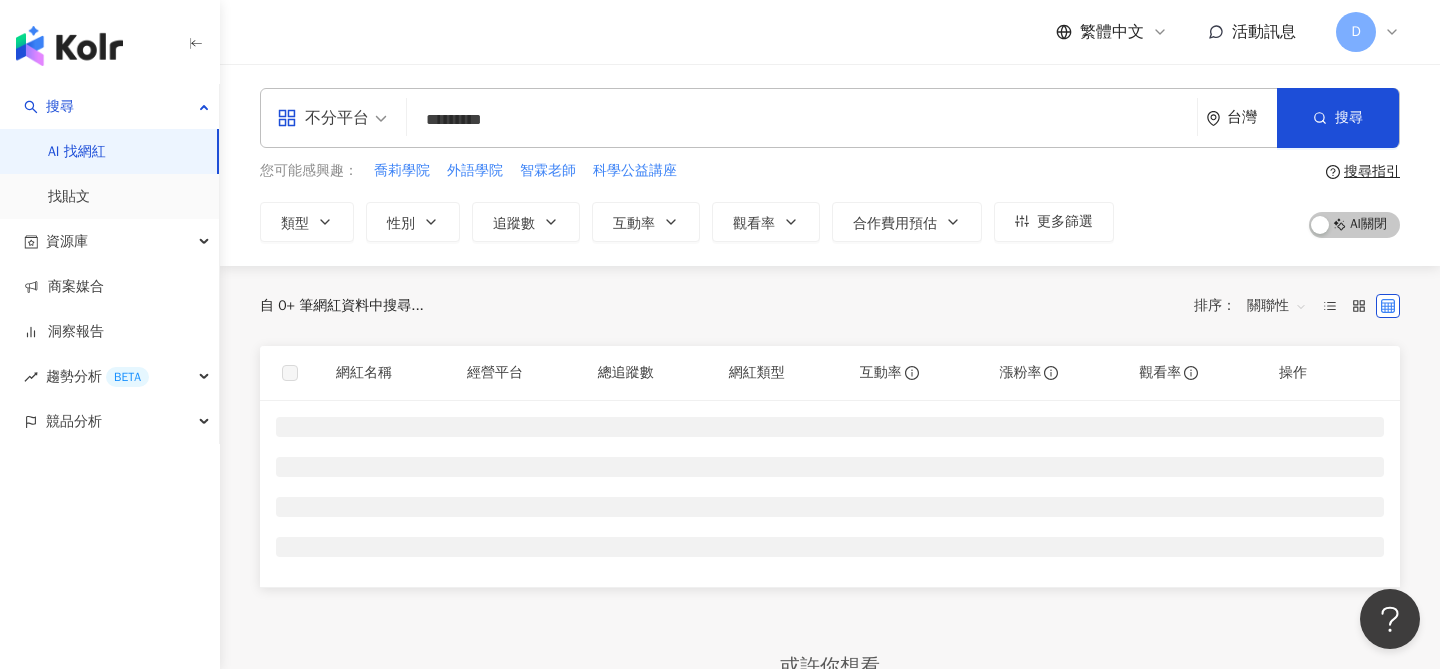 type on "*********" 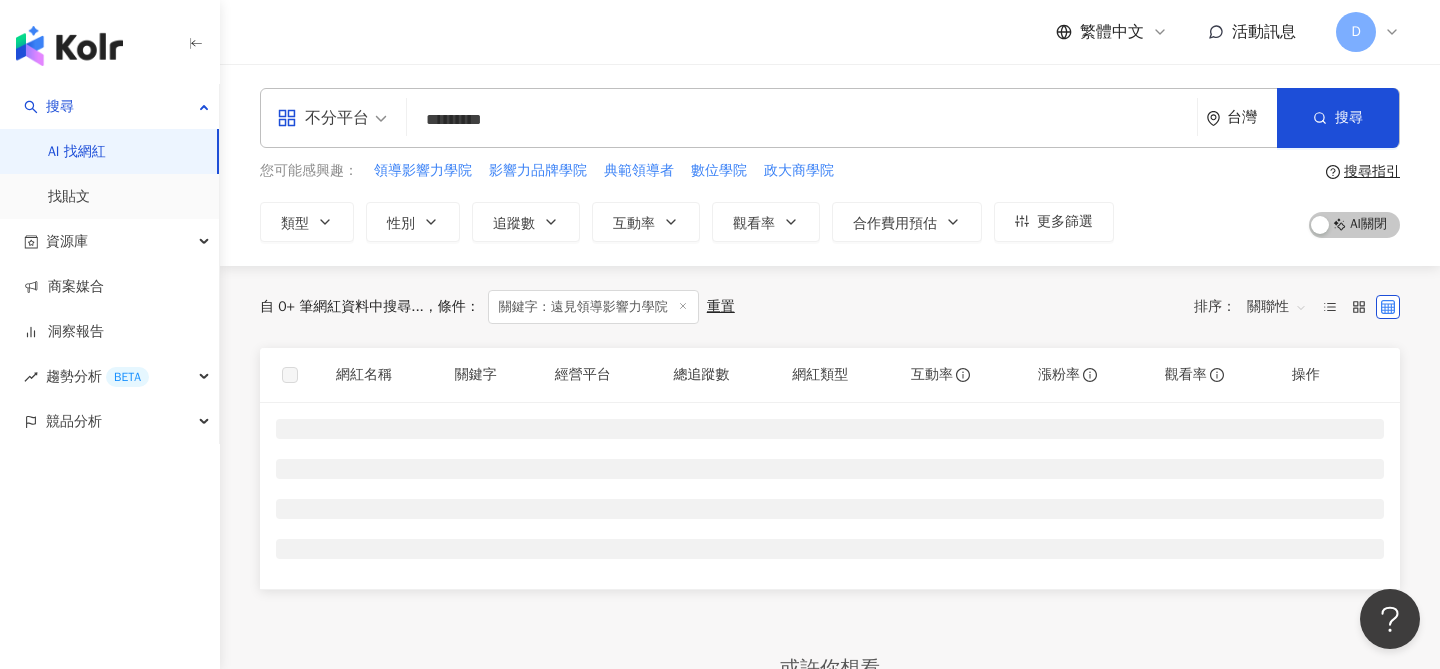 click on "*********" at bounding box center (802, 120) 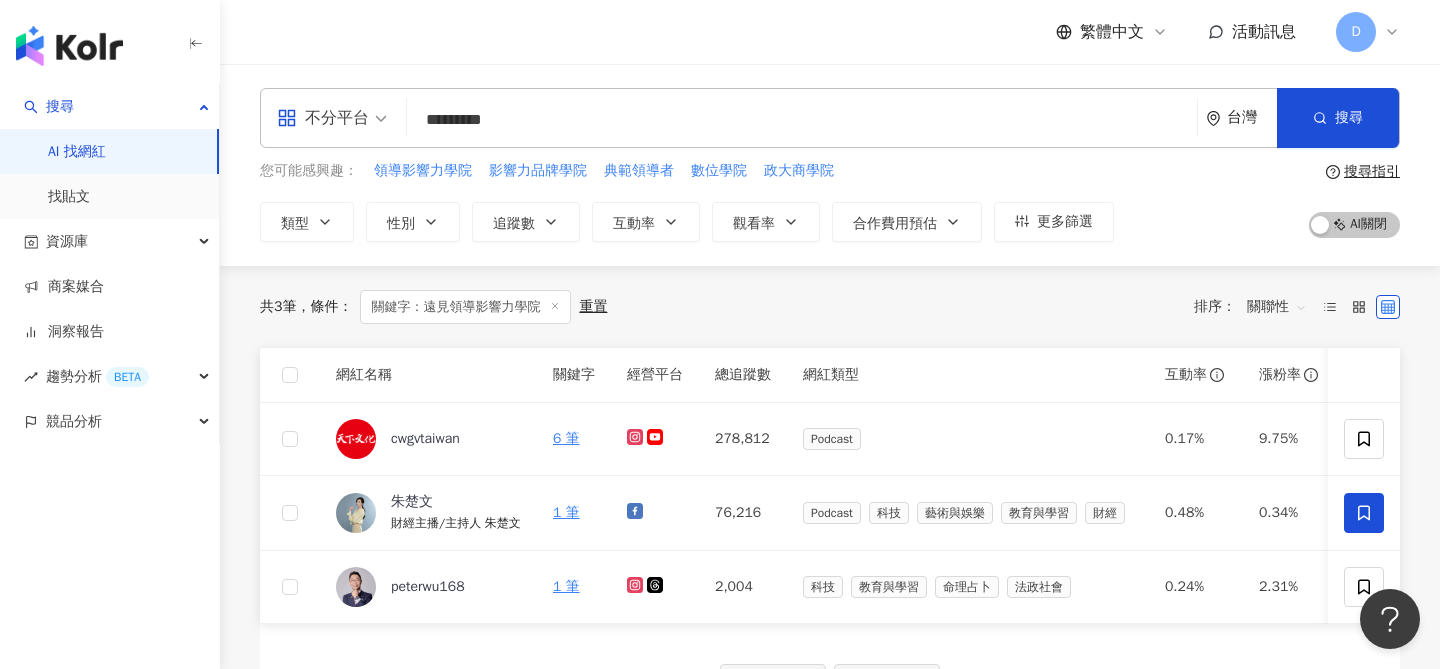 click on "共  3  筆 條件 ： 關鍵字：遠見領導影響力學院 重置 排序： 關聯性" at bounding box center [830, 307] 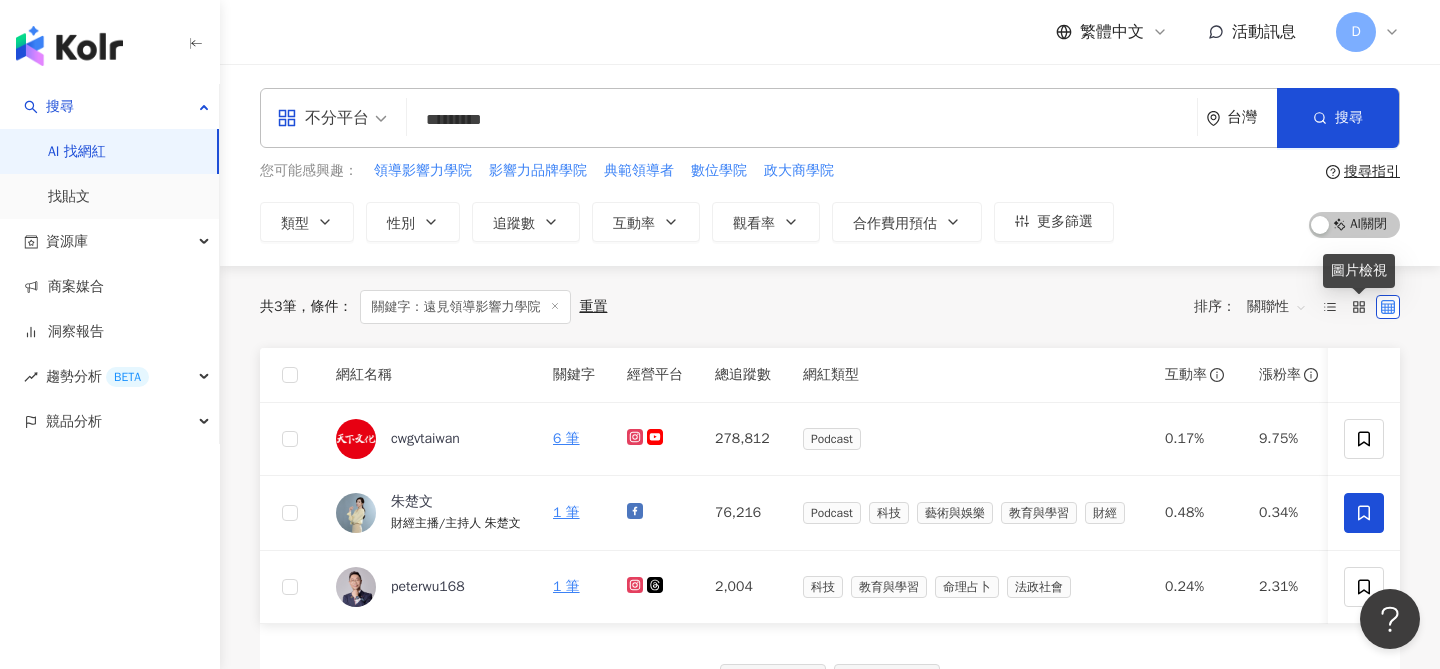 click 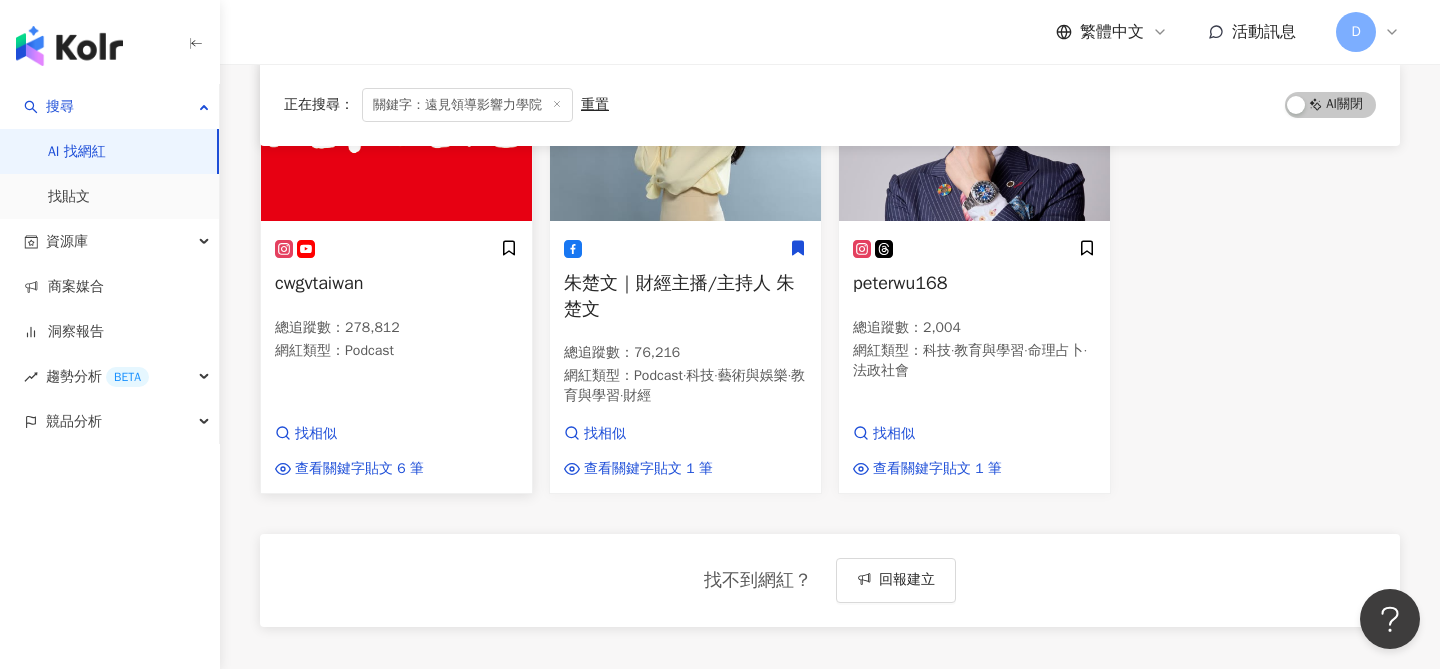 scroll, scrollTop: 16, scrollLeft: 0, axis: vertical 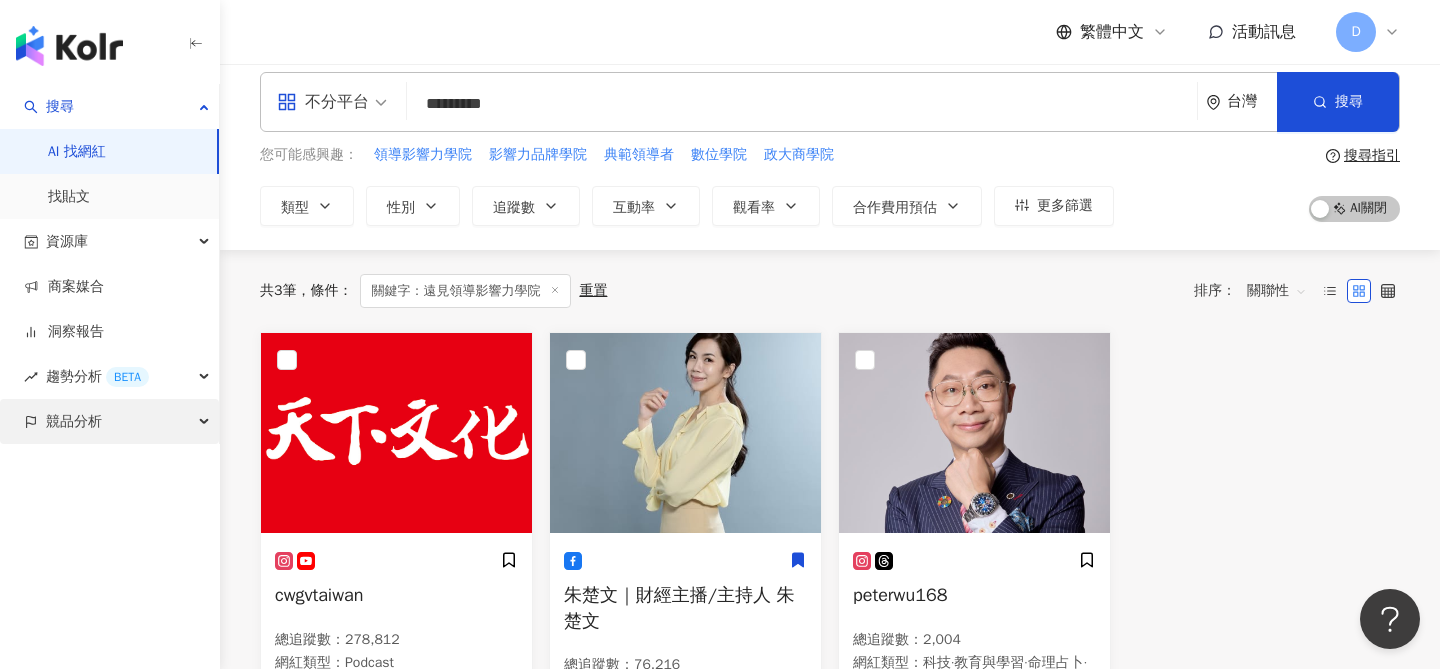 click on "競品分析" at bounding box center [109, 421] 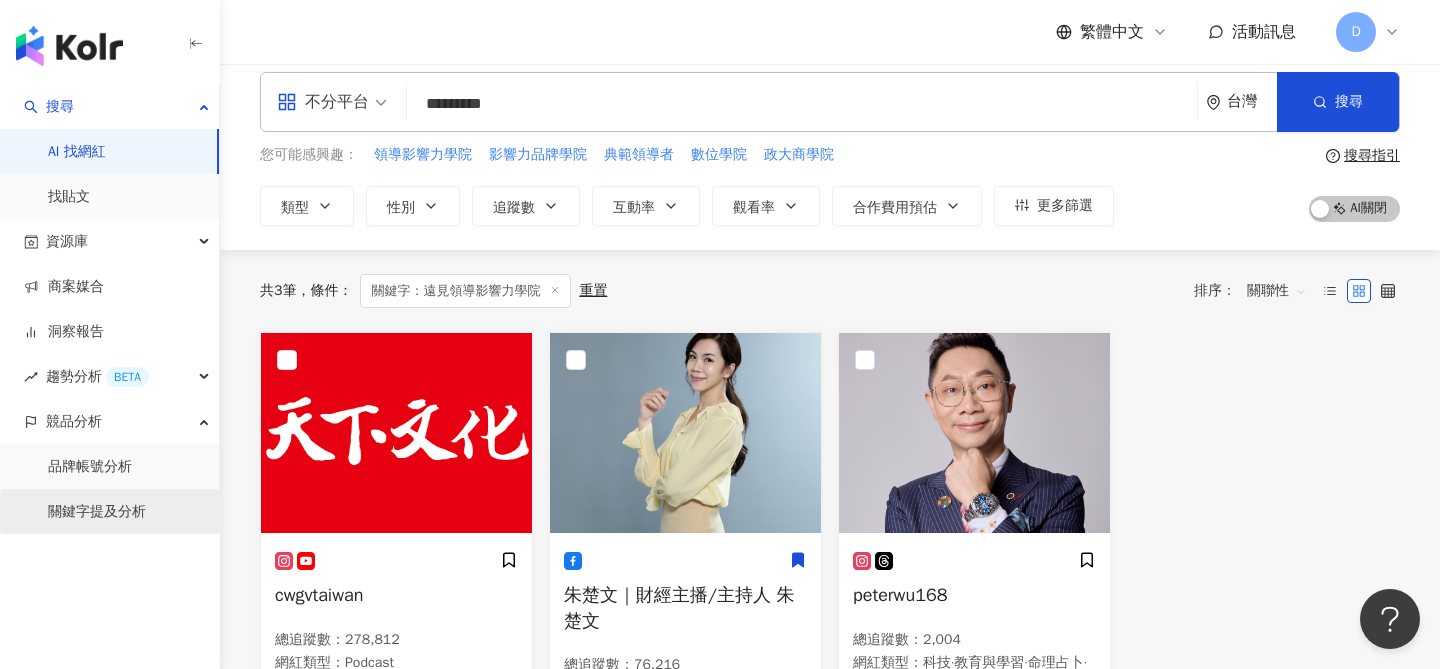 click on "關鍵字提及分析" at bounding box center (97, 512) 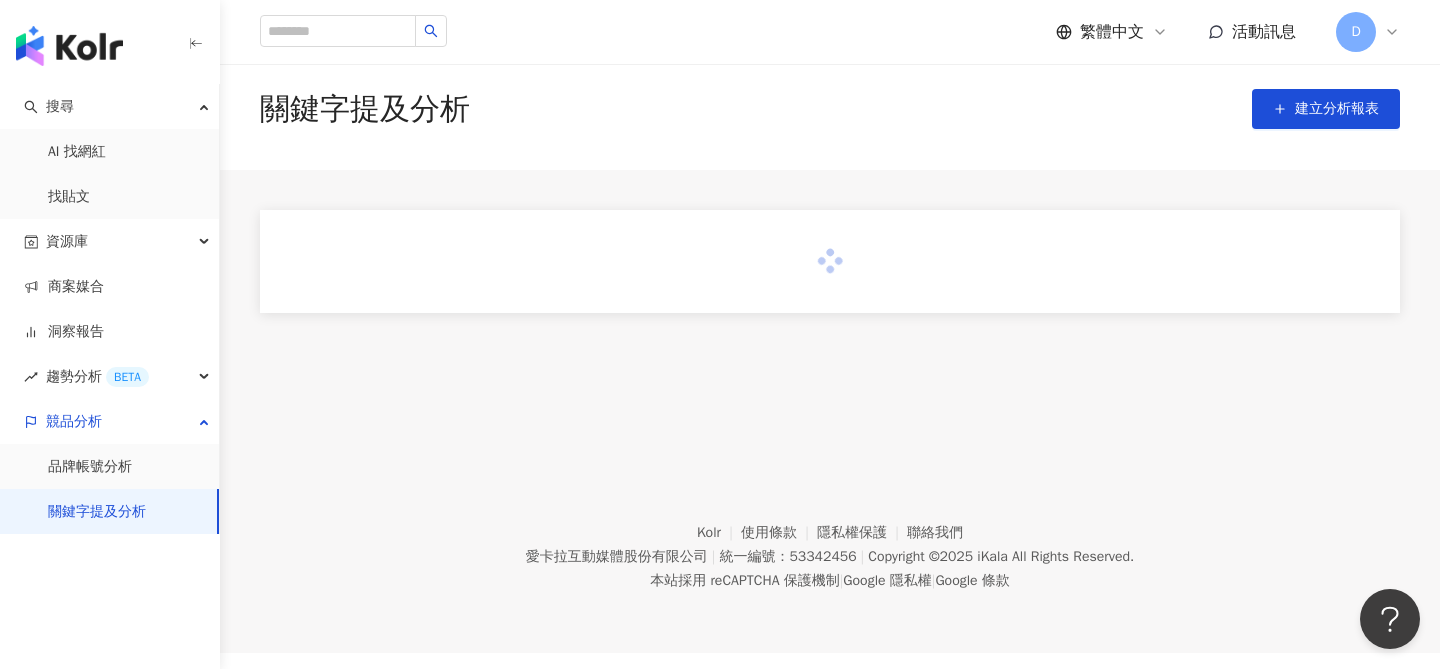scroll, scrollTop: 0, scrollLeft: 0, axis: both 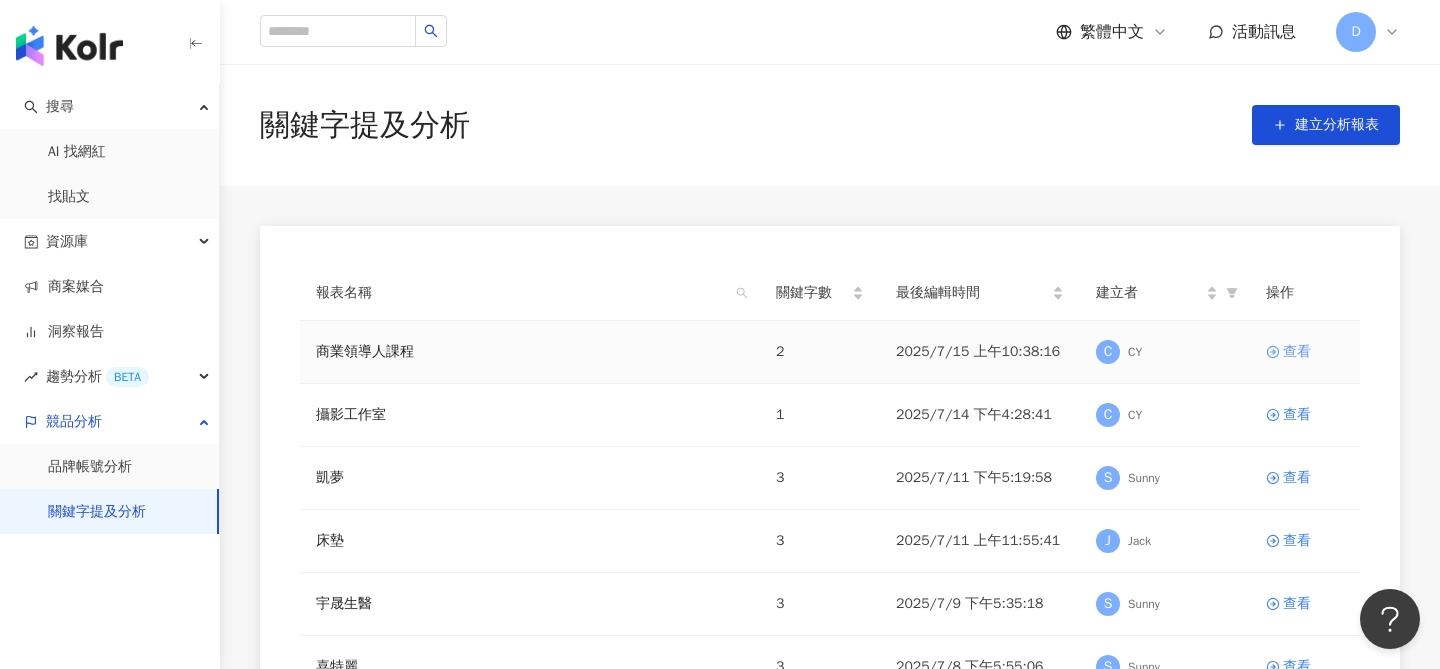 click on "查看" at bounding box center [1297, 352] 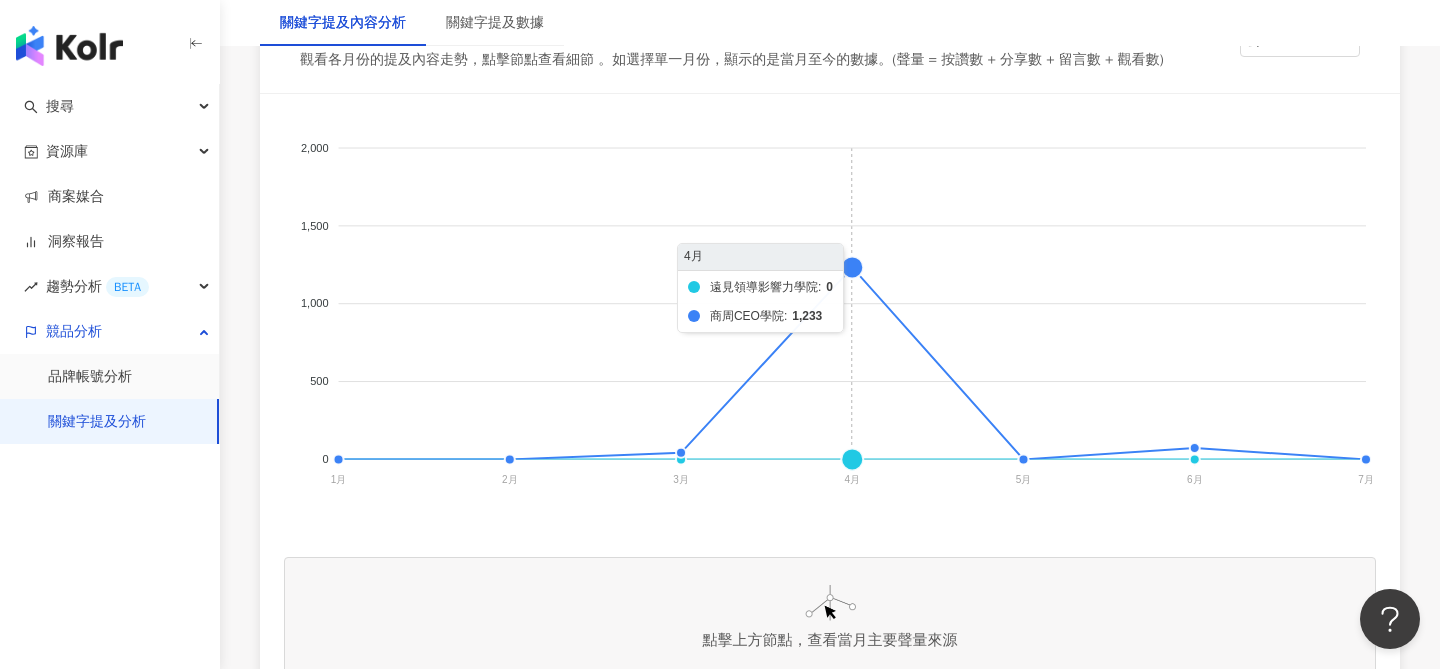 scroll, scrollTop: 429, scrollLeft: 0, axis: vertical 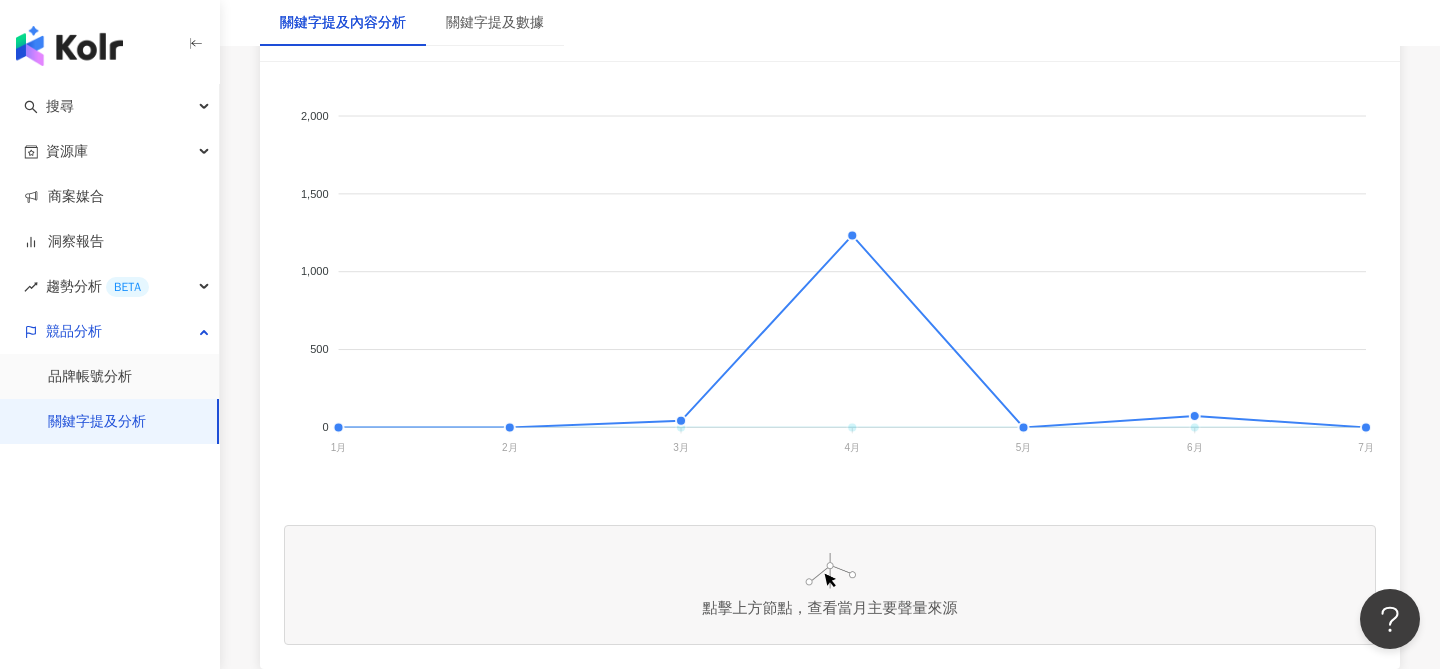 click on "商周CEO學院" 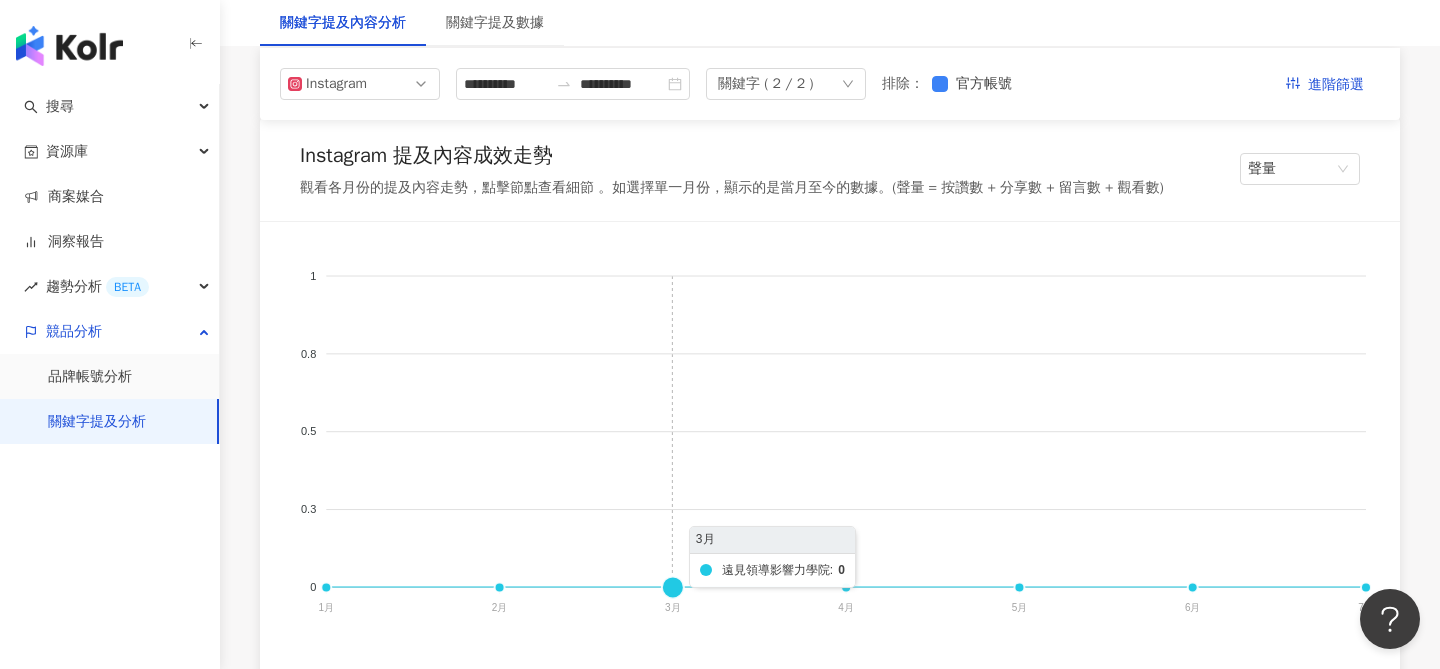 scroll, scrollTop: 180, scrollLeft: 0, axis: vertical 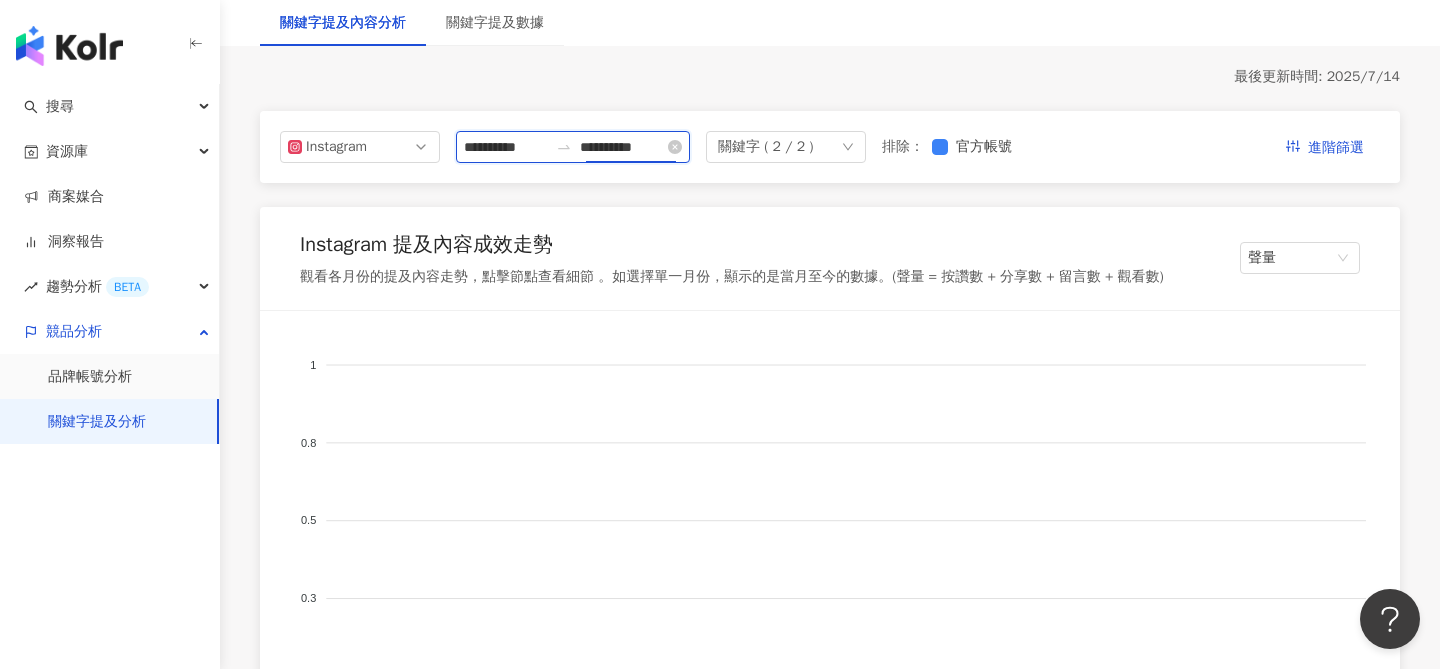 click on "**********" at bounding box center [622, 147] 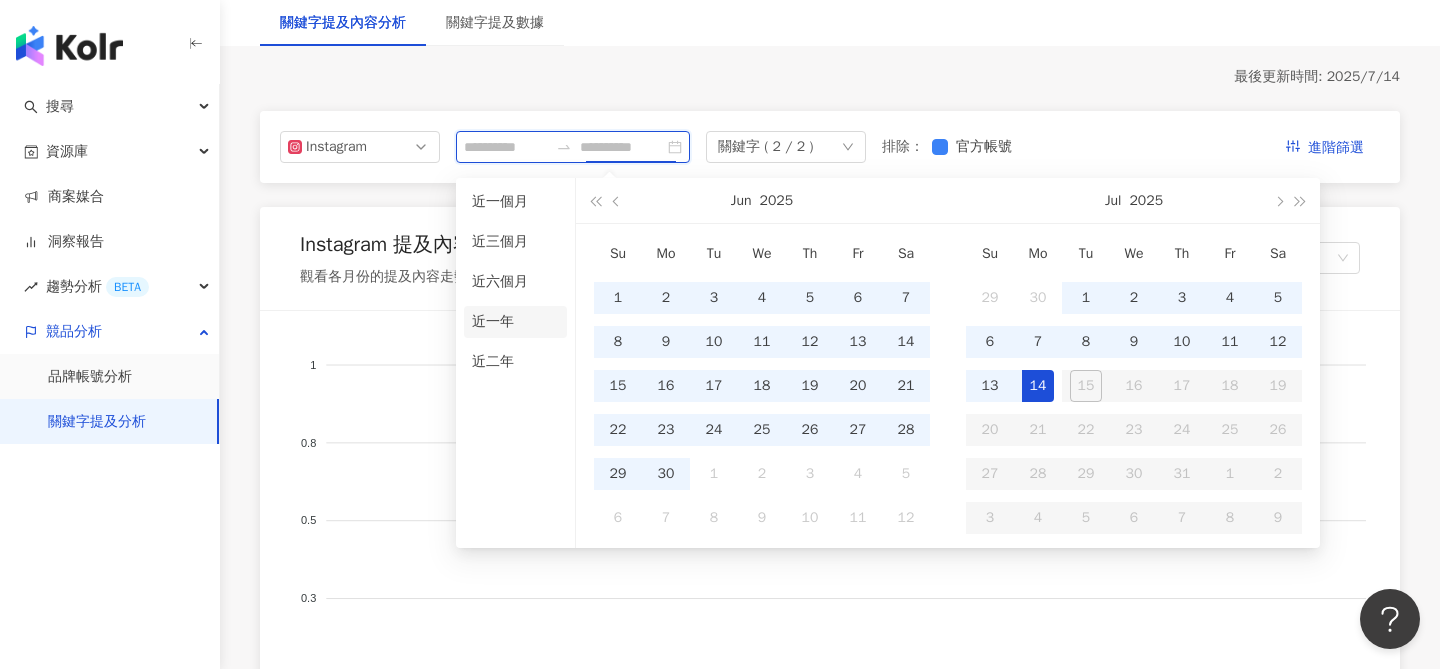 type on "**********" 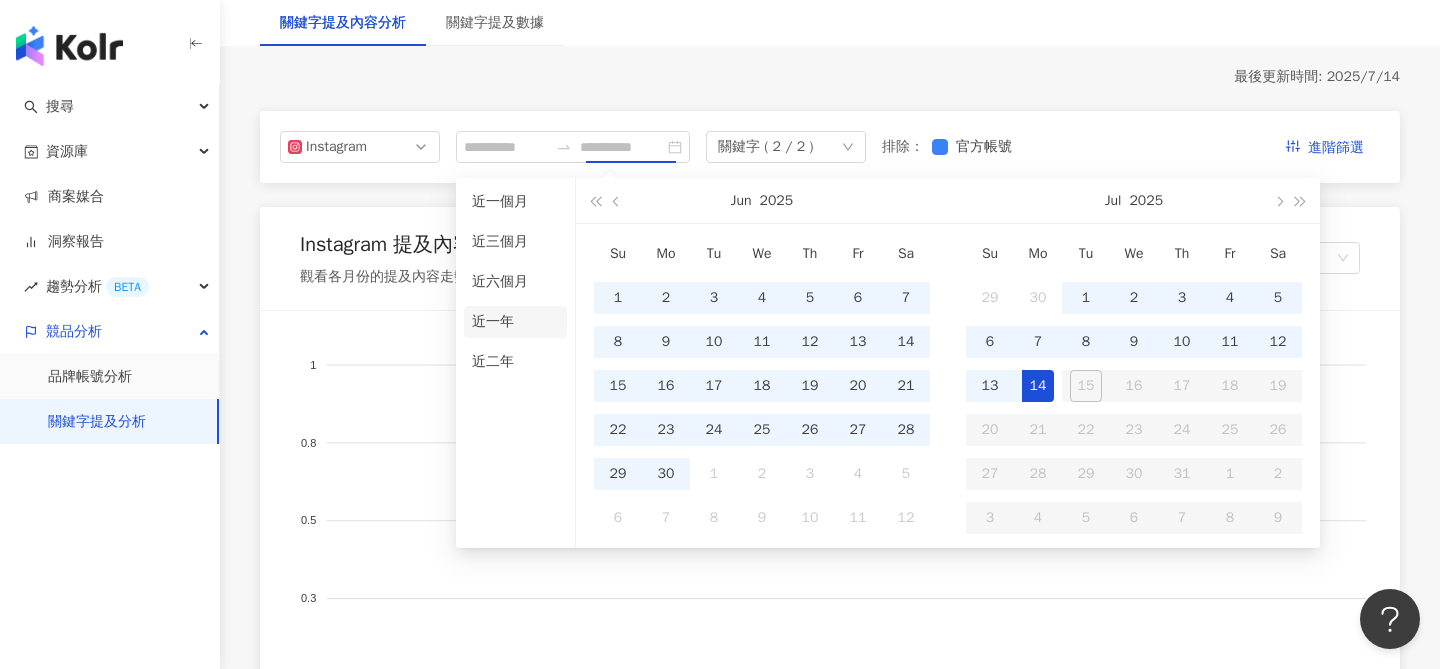 click on "近一年" at bounding box center [515, 322] 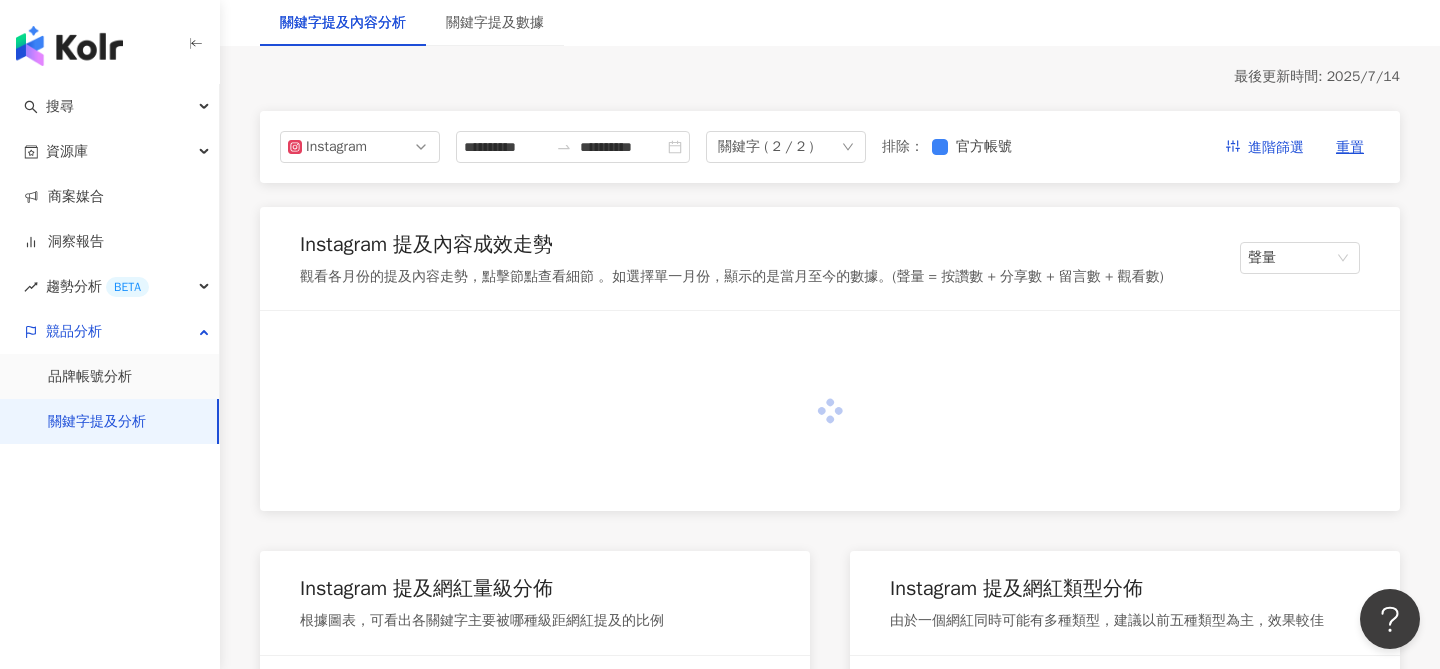 click on "最後更新時間: 2025/7/14" at bounding box center [830, 77] 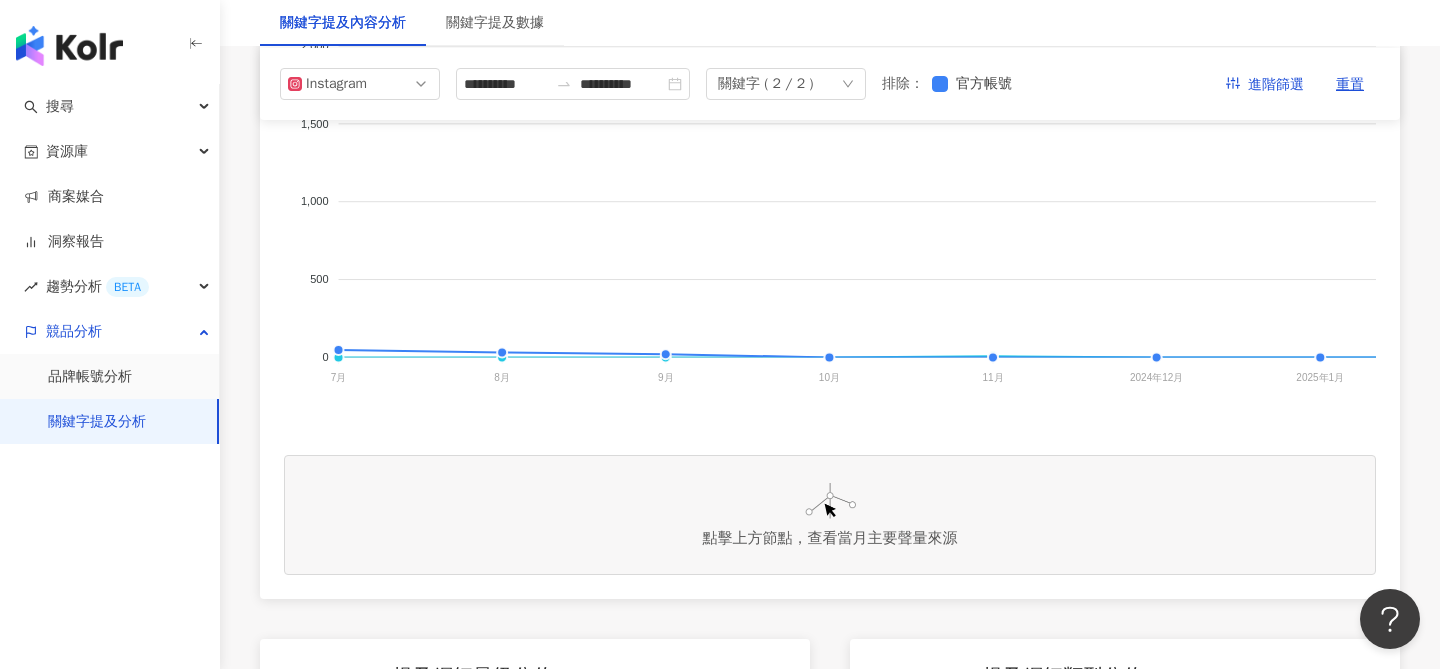 scroll, scrollTop: 497, scrollLeft: 0, axis: vertical 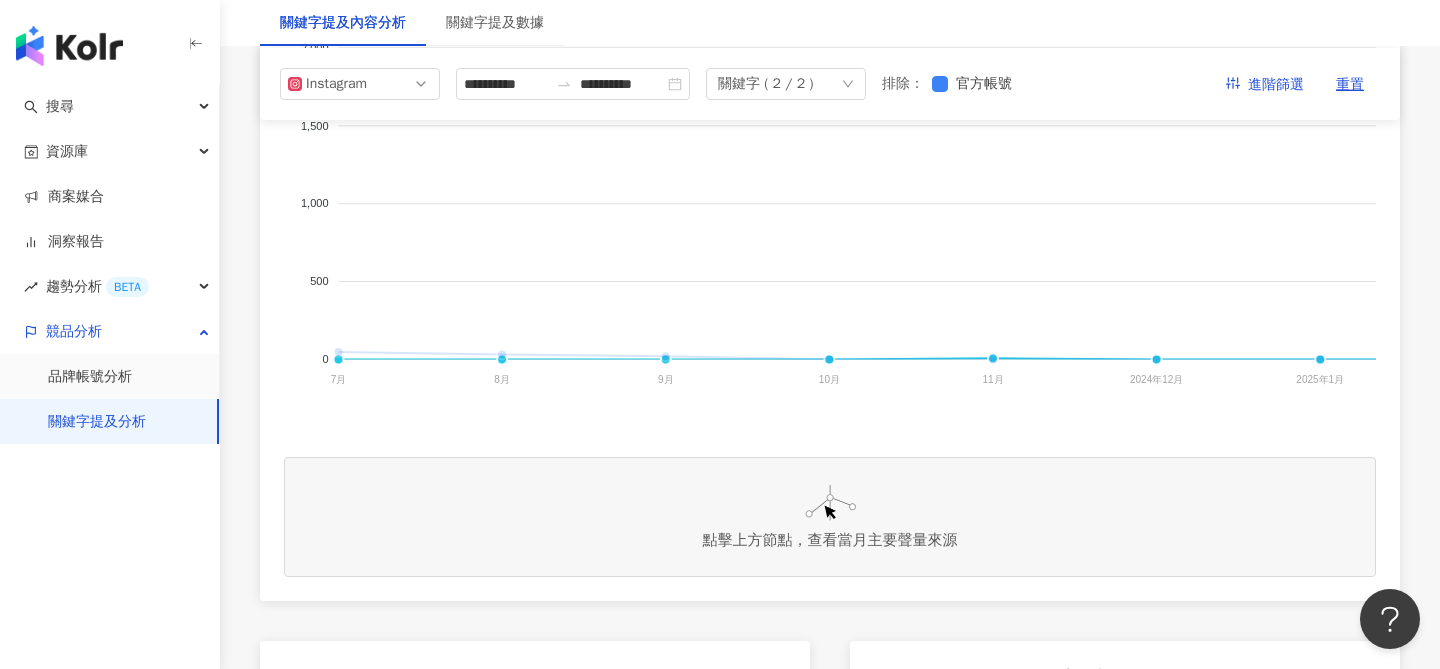 click on "遠見領導影響力學院" 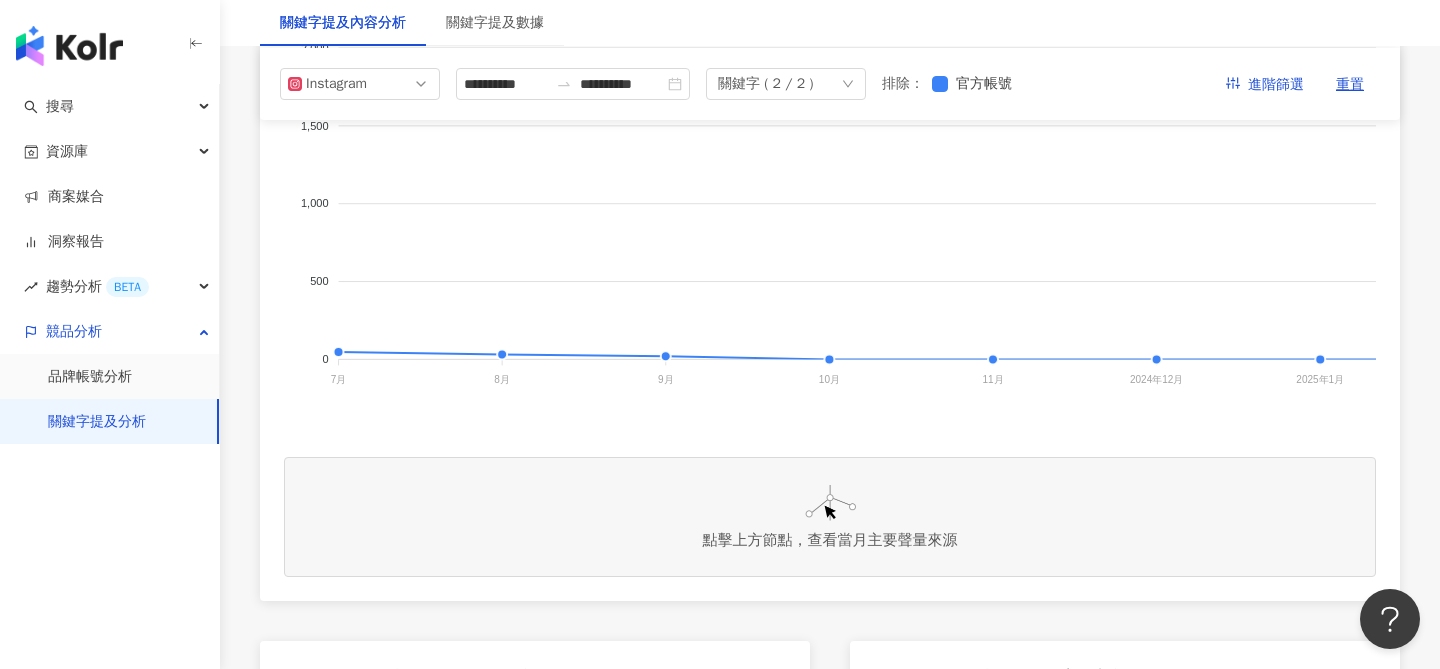 click on "商周CEO學院" 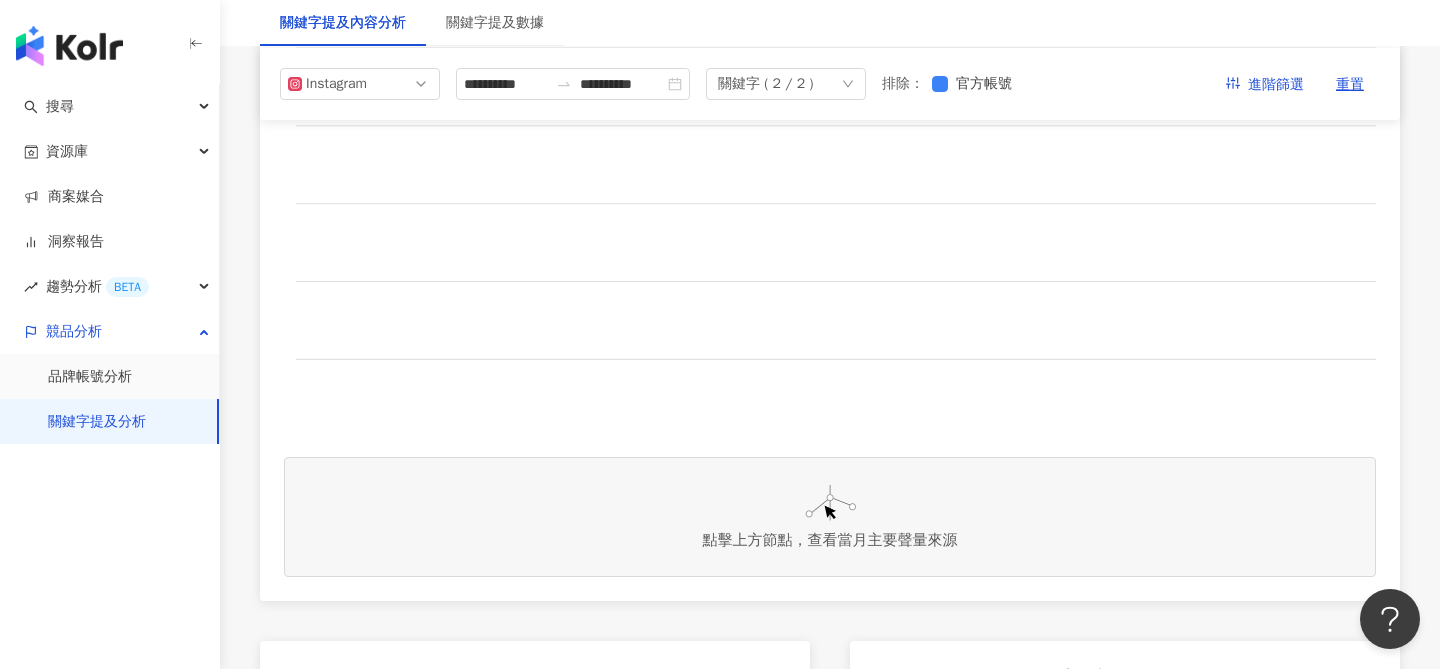 click on "遠見領導影響力學院" 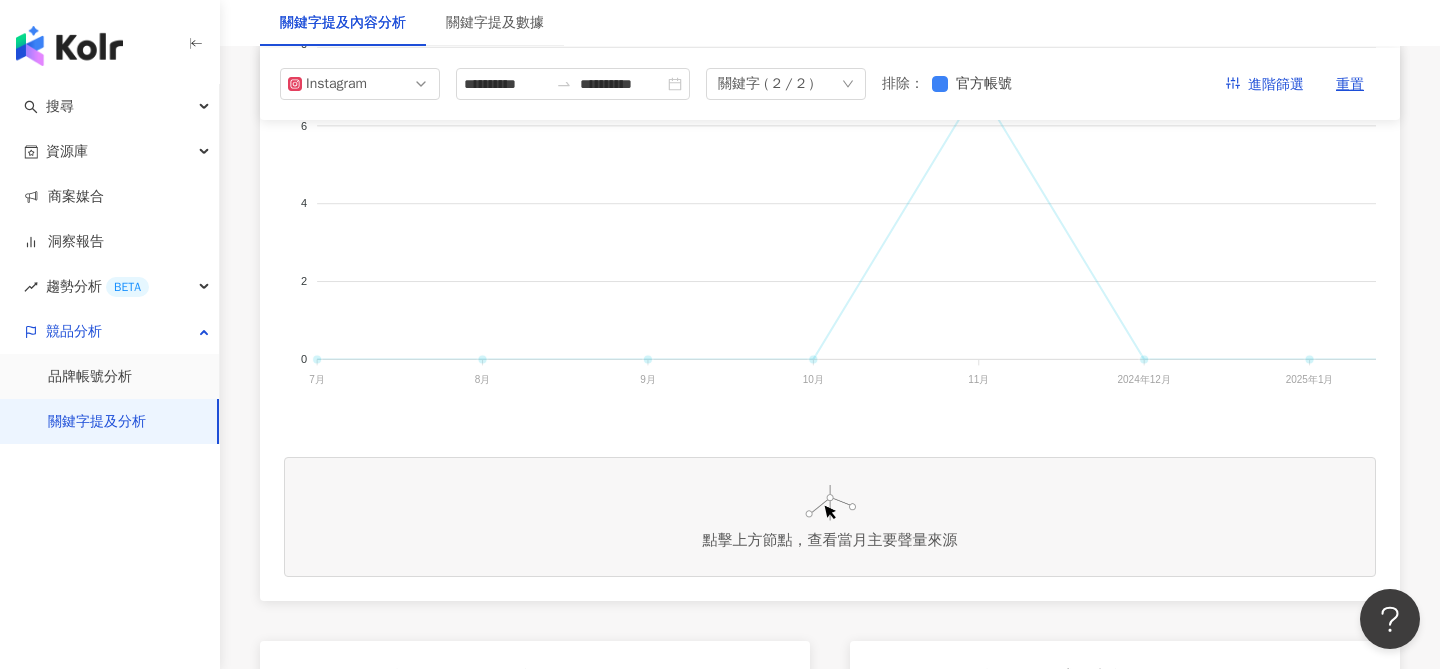 click on "商周CEO學院" 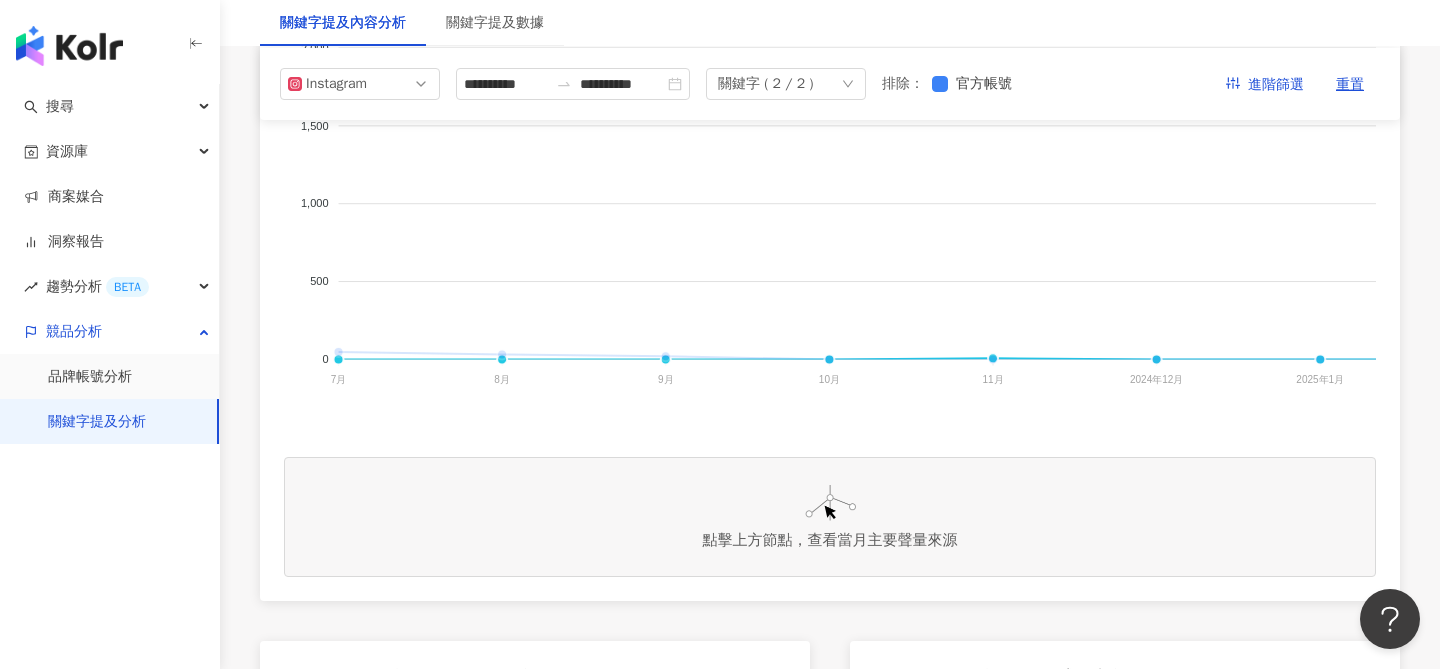click on "遠見領導影響力學院" 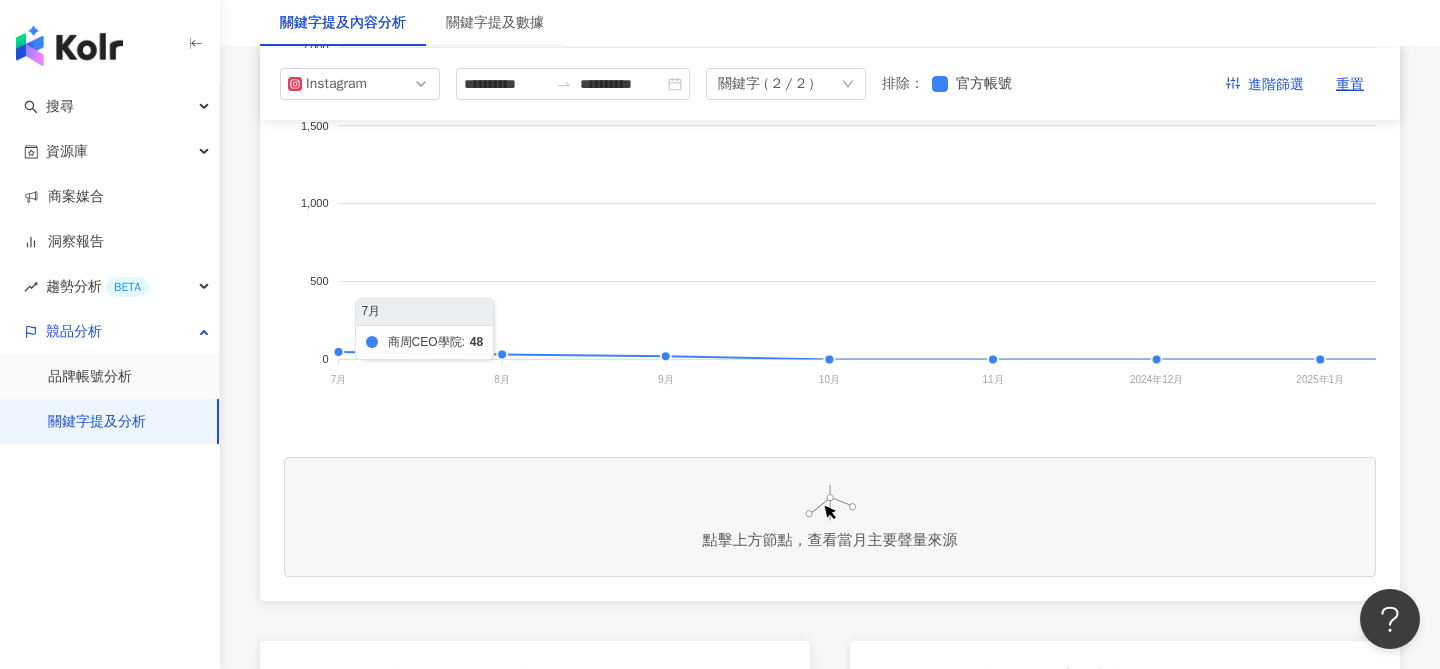 click on "遠見領導影響力學院 商周CEO學院" 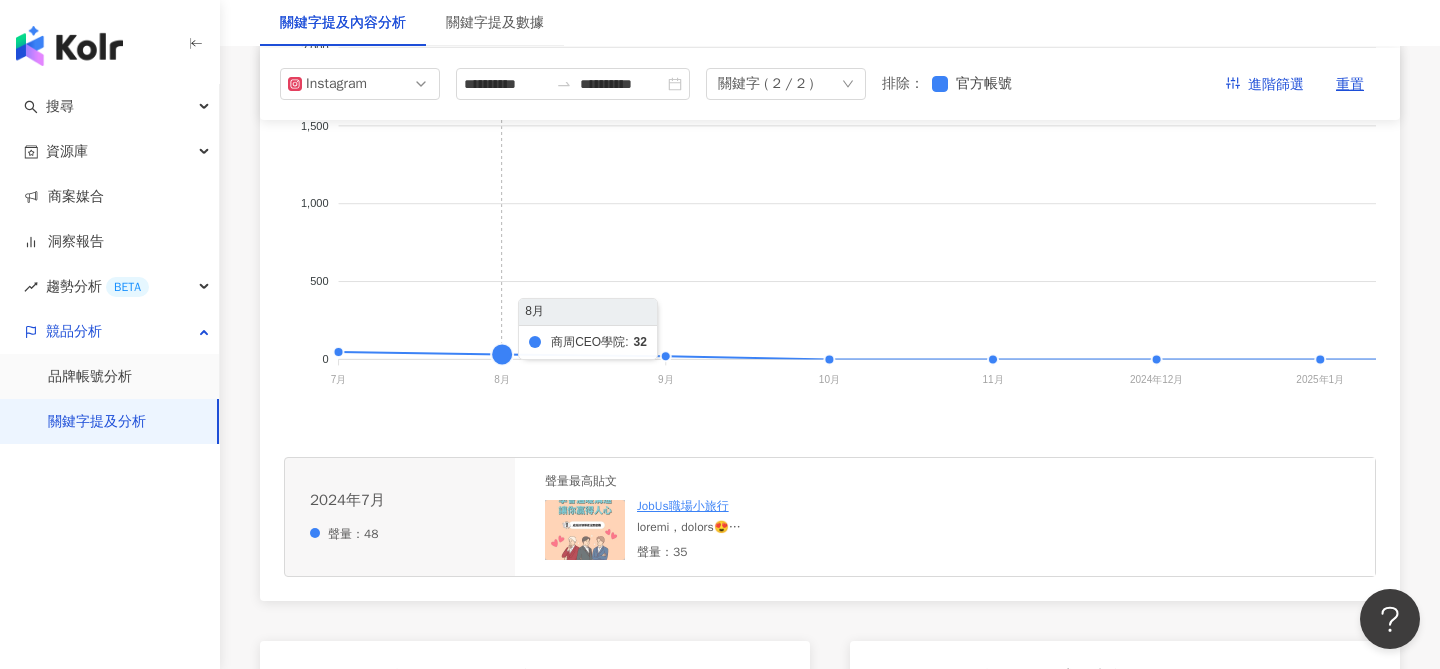 click on "遠見領導影響力學院 商周CEO學院" 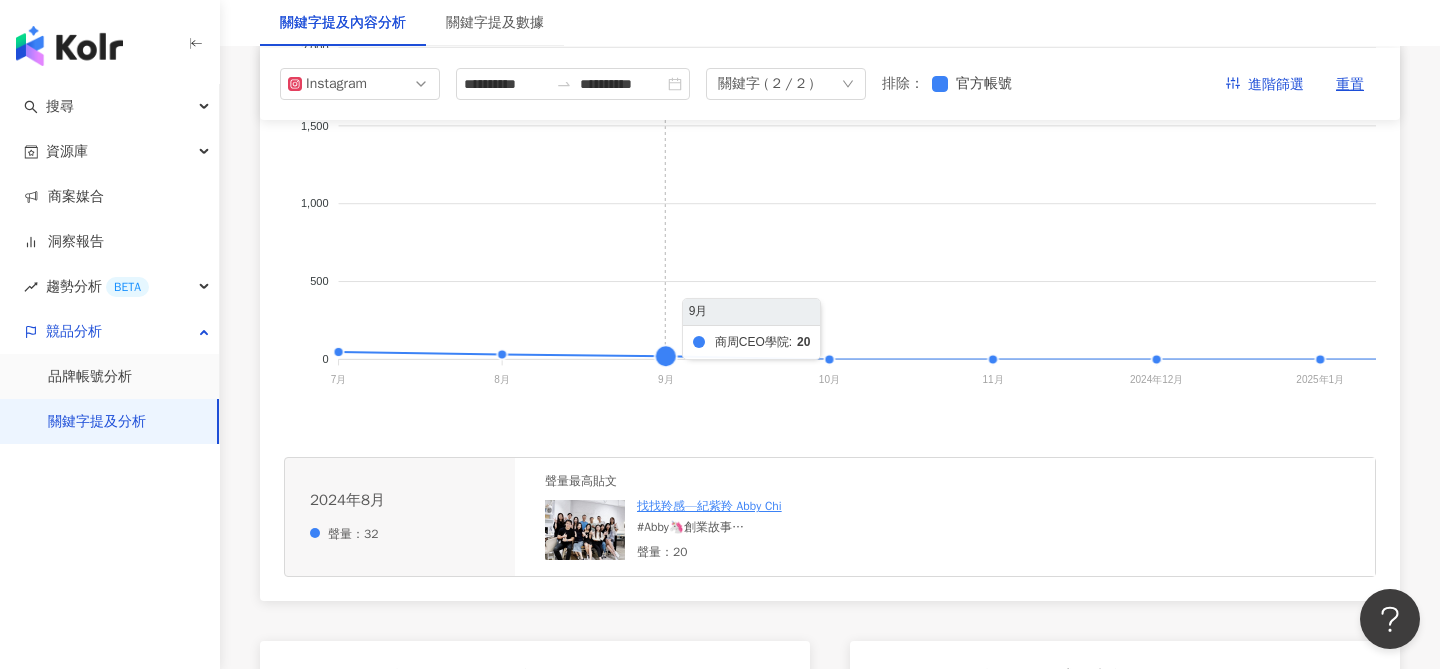 click on "遠見領導影響力學院 商周CEO學院" 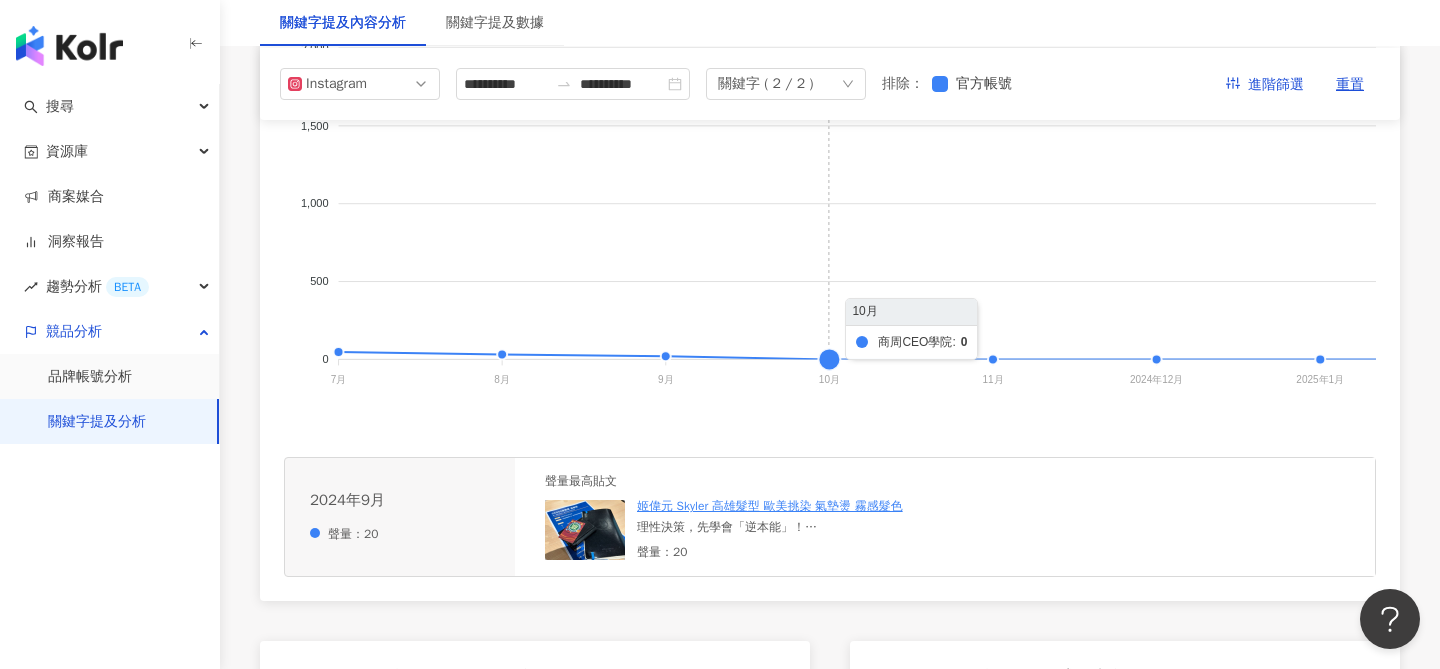 click on "遠見領導影響力學院 商周CEO學院" 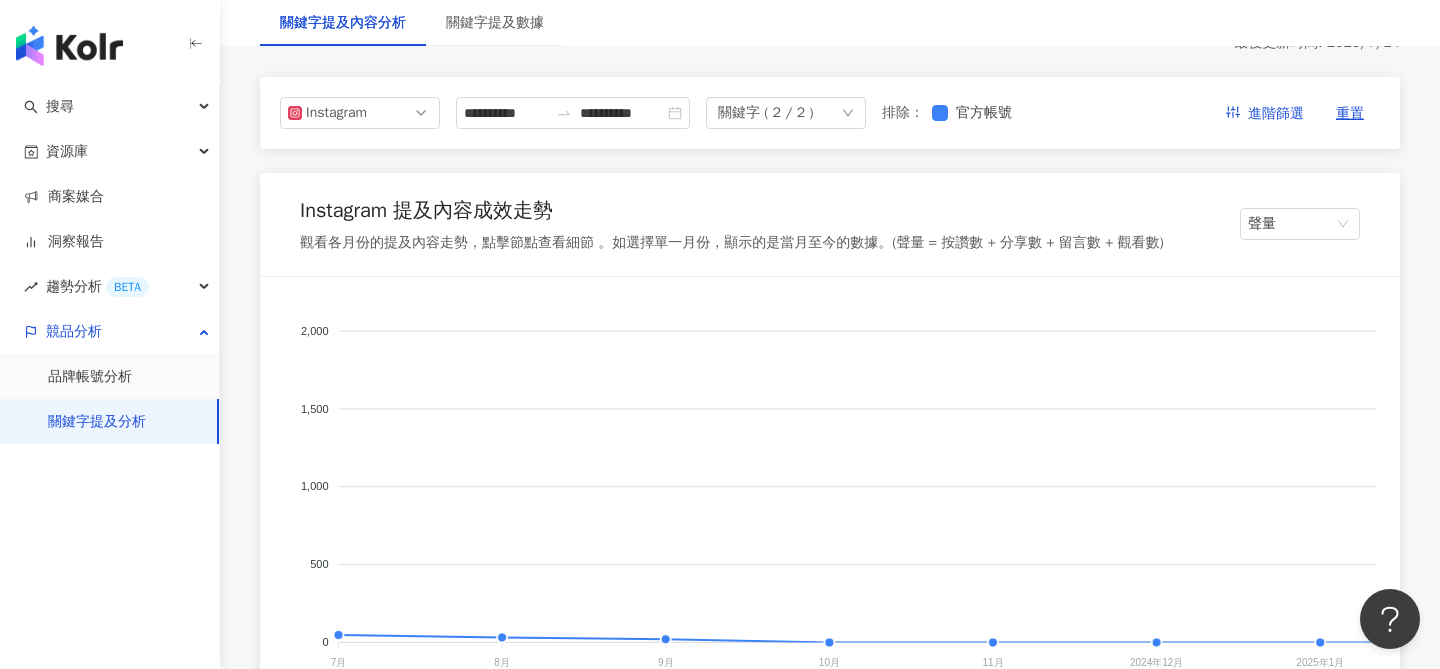 scroll, scrollTop: 127, scrollLeft: 0, axis: vertical 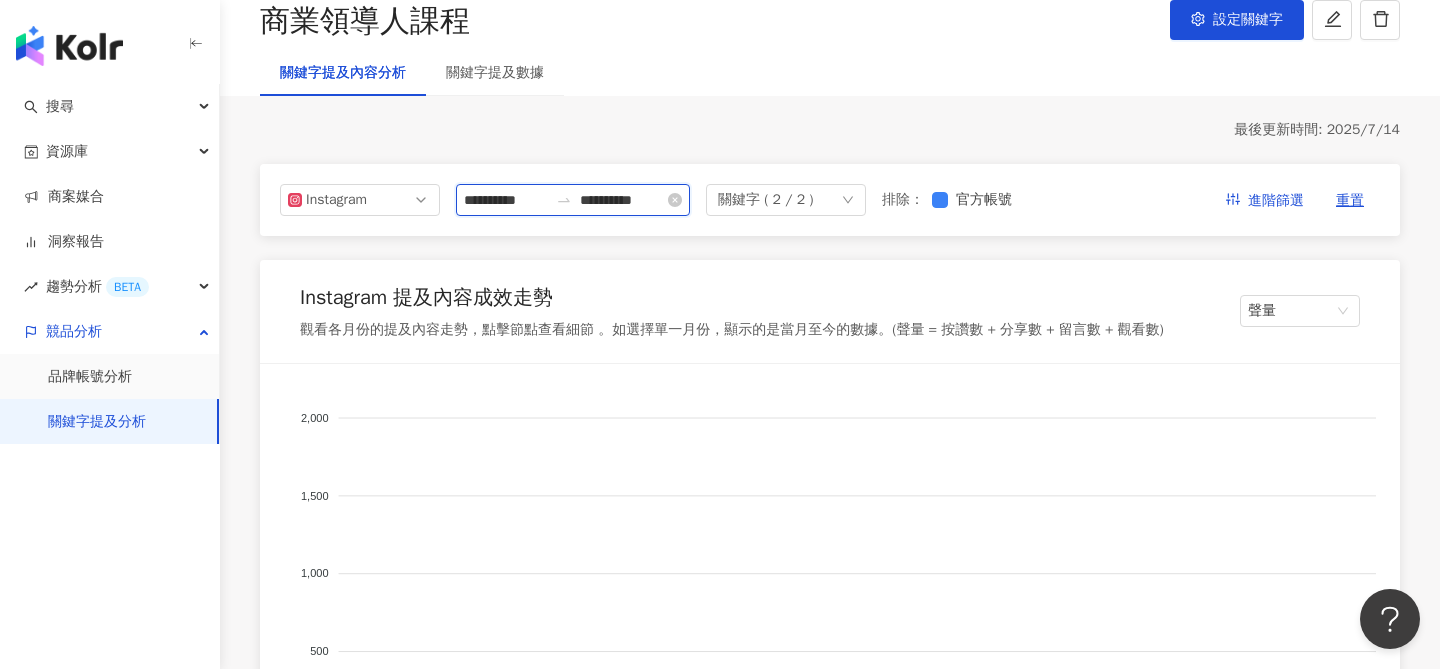 click on "**********" at bounding box center [622, 200] 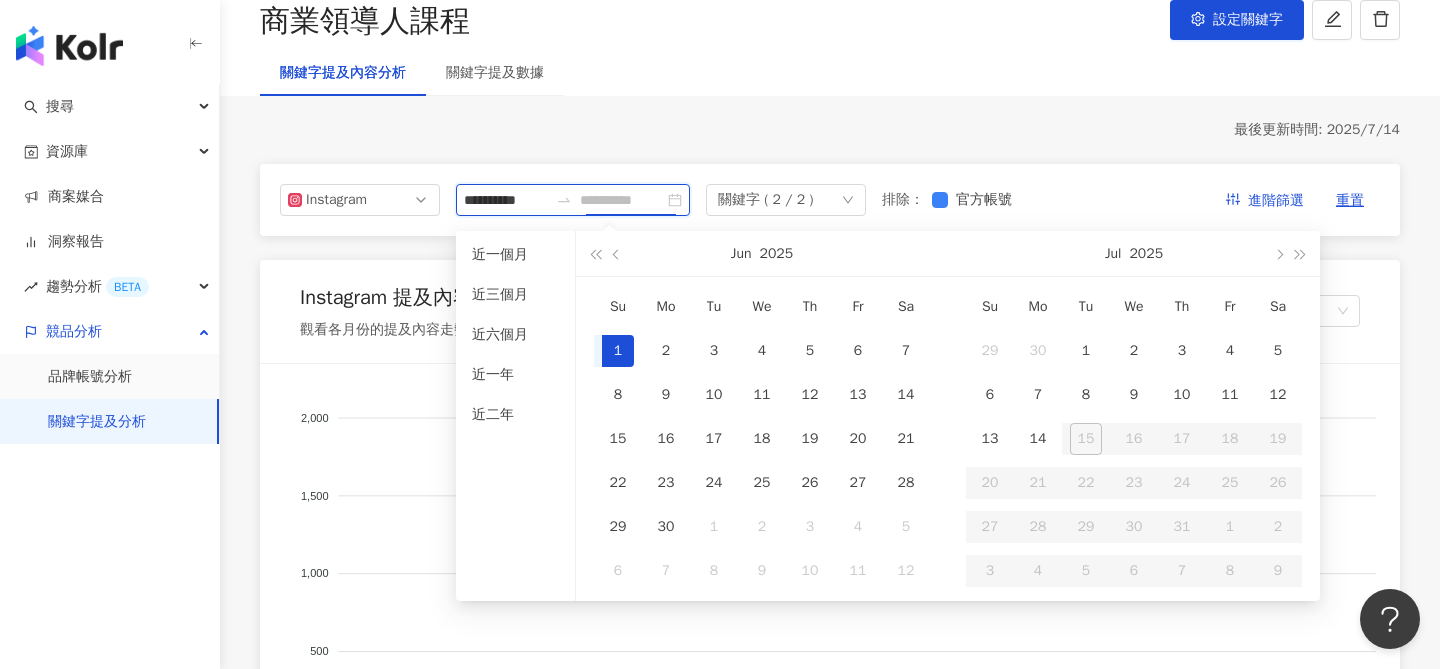 type on "**********" 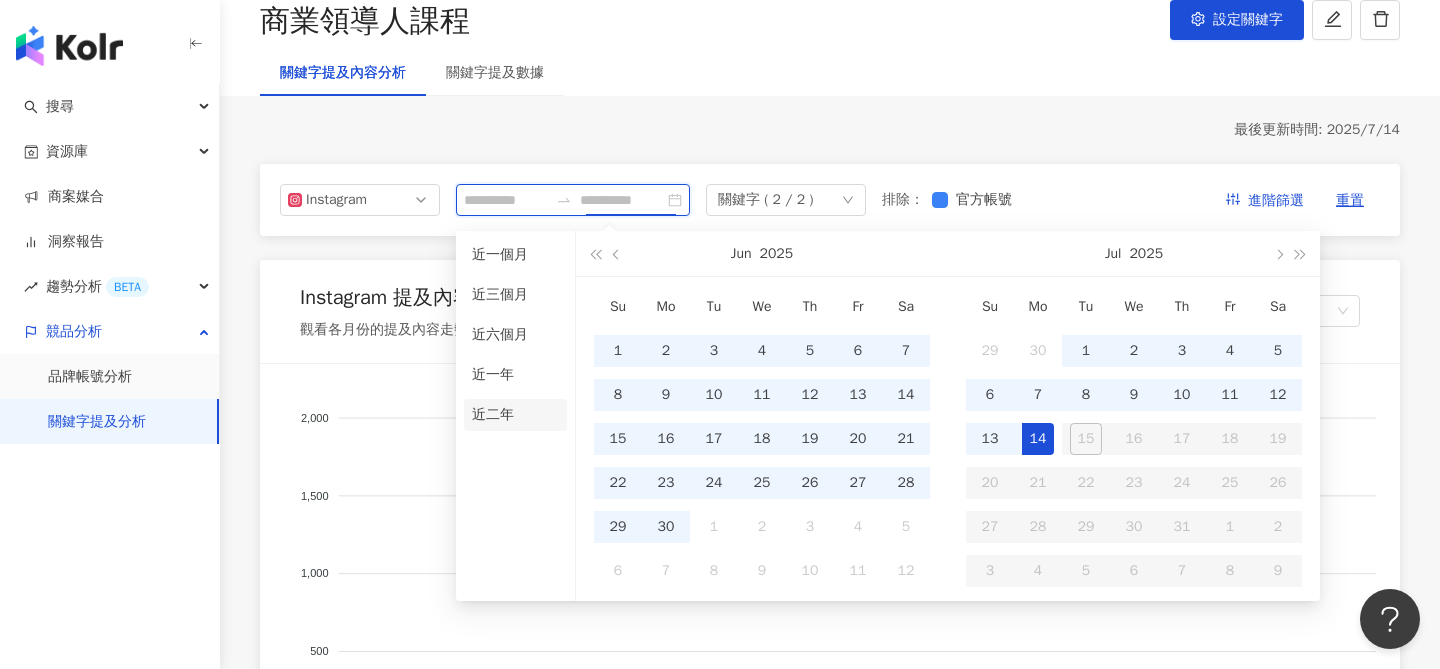 type on "**********" 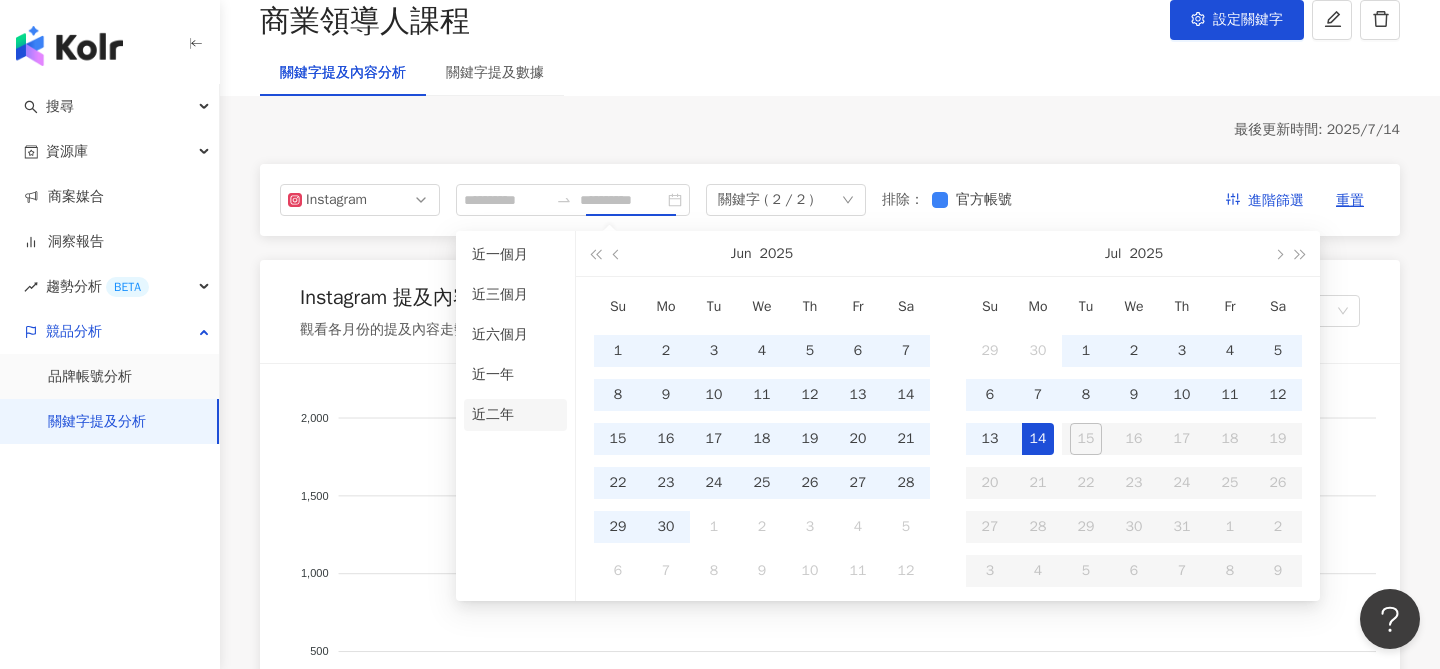 click on "近二年" at bounding box center [515, 415] 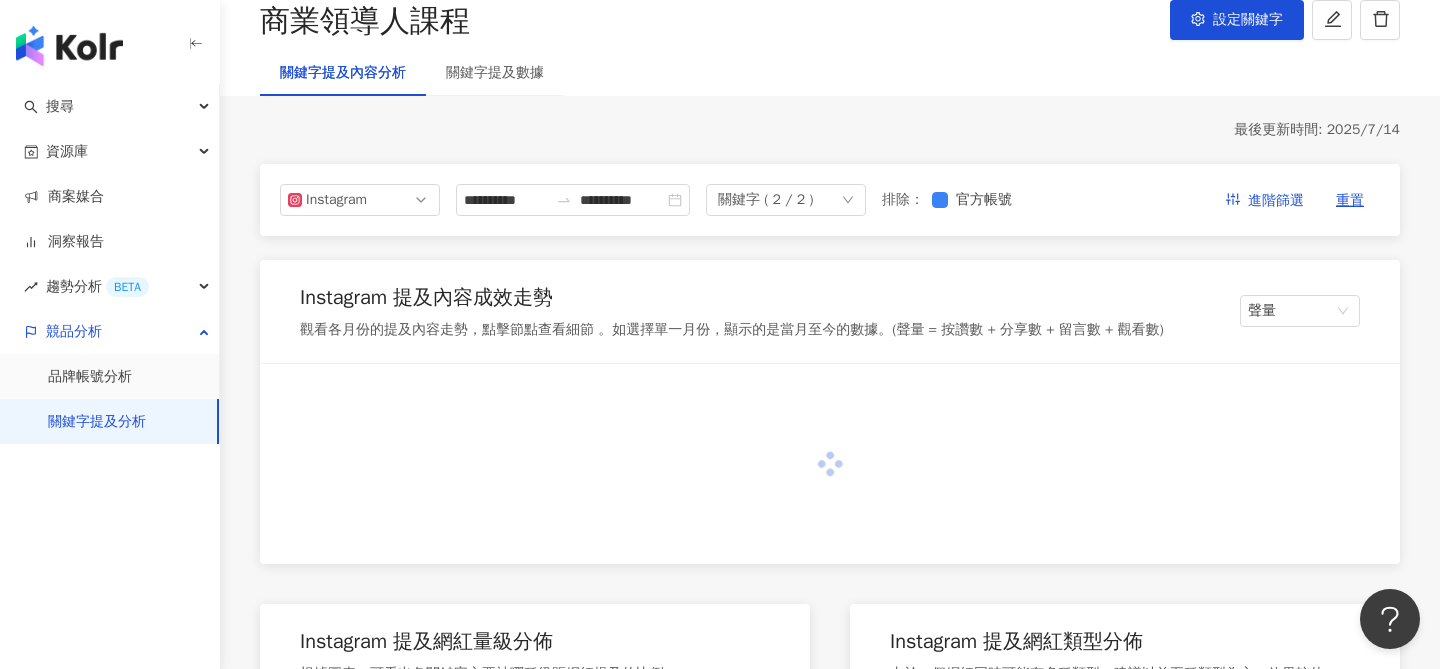 click on "**********" at bounding box center (830, 1827) 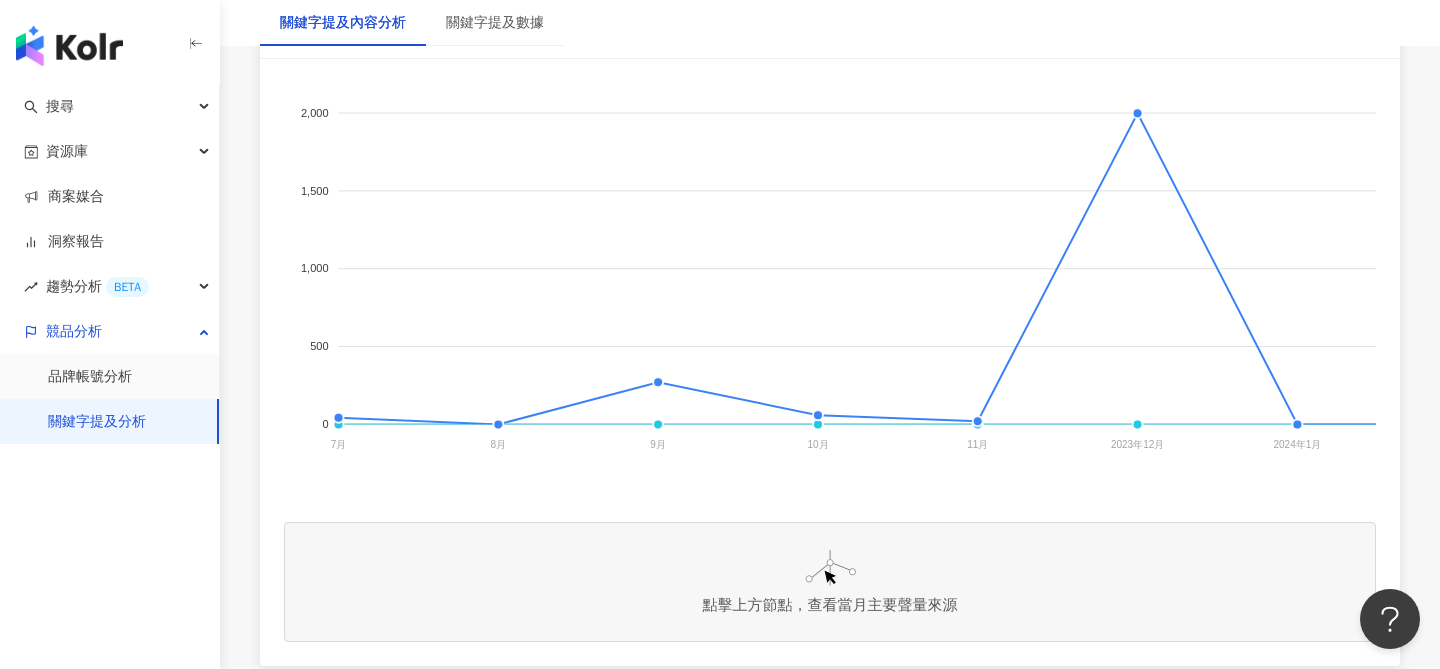 scroll, scrollTop: 472, scrollLeft: 0, axis: vertical 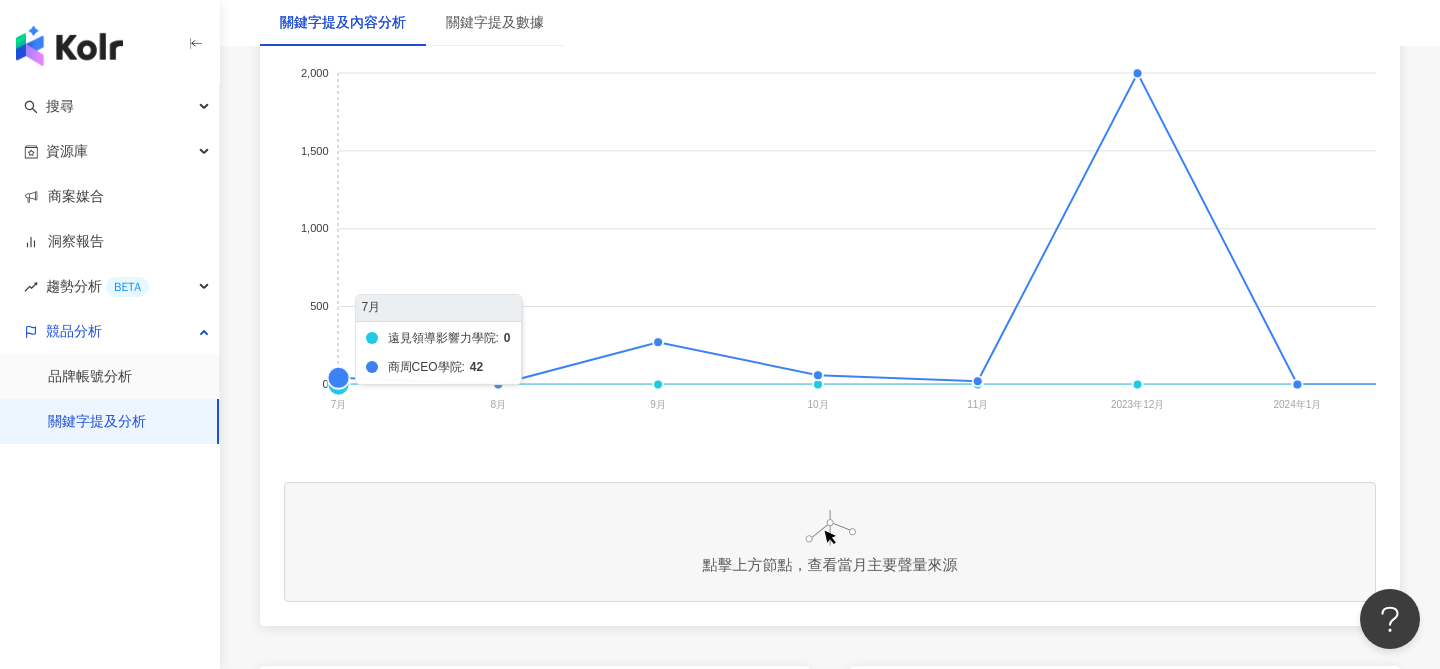 click on "遠見領導影響力學院 商周CEO學院" 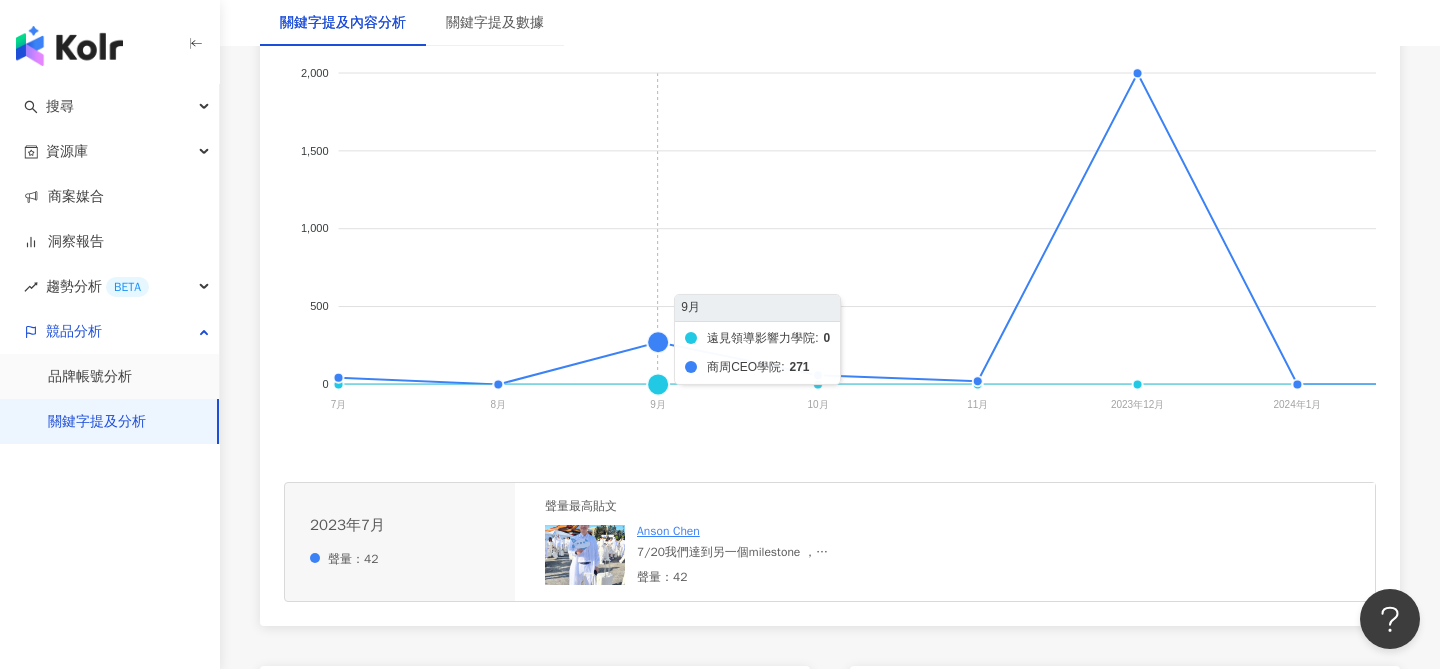 click on "遠見領導影響力學院 商周CEO學院" 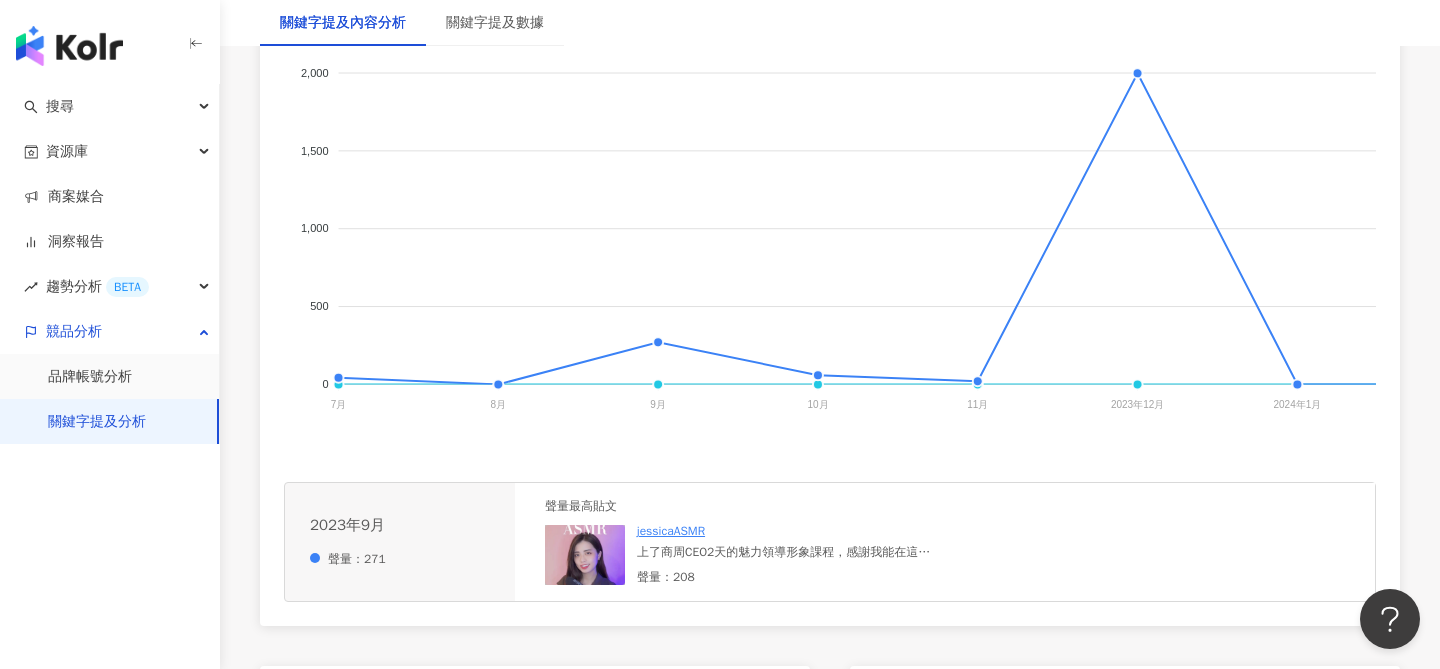 click on "遠見領導影響力學院 商周CEO學院" 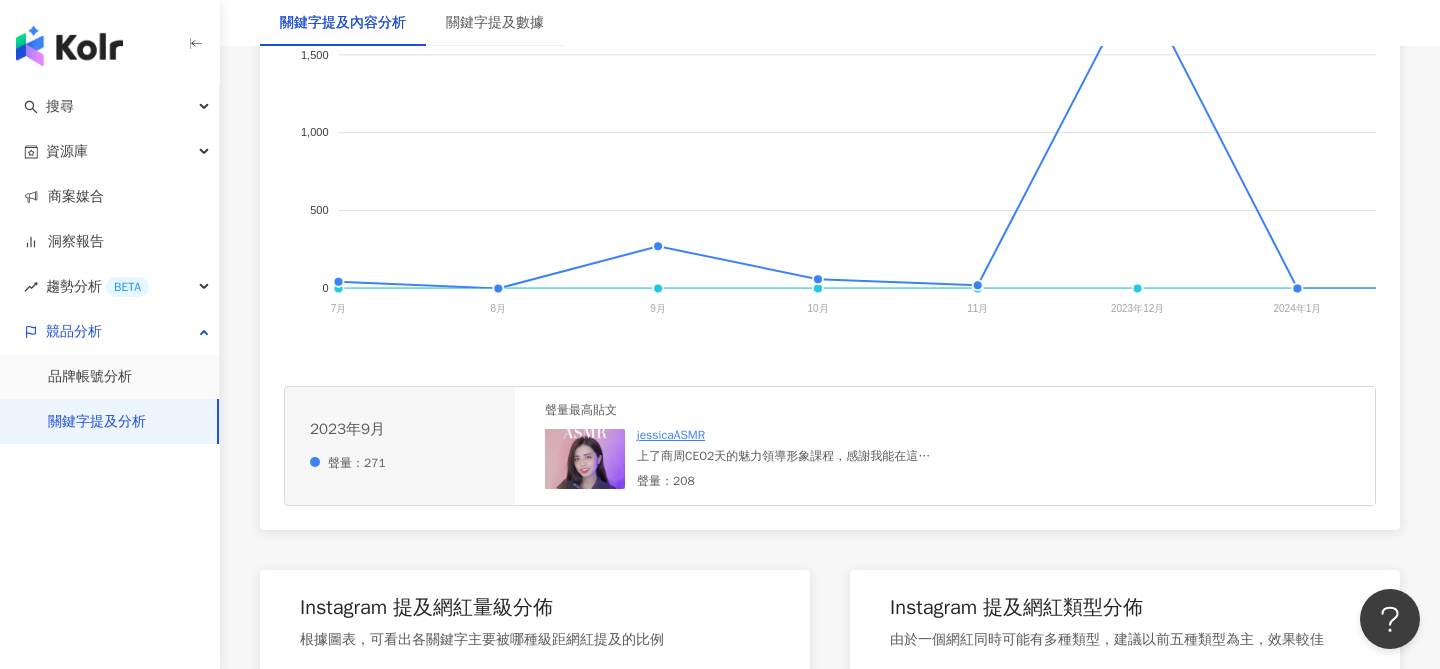scroll, scrollTop: 626, scrollLeft: 0, axis: vertical 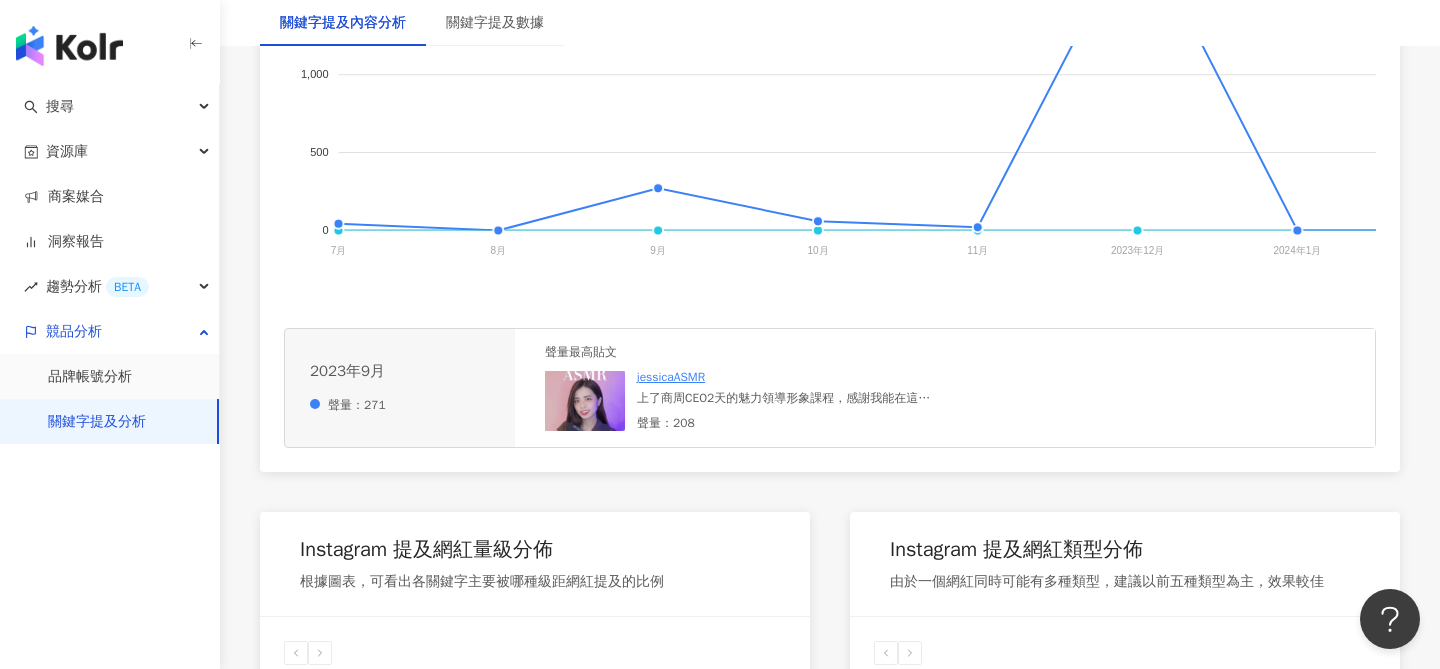 click on "遠見領導影響力學院 商周CEO學院" 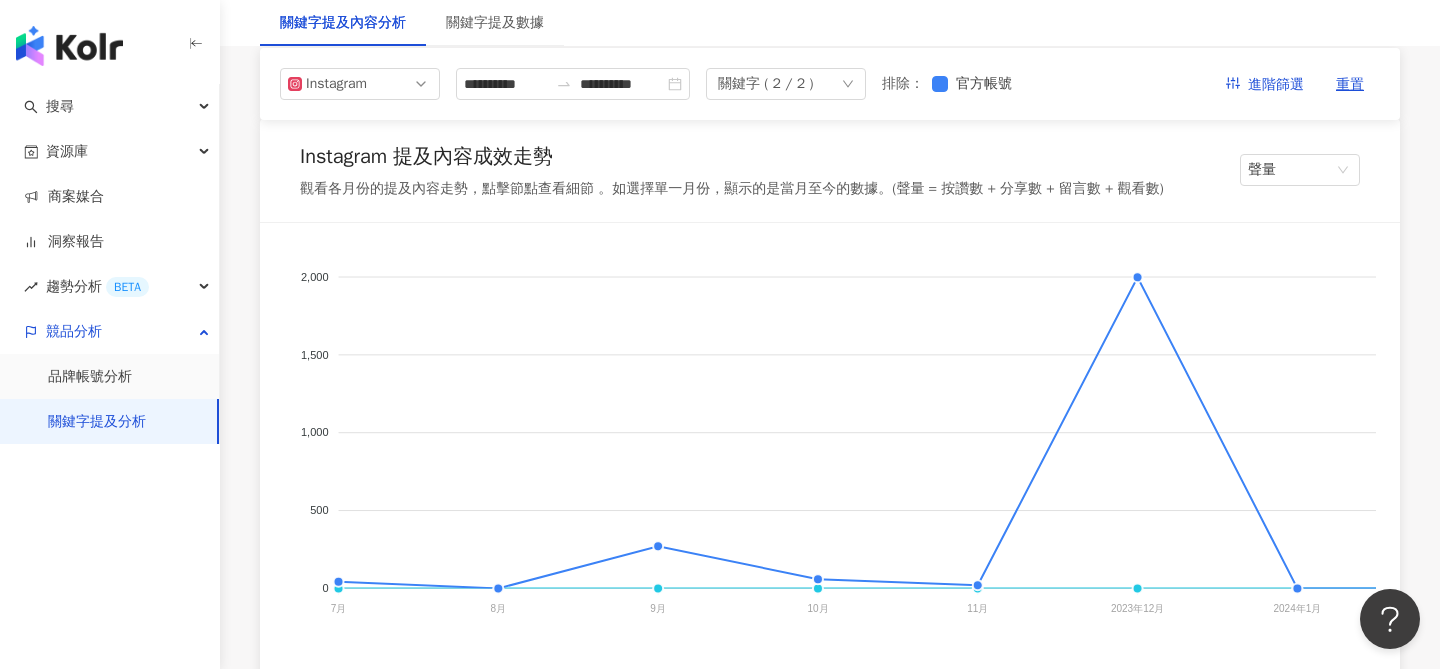 scroll, scrollTop: 158, scrollLeft: 0, axis: vertical 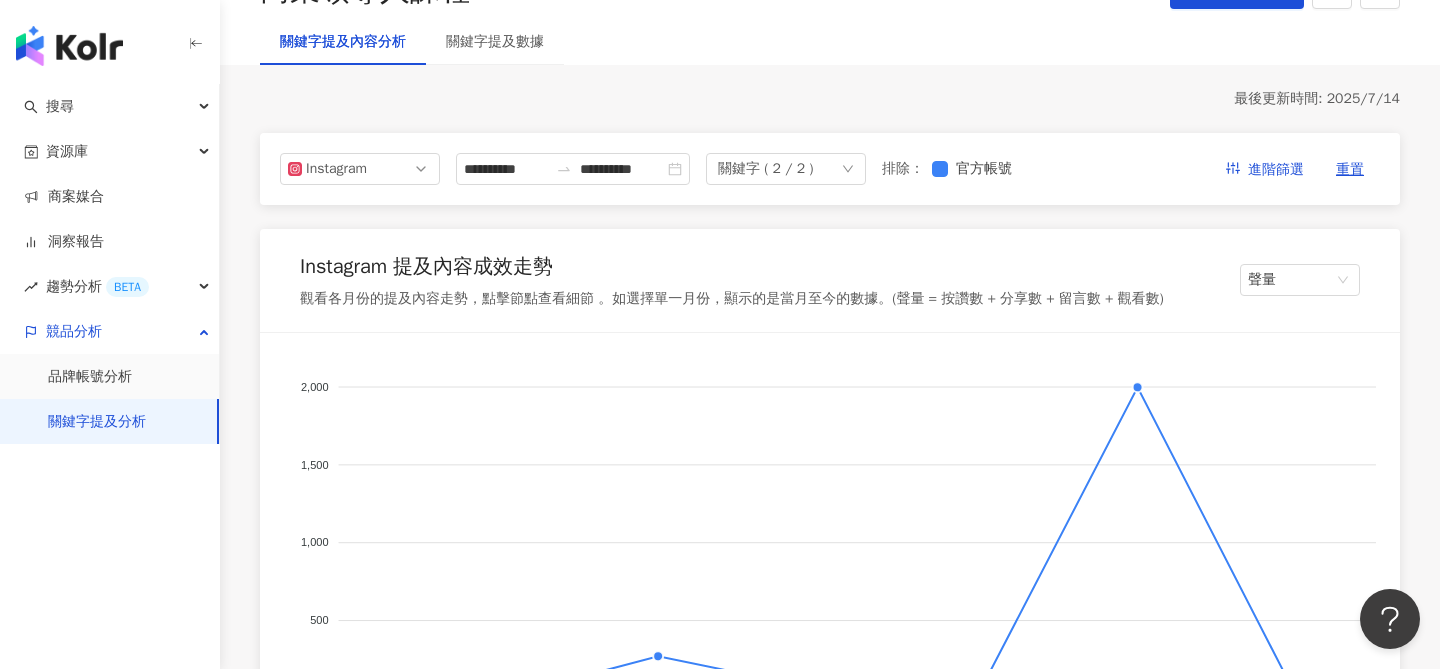 click on "關鍵字
( 2 / 2 )" at bounding box center (786, 169) 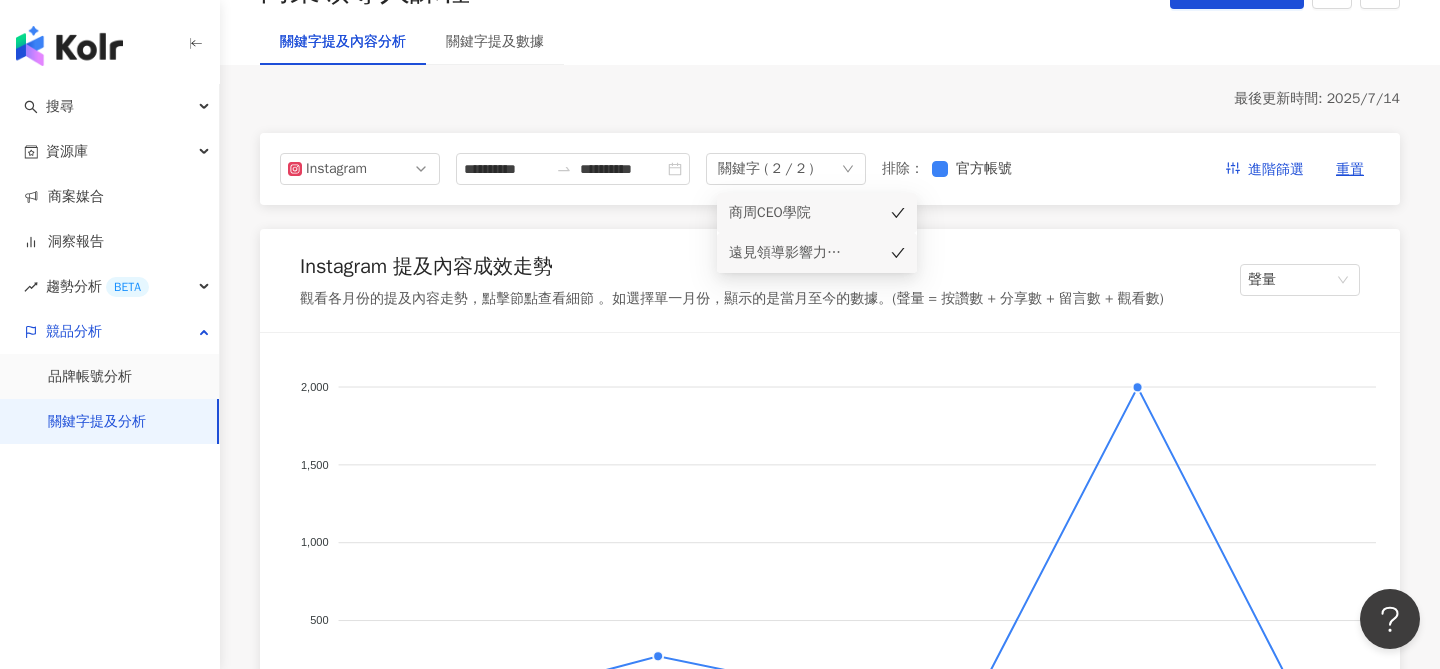 click on "商周CEO學院" at bounding box center (789, 213) 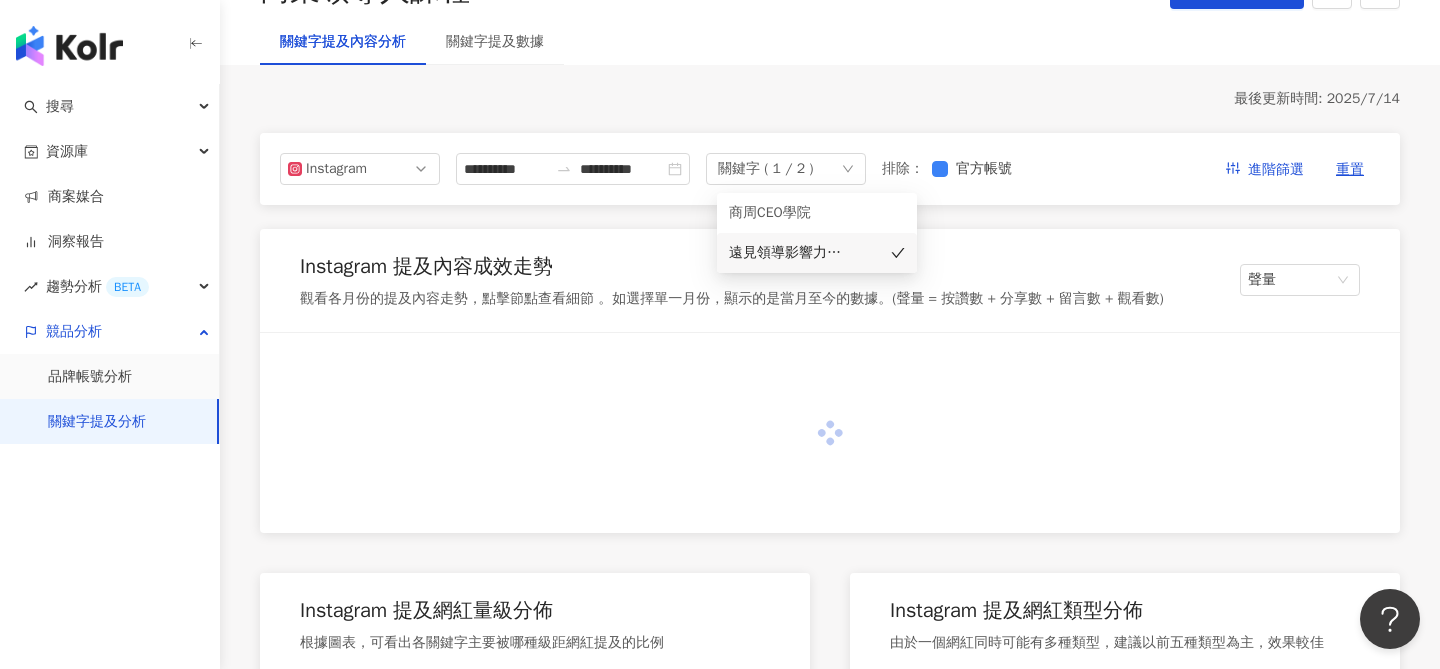 click on "Instagram 提及內容成效走勢" at bounding box center (732, 271) 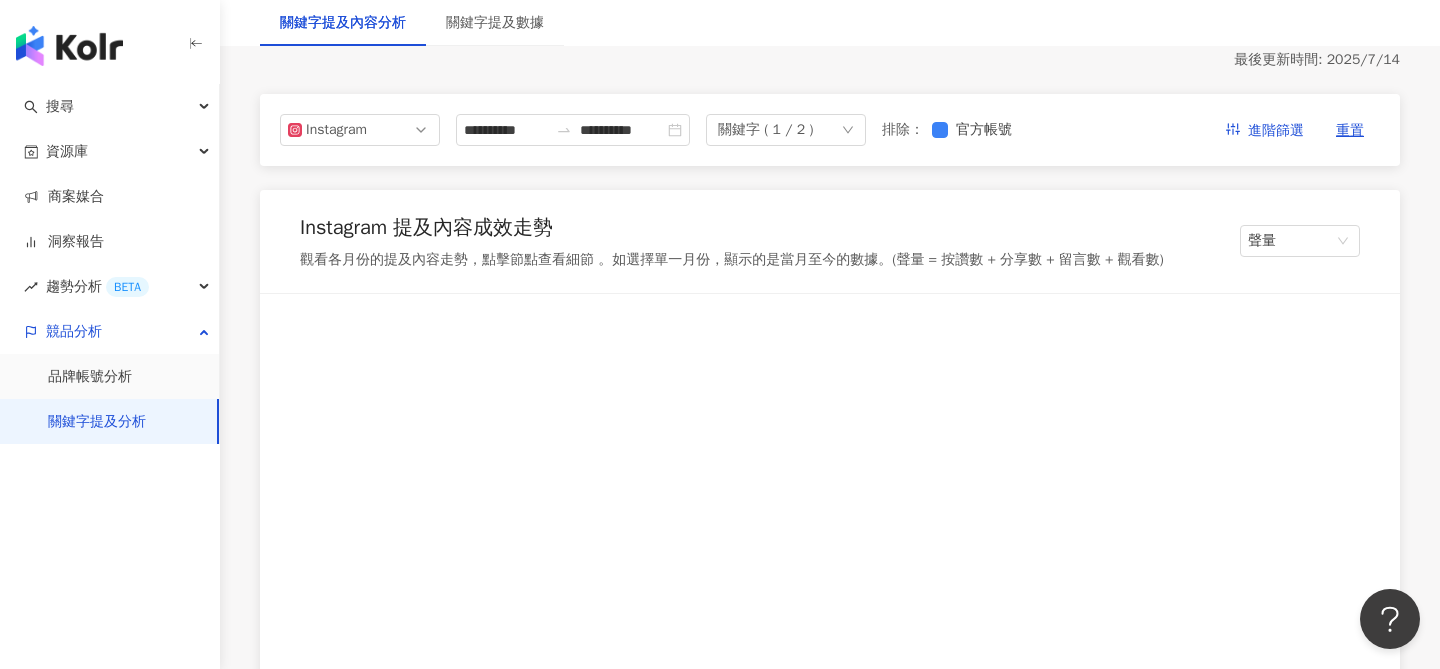 scroll, scrollTop: 0, scrollLeft: 0, axis: both 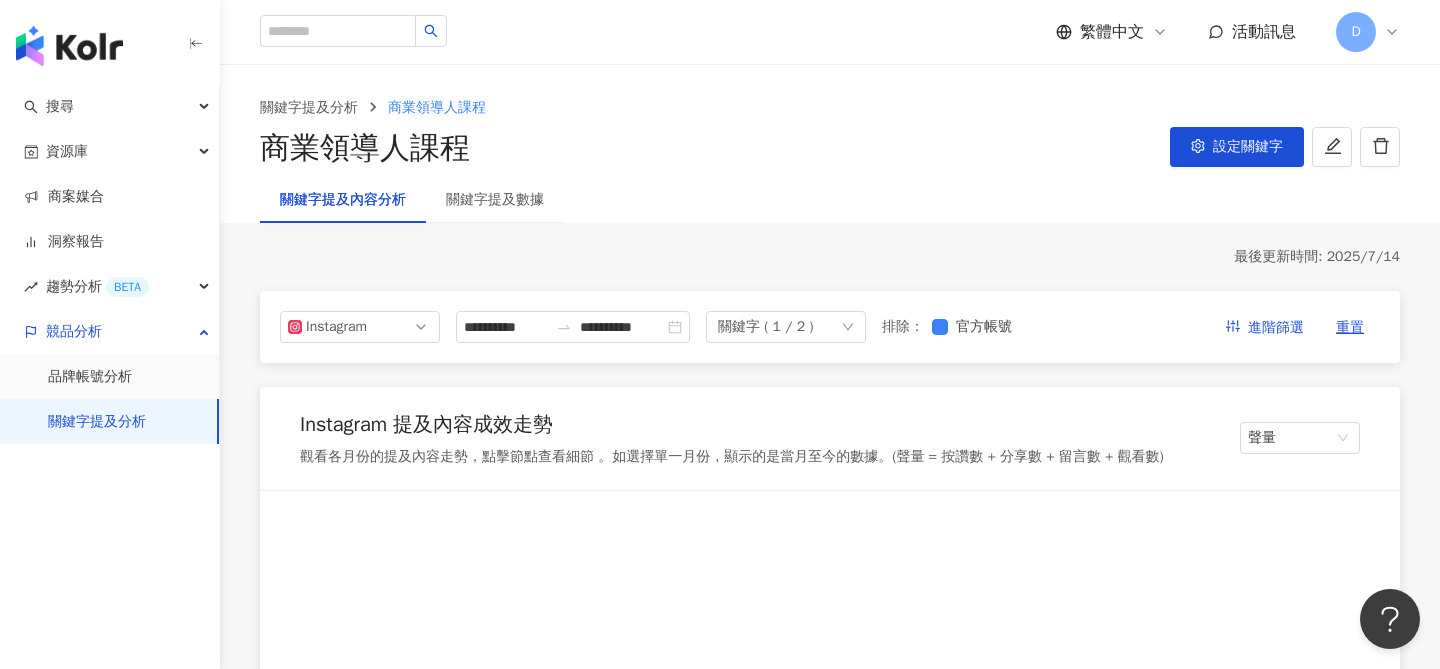 click on "關鍵字
( 1 / 2 )" at bounding box center [765, 327] 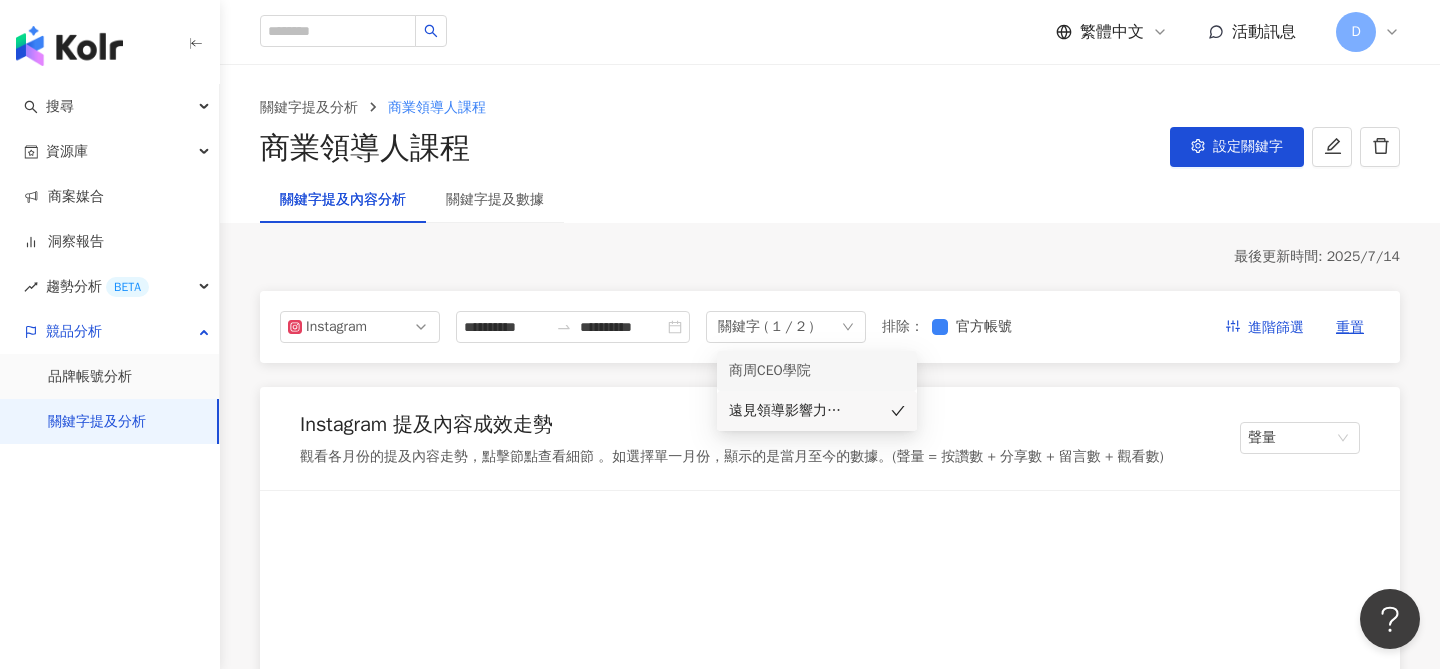 click on "商周CEO學院" at bounding box center [789, 371] 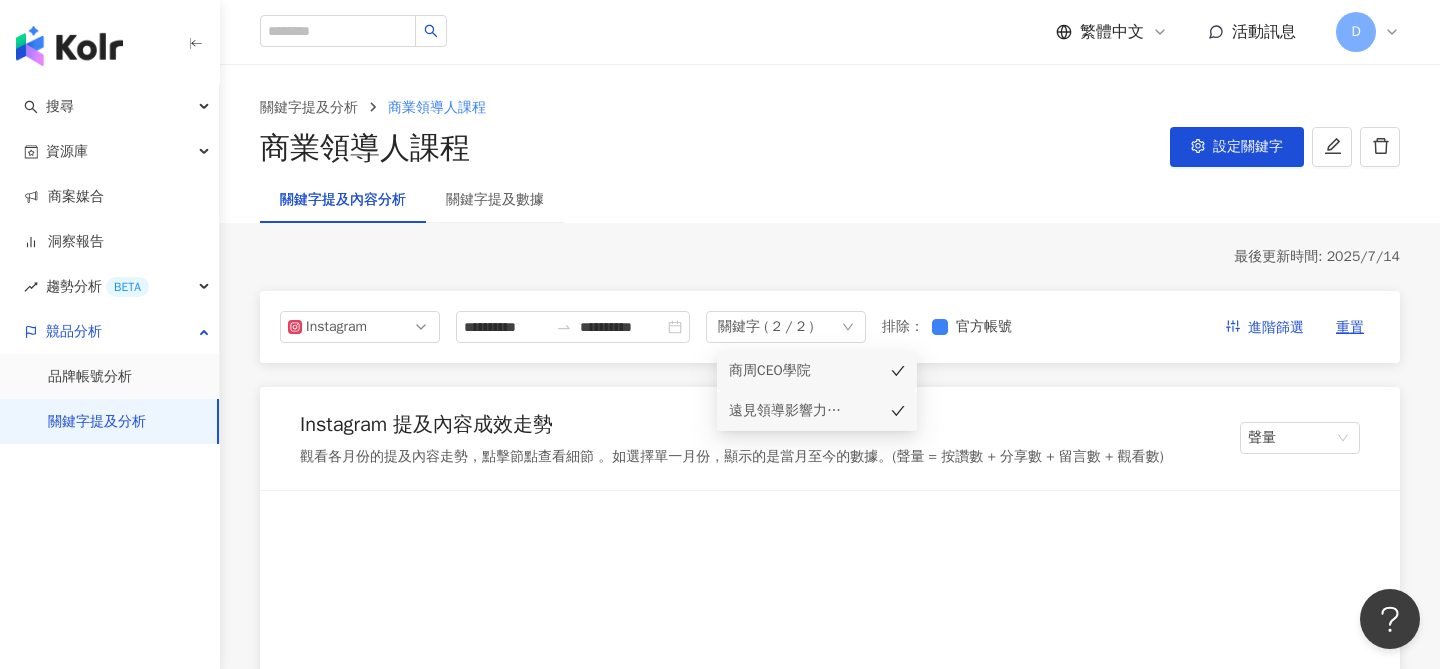 click on "遠見領導影響力學院" at bounding box center [789, 411] 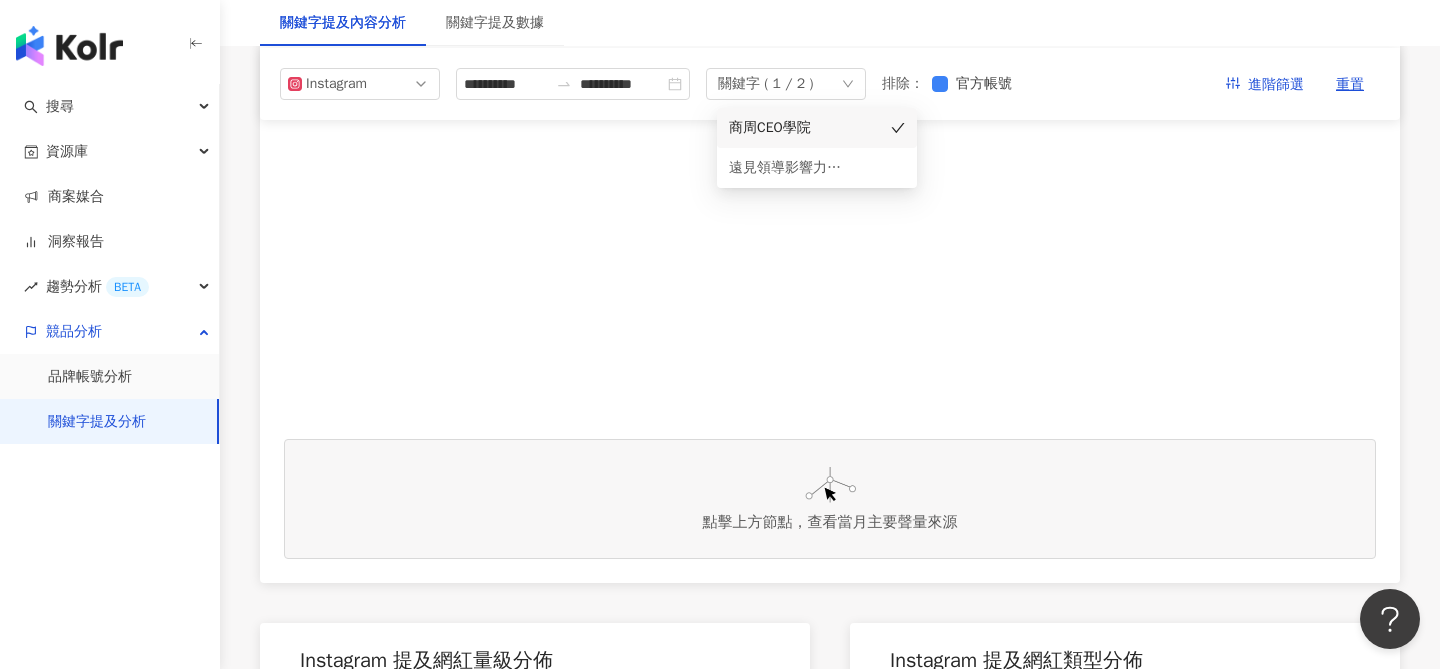 scroll, scrollTop: 152, scrollLeft: 0, axis: vertical 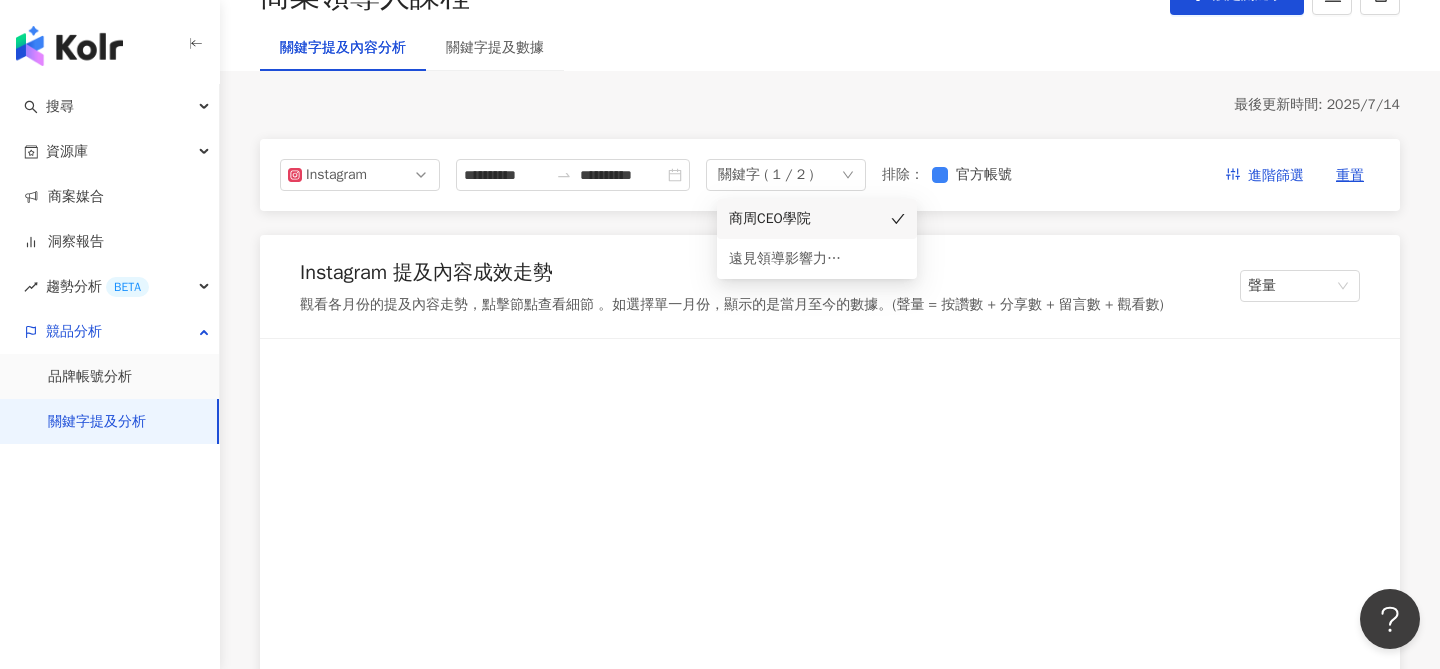 click on "Instagram 提及內容成效走勢" at bounding box center [732, 277] 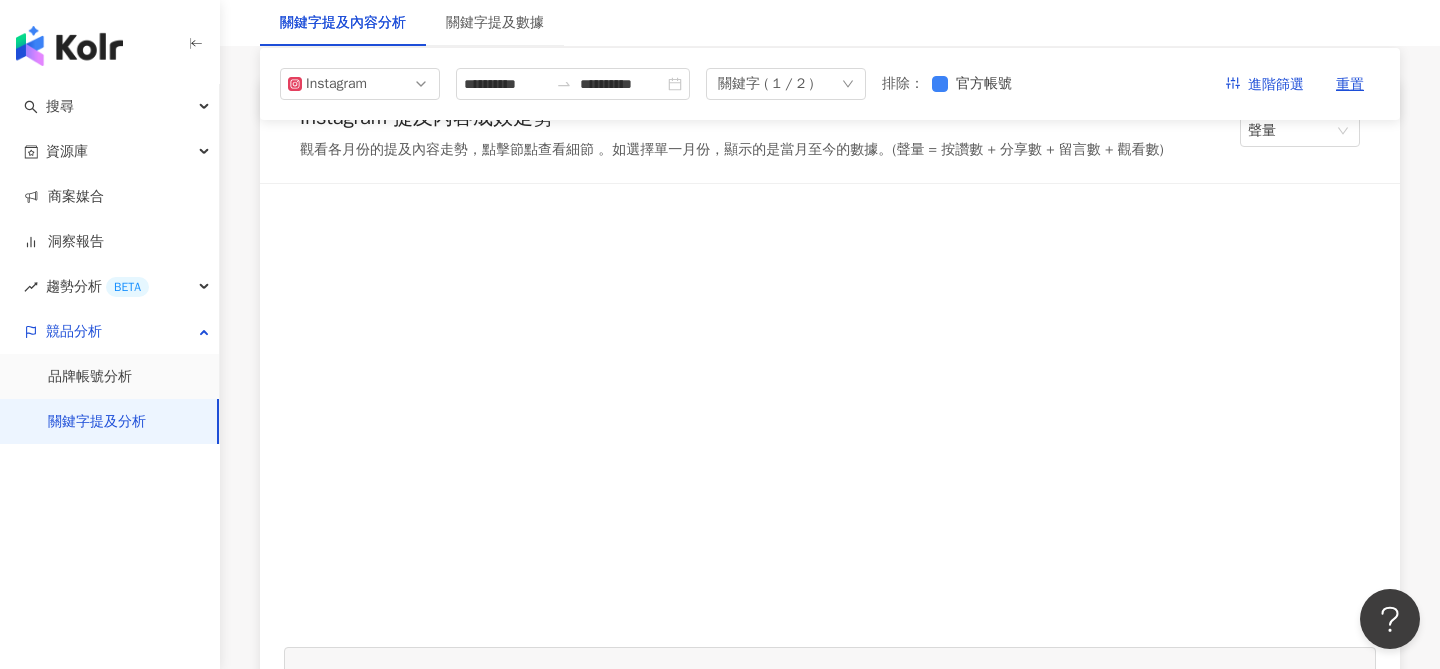 scroll, scrollTop: 235, scrollLeft: 0, axis: vertical 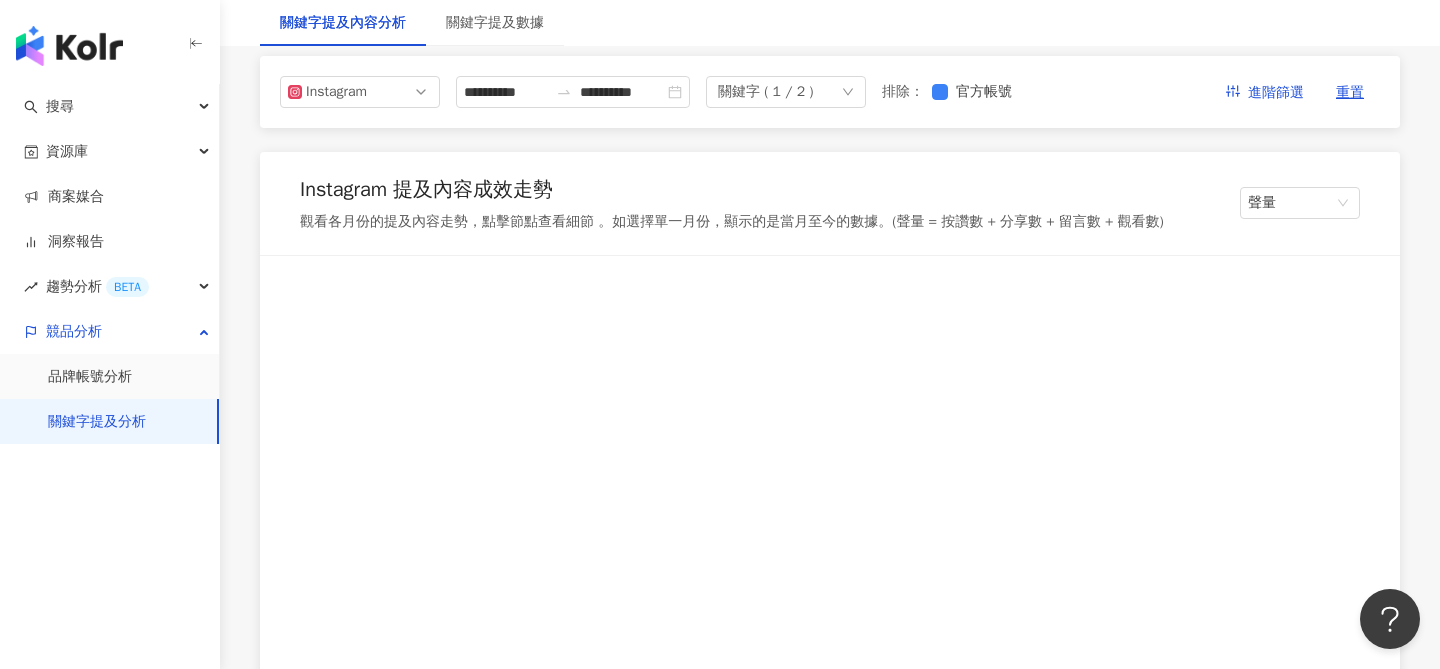 click at bounding box center [830, 487] 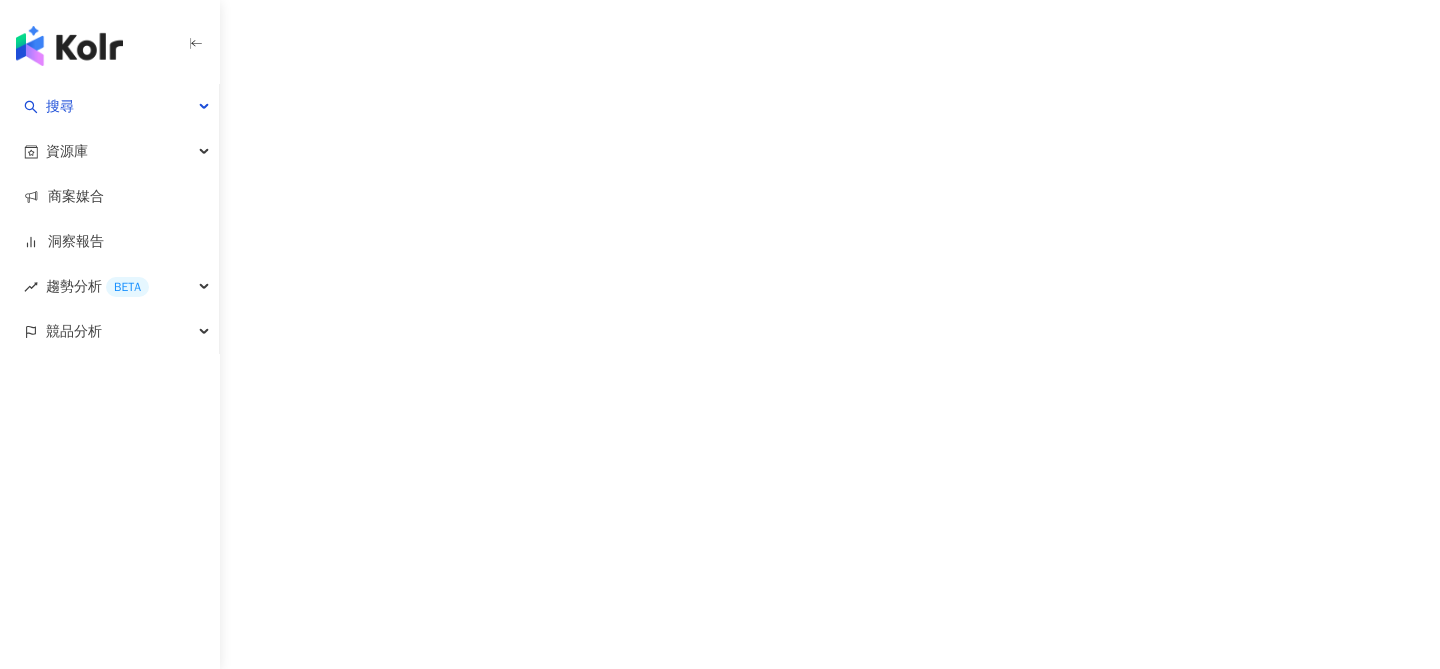scroll, scrollTop: 0, scrollLeft: 0, axis: both 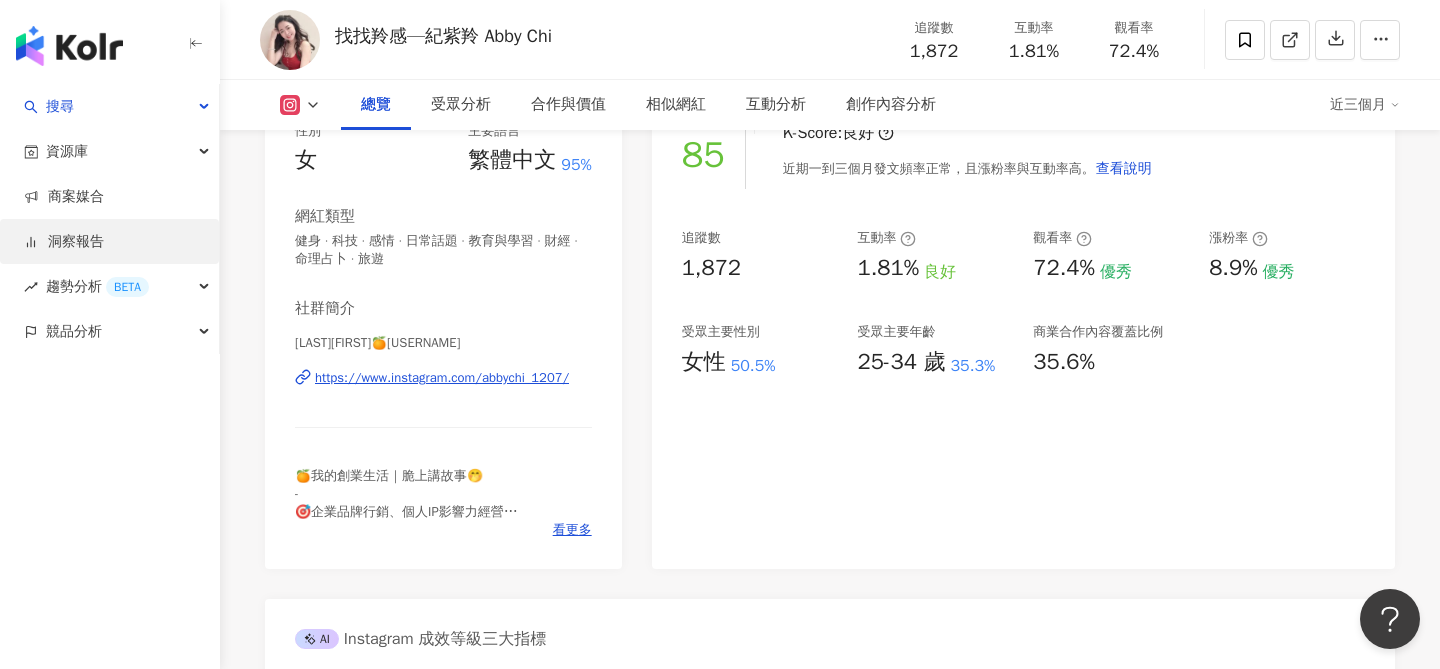 click on "洞察報告" at bounding box center [64, 242] 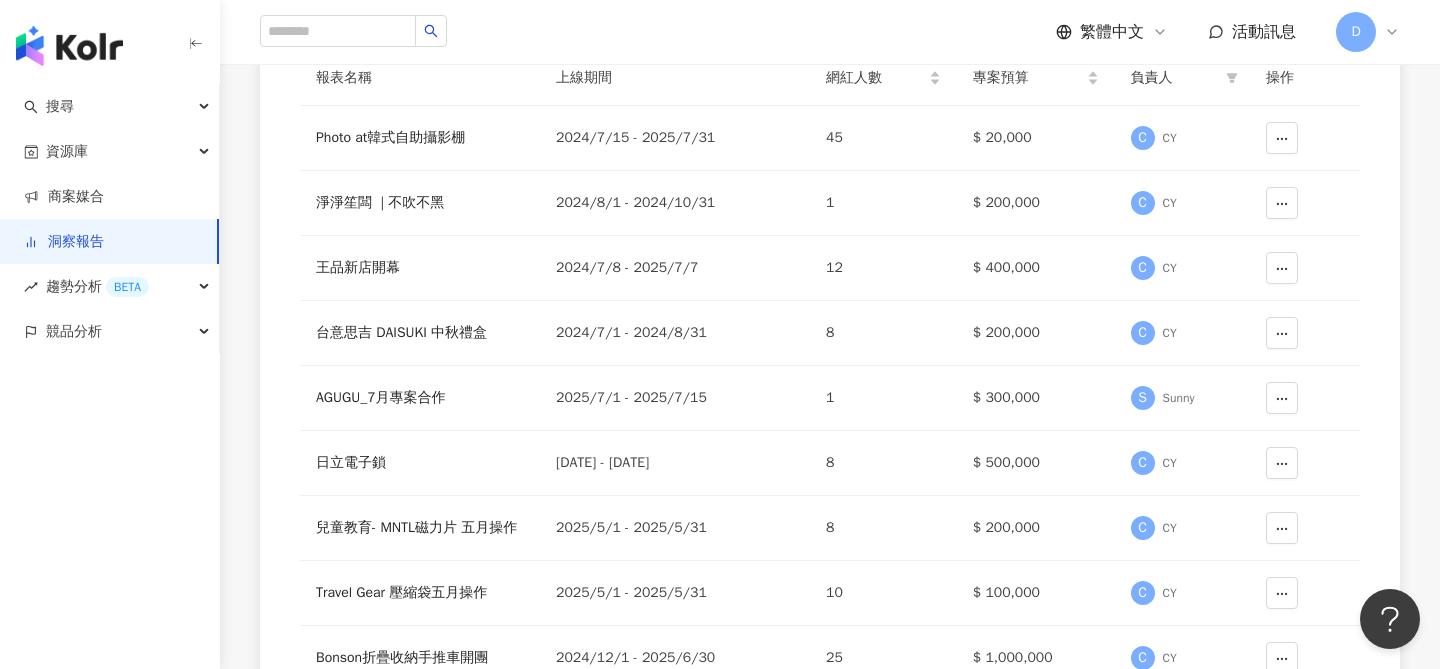 scroll, scrollTop: 0, scrollLeft: 0, axis: both 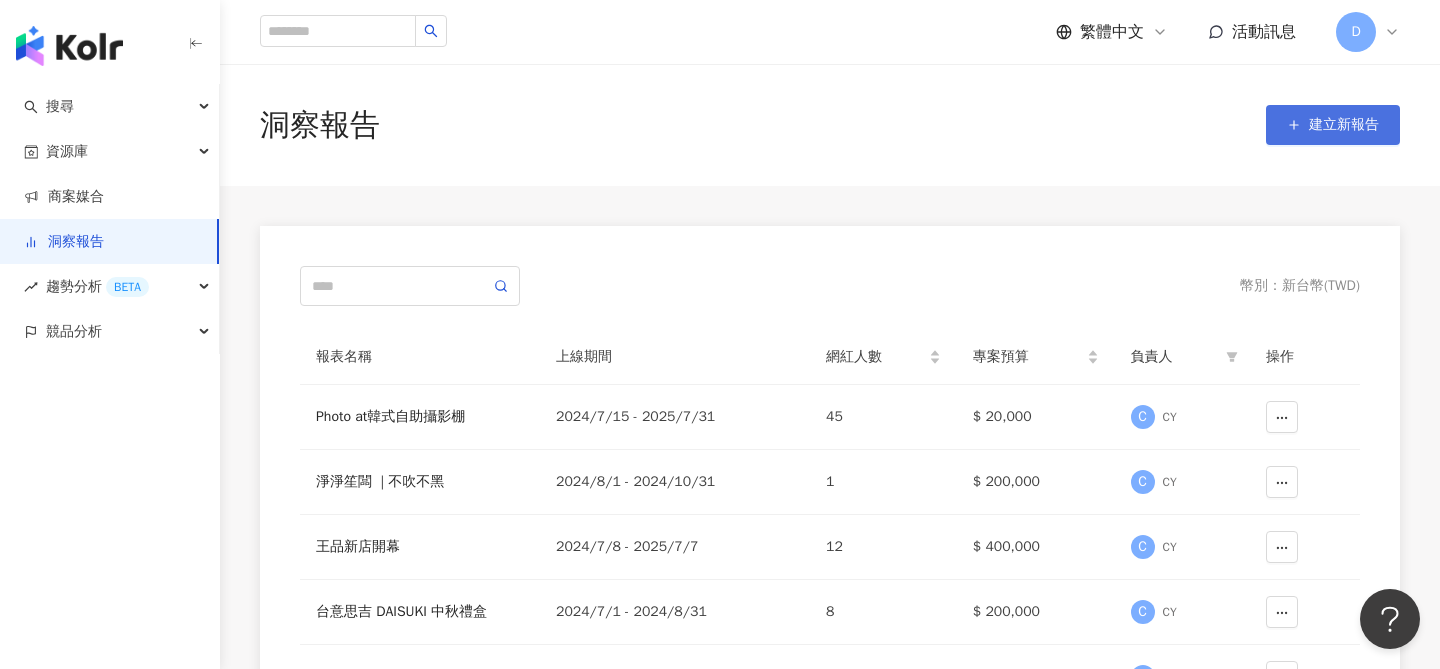 click on "建立新報告" at bounding box center [1333, 125] 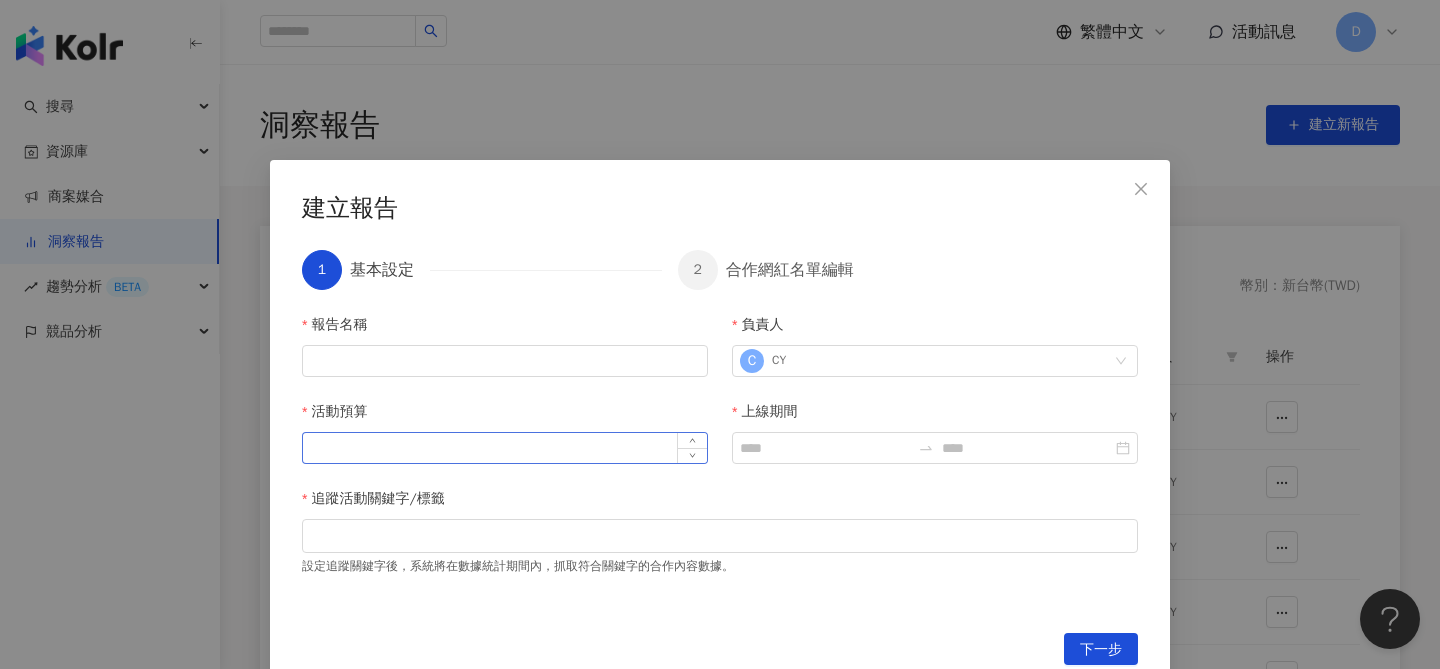 scroll, scrollTop: 18, scrollLeft: 0, axis: vertical 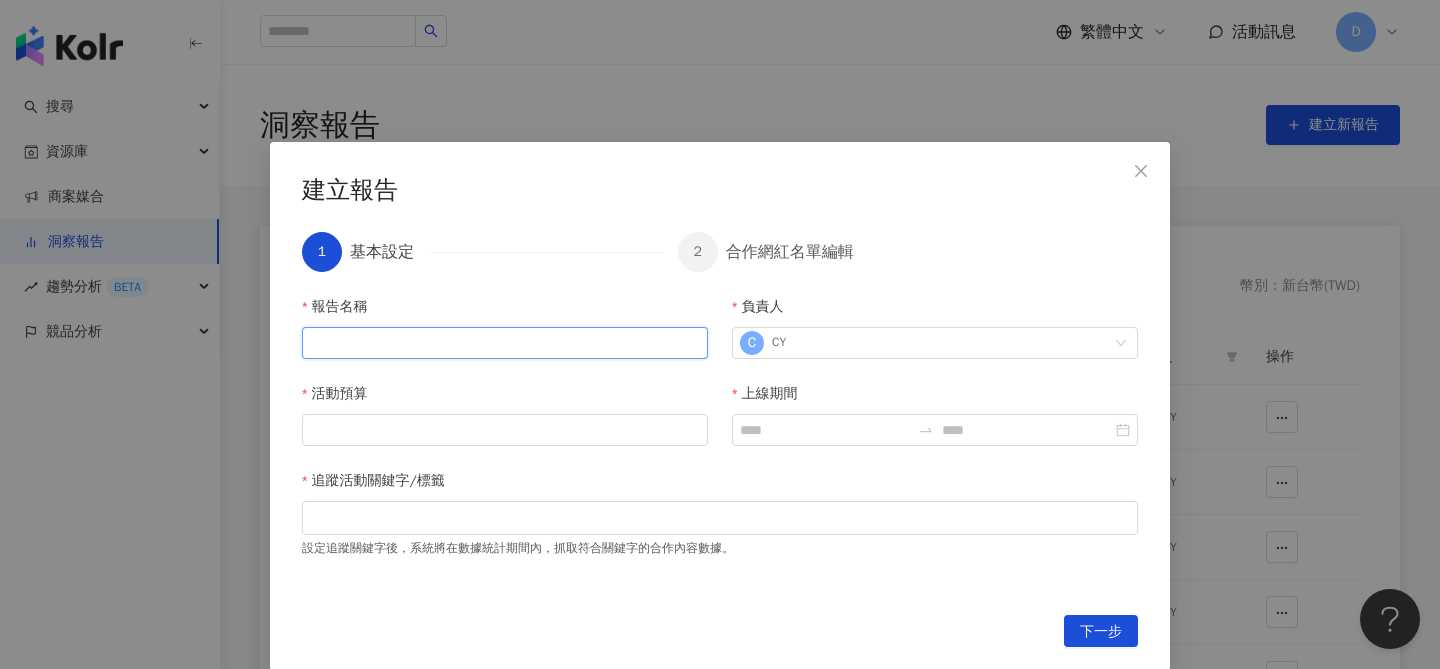 click on "報告名稱" at bounding box center [505, 343] 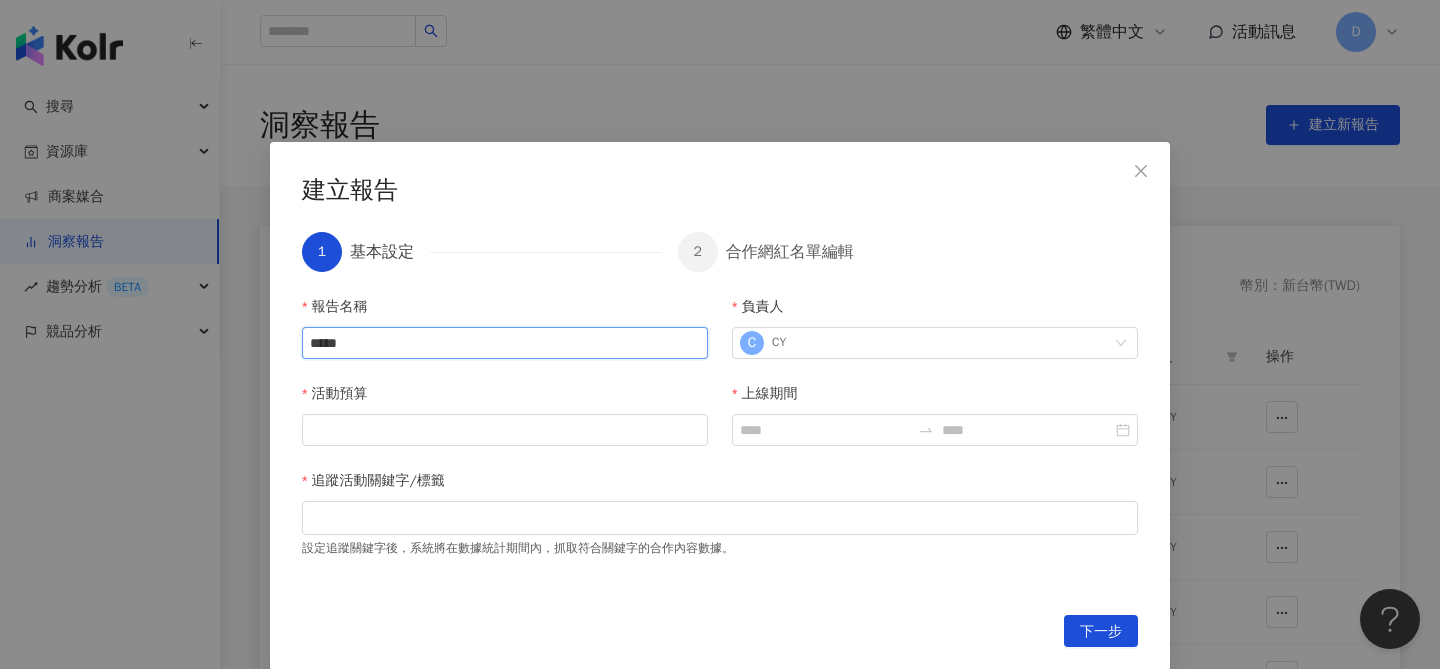 click on "*****" at bounding box center (505, 343) 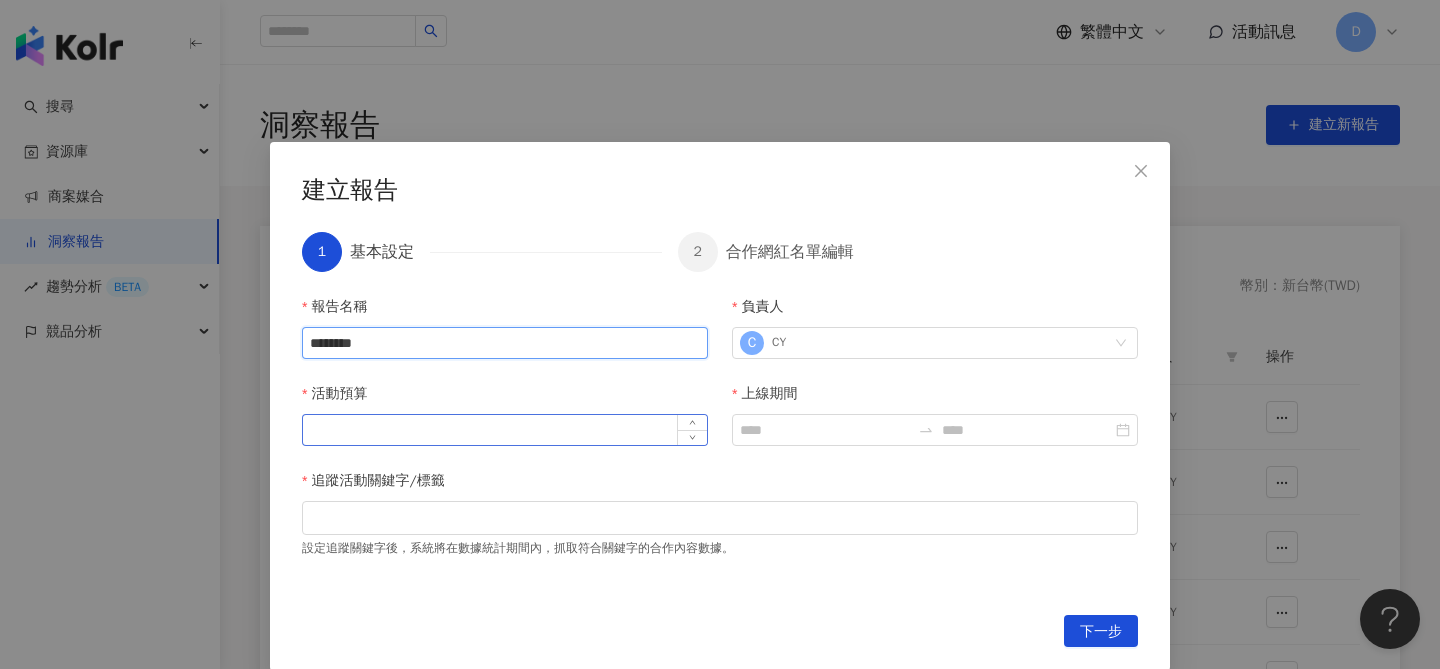 type on "********" 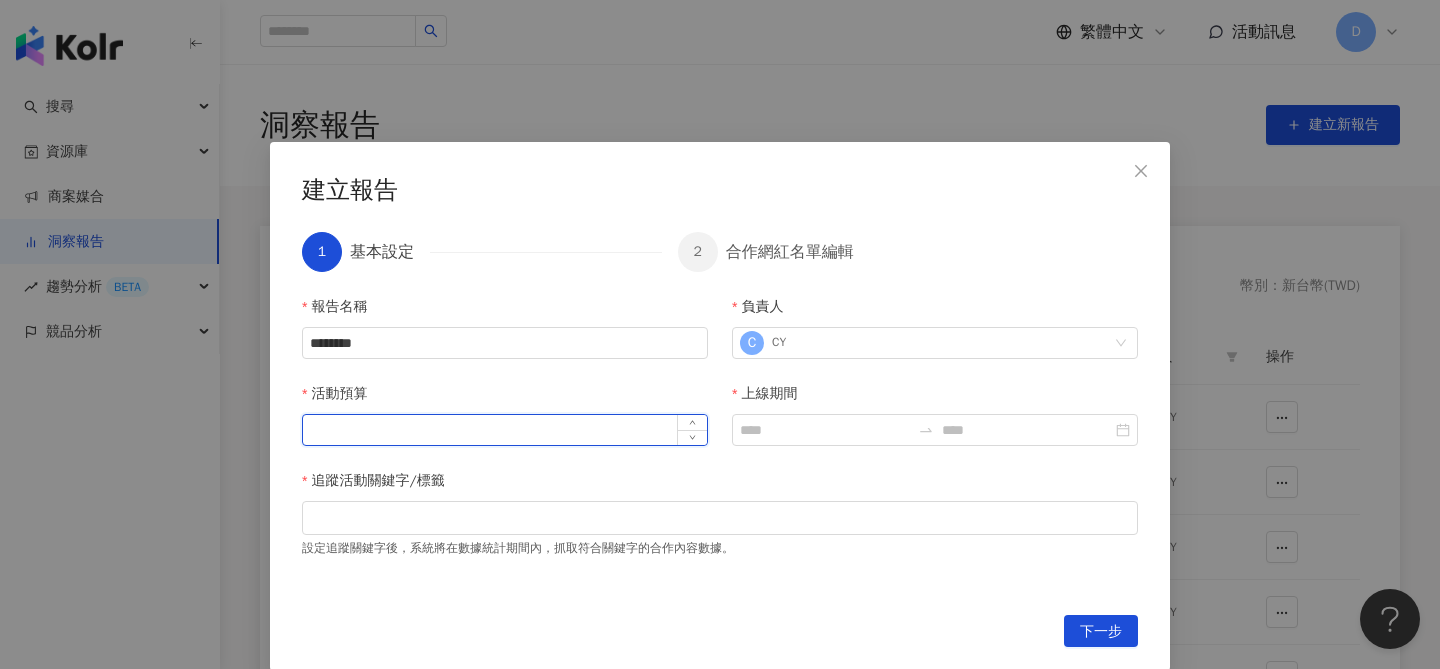 click on "活動預算" at bounding box center (505, 430) 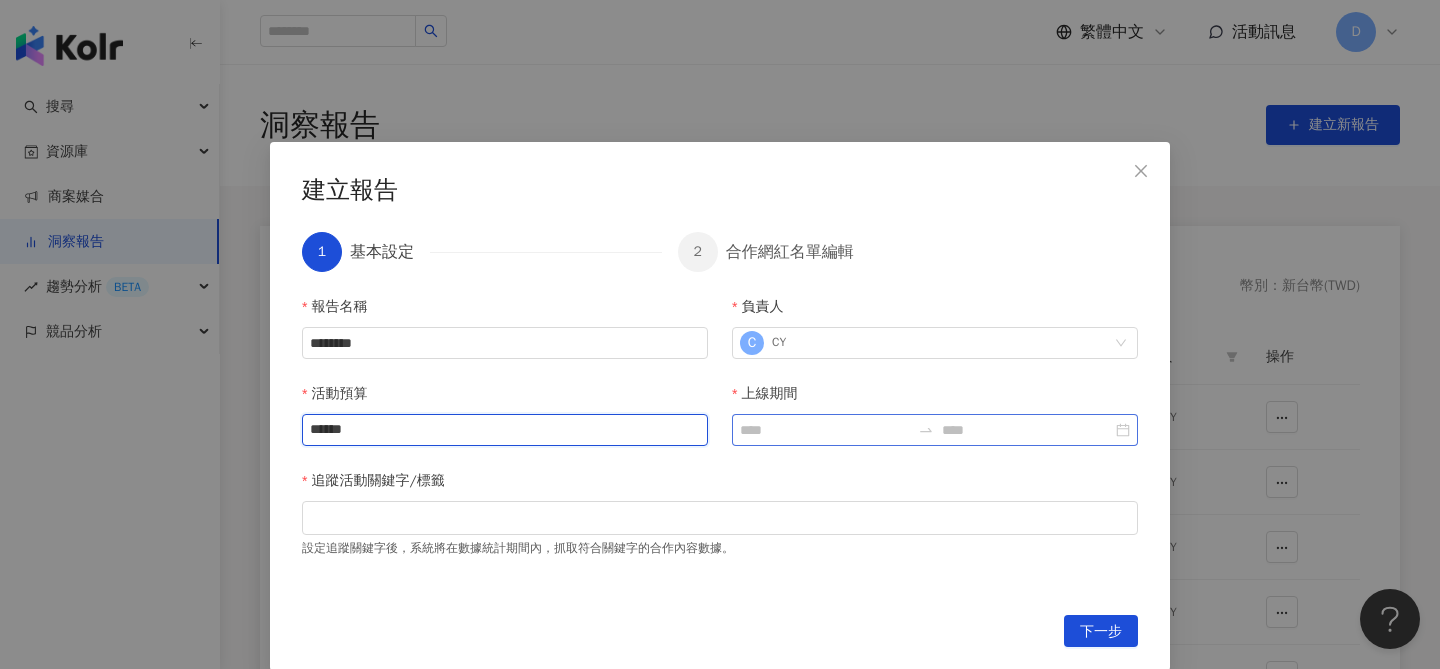 type on "******" 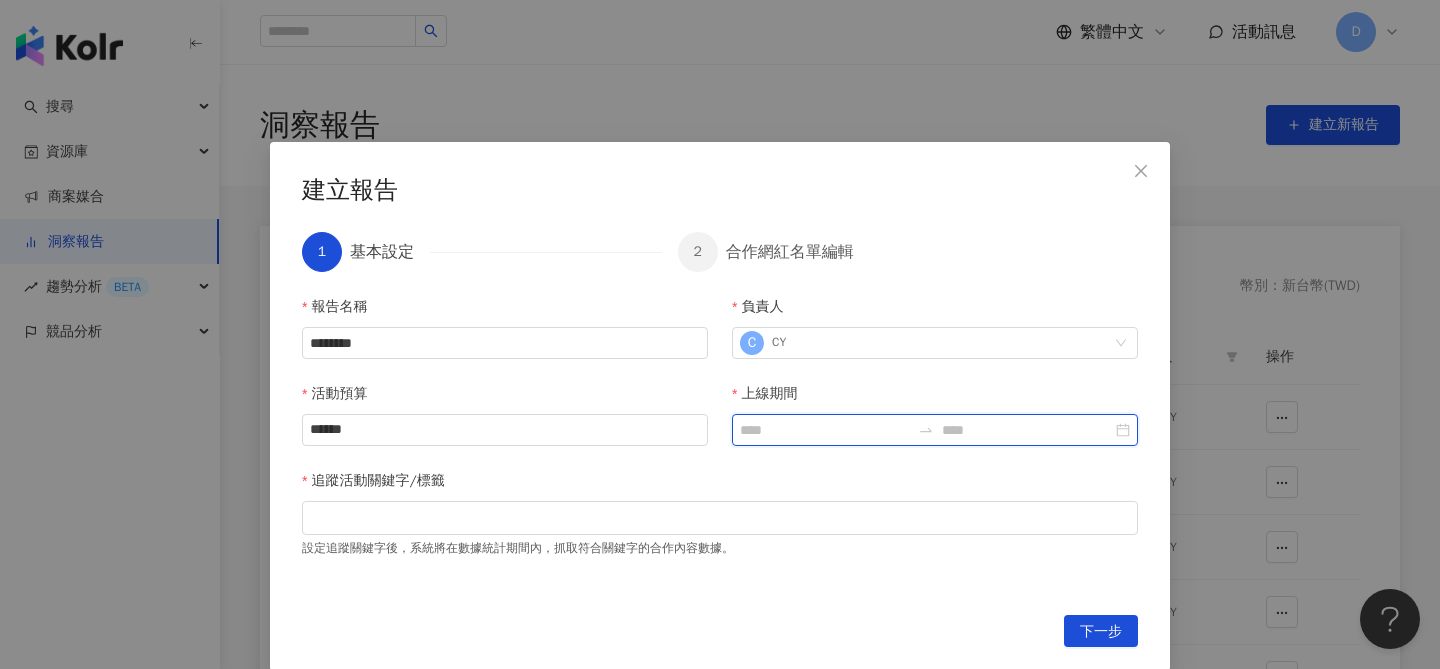 click on "上線期間" at bounding box center [825, 430] 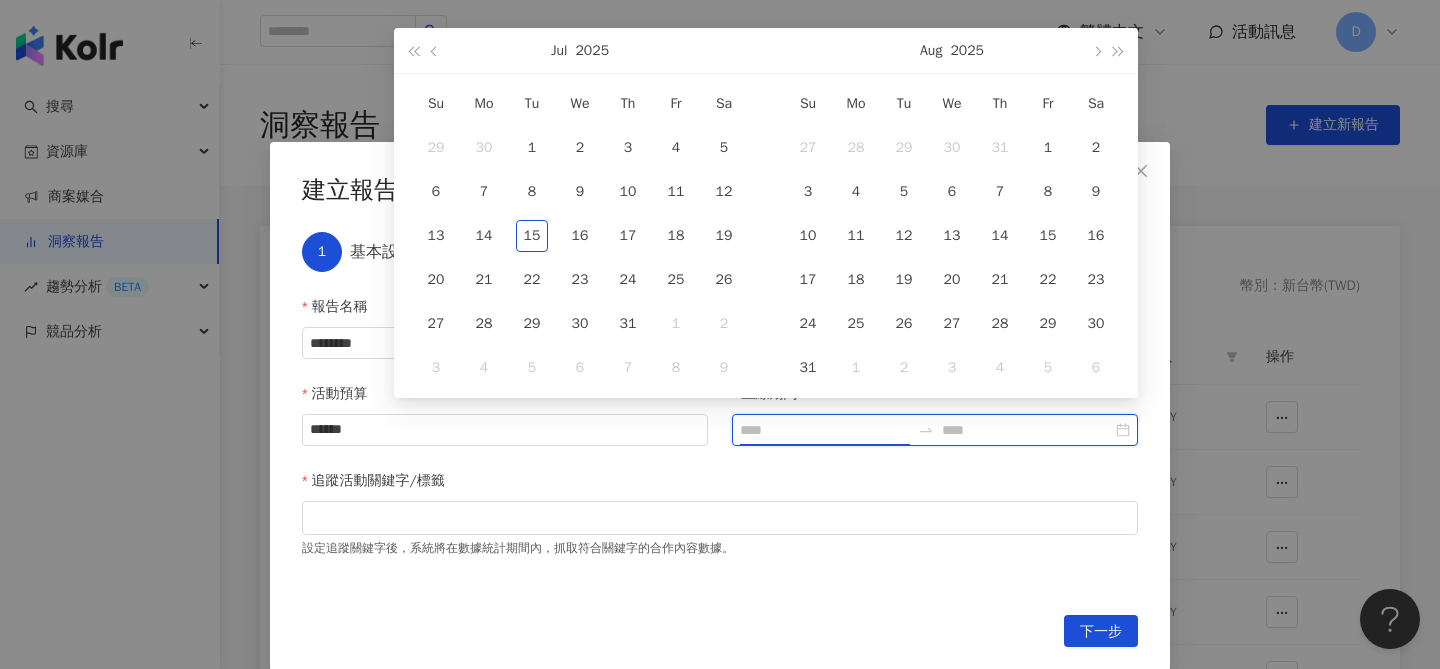 type on "**********" 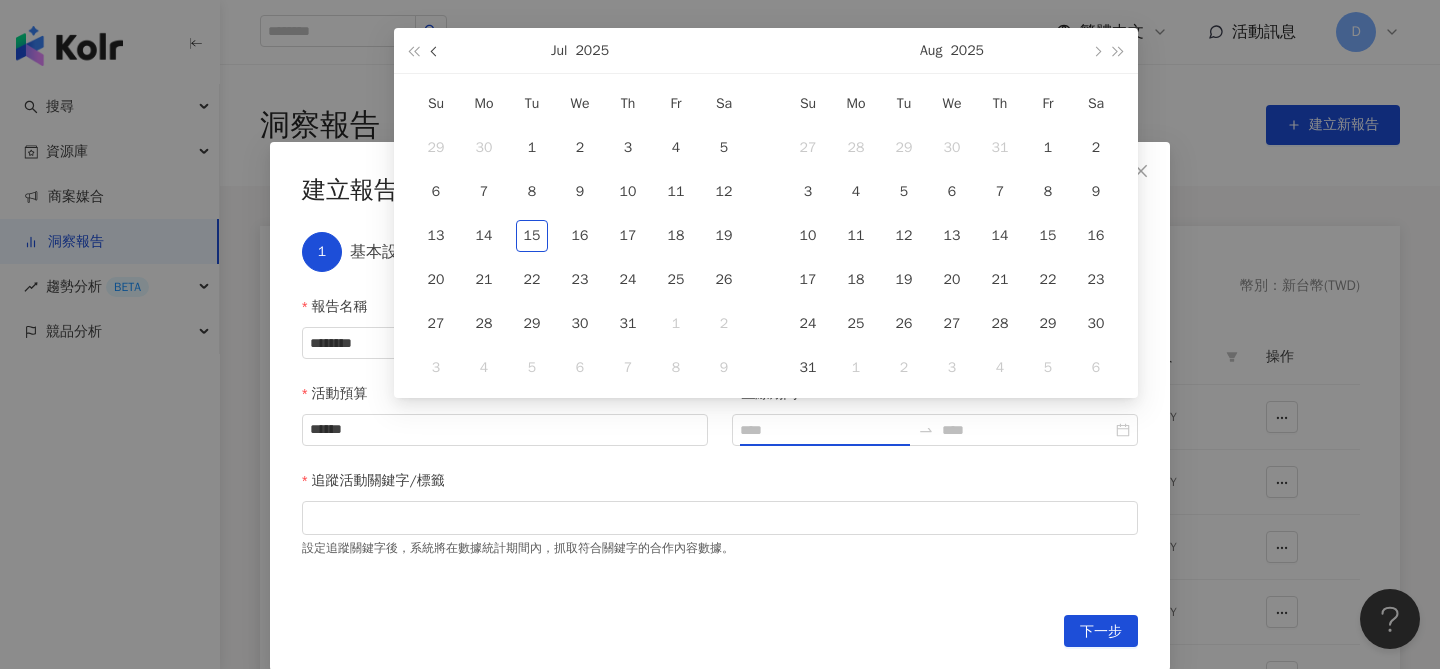 click at bounding box center (436, 51) 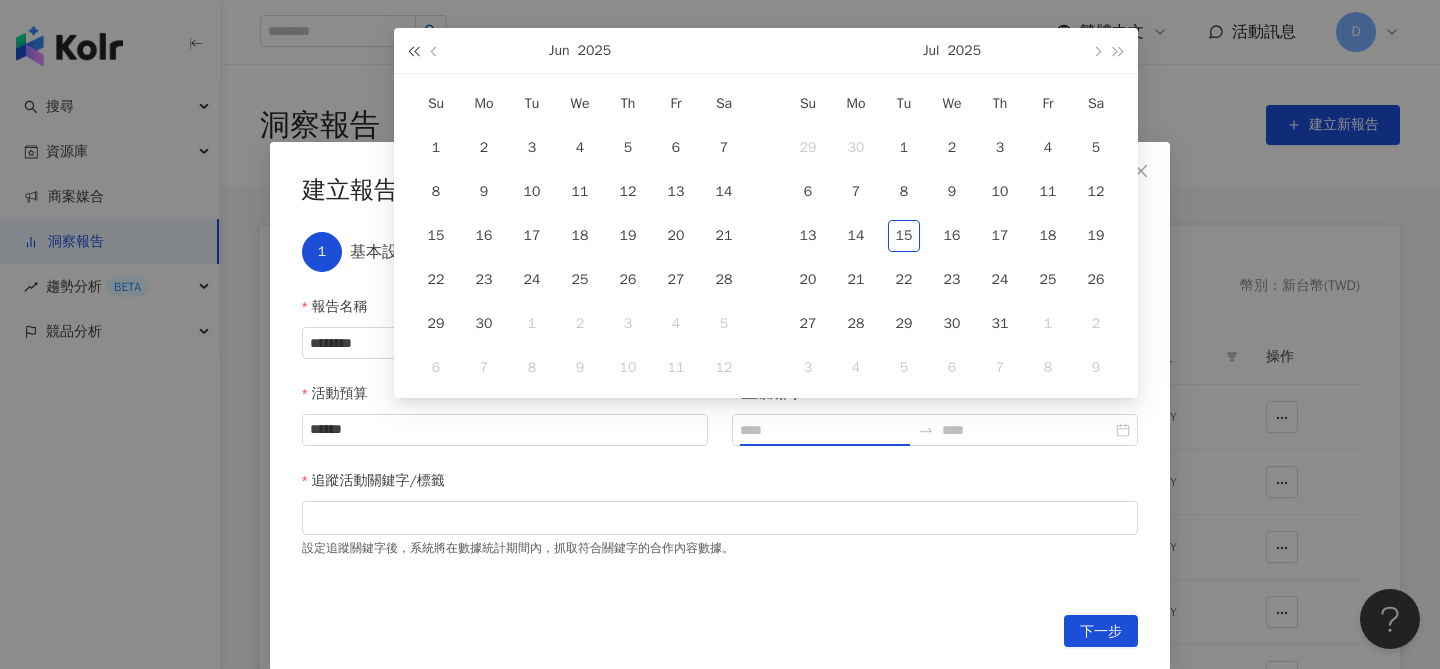 click at bounding box center (413, 50) 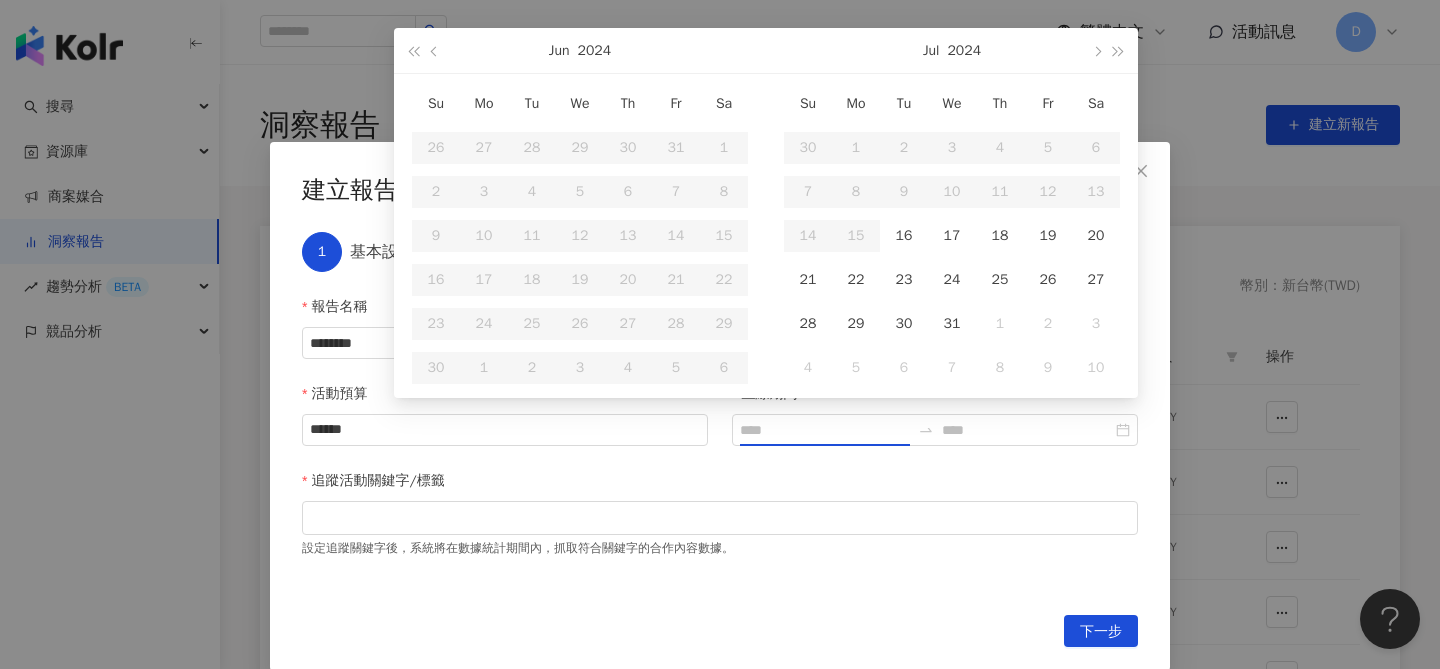 type on "**********" 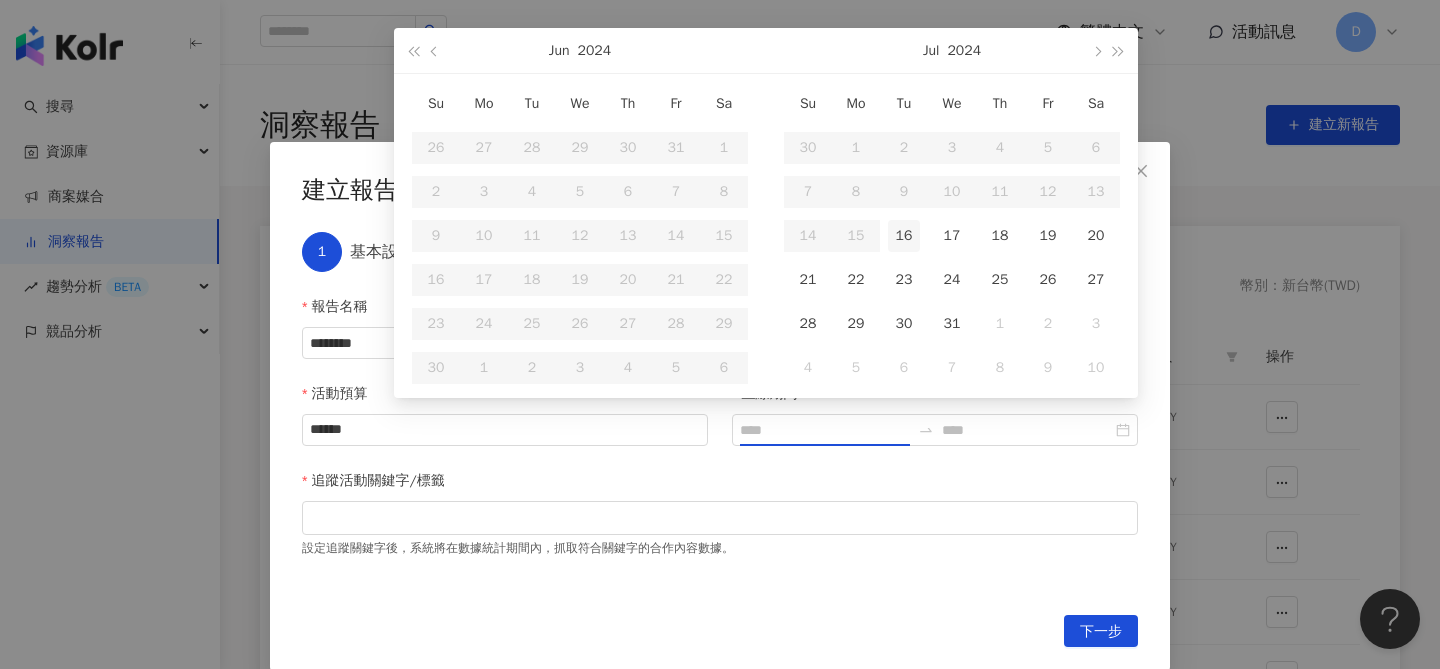 type on "**********" 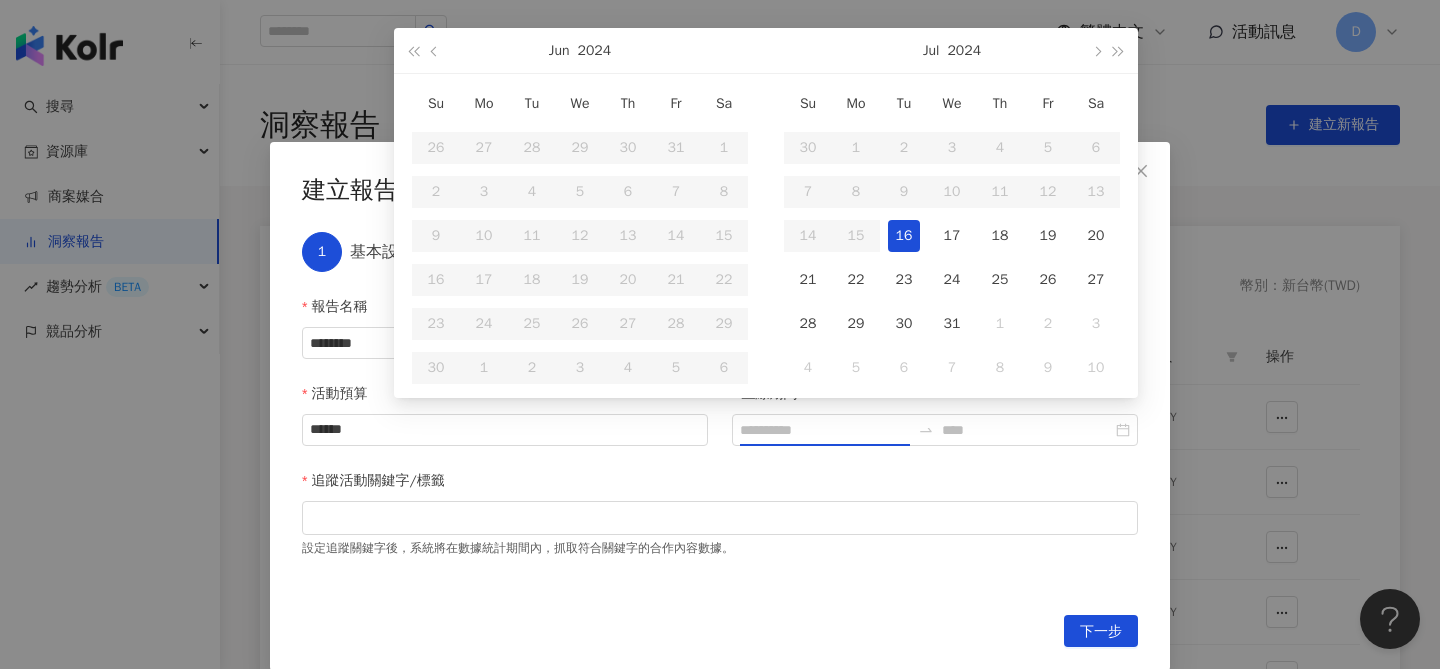 click on "16" at bounding box center (904, 236) 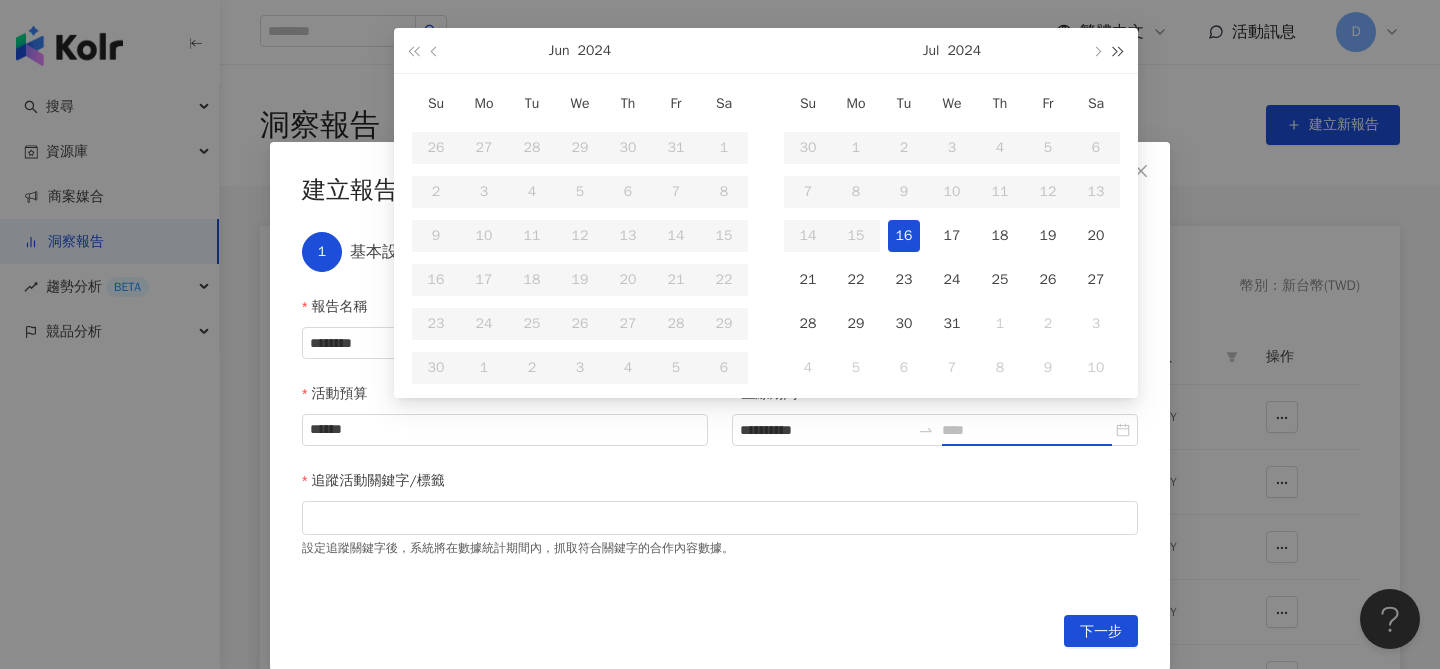 click at bounding box center [1119, 51] 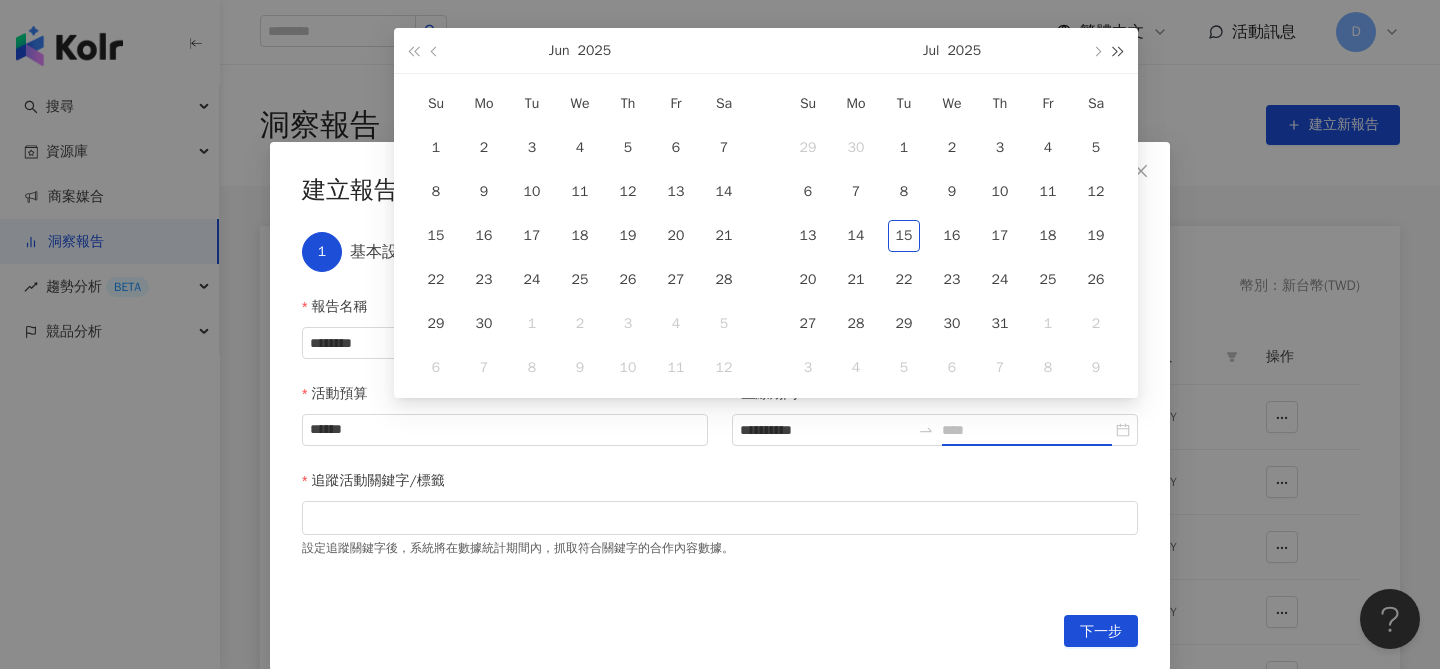 click at bounding box center (1119, 51) 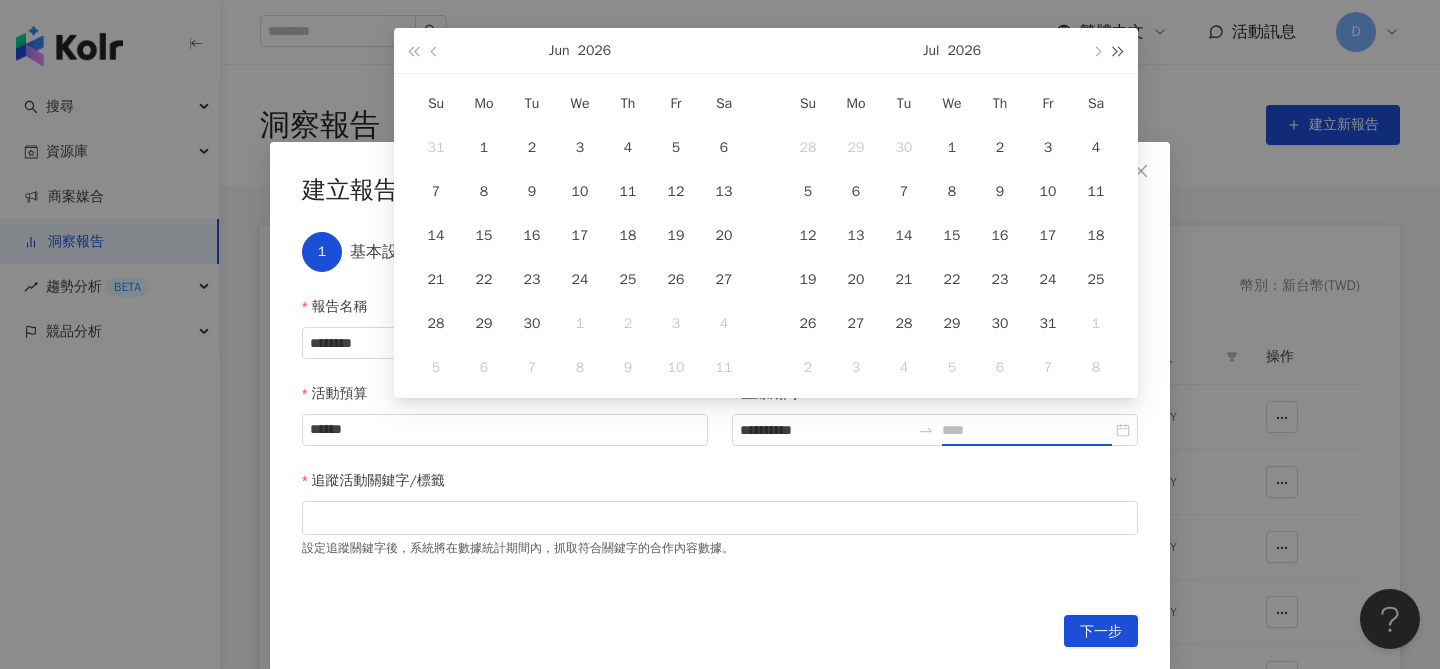 click at bounding box center (1119, 51) 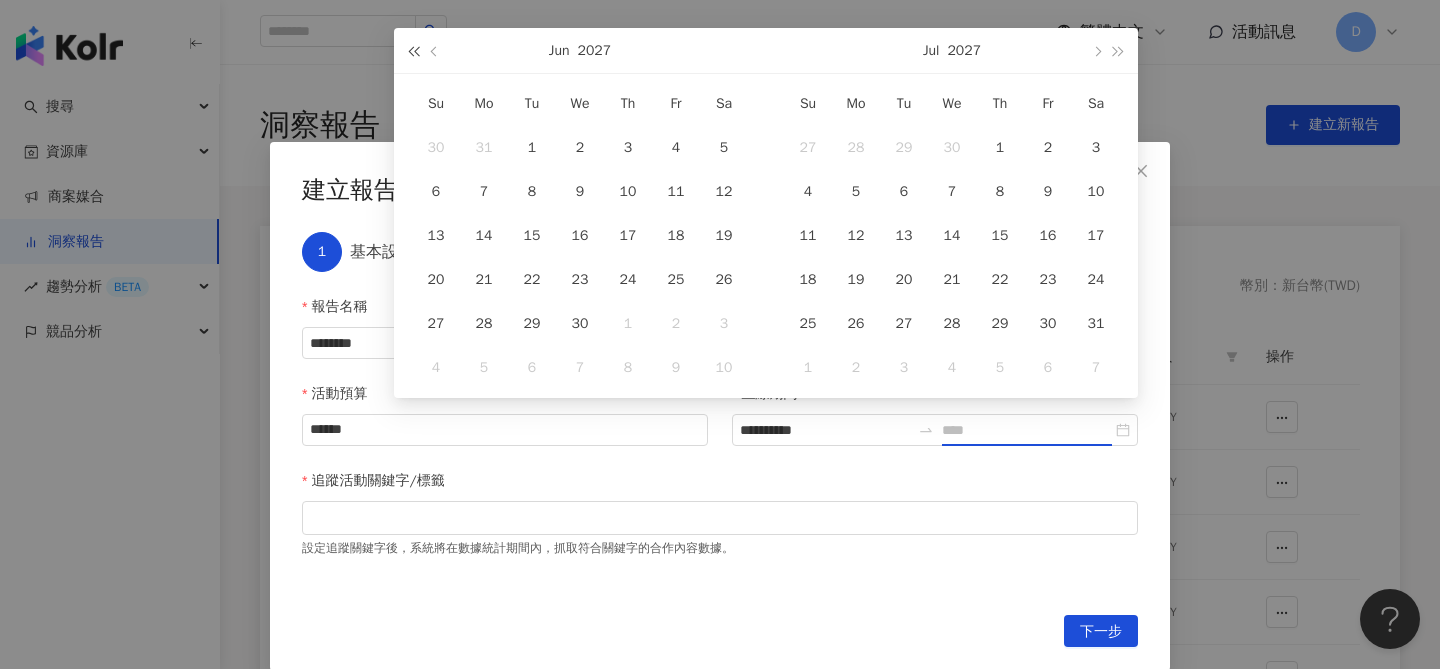click at bounding box center [413, 51] 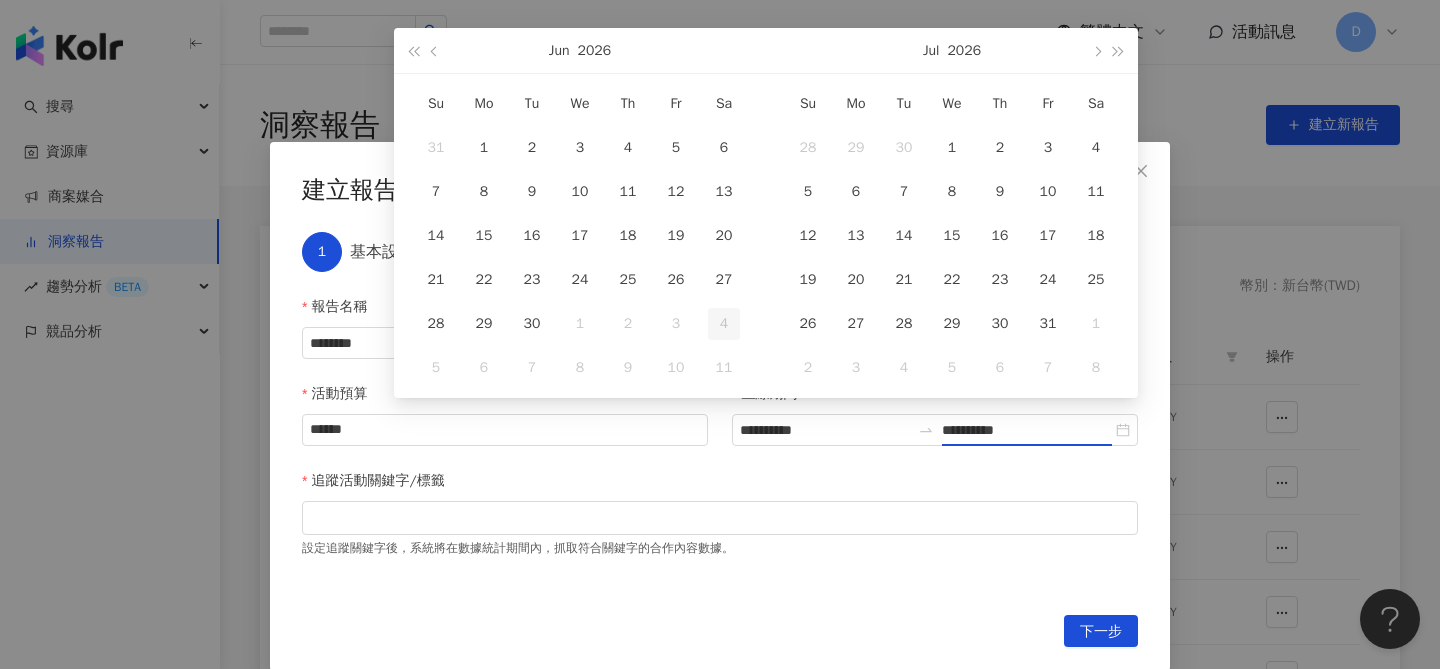 type on "**********" 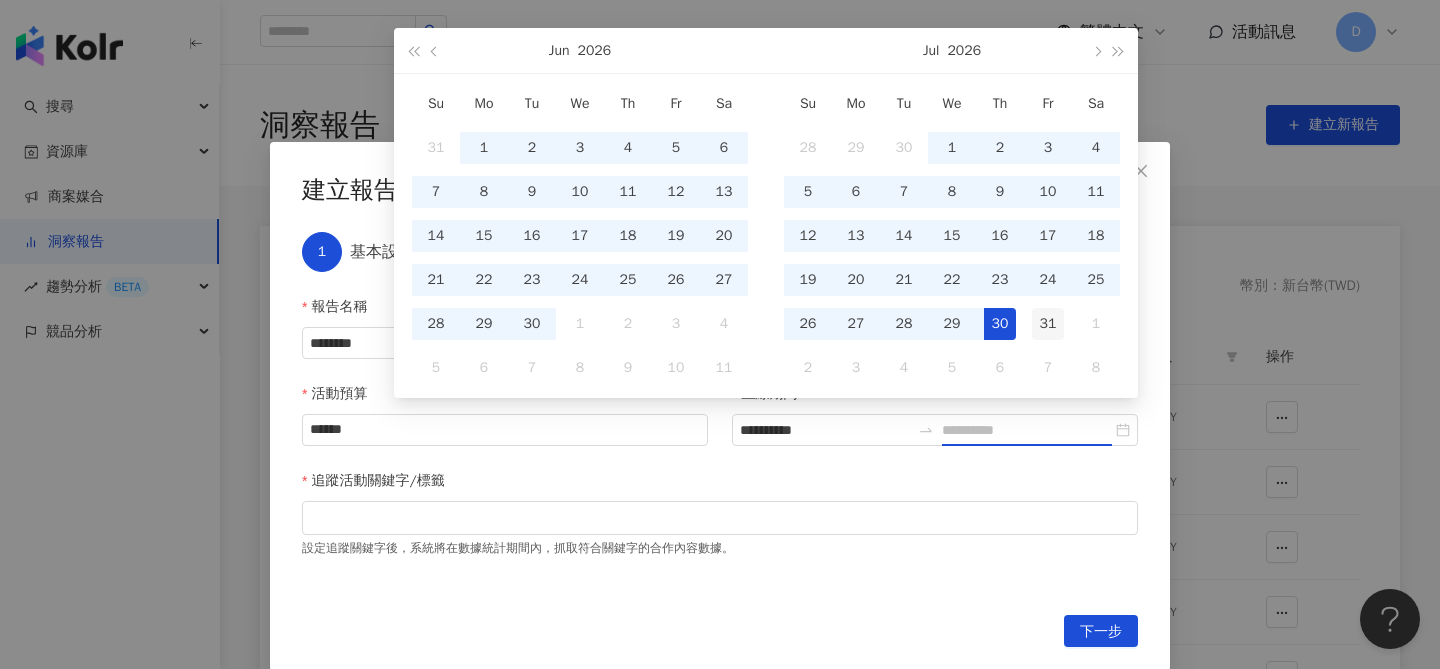 type on "**********" 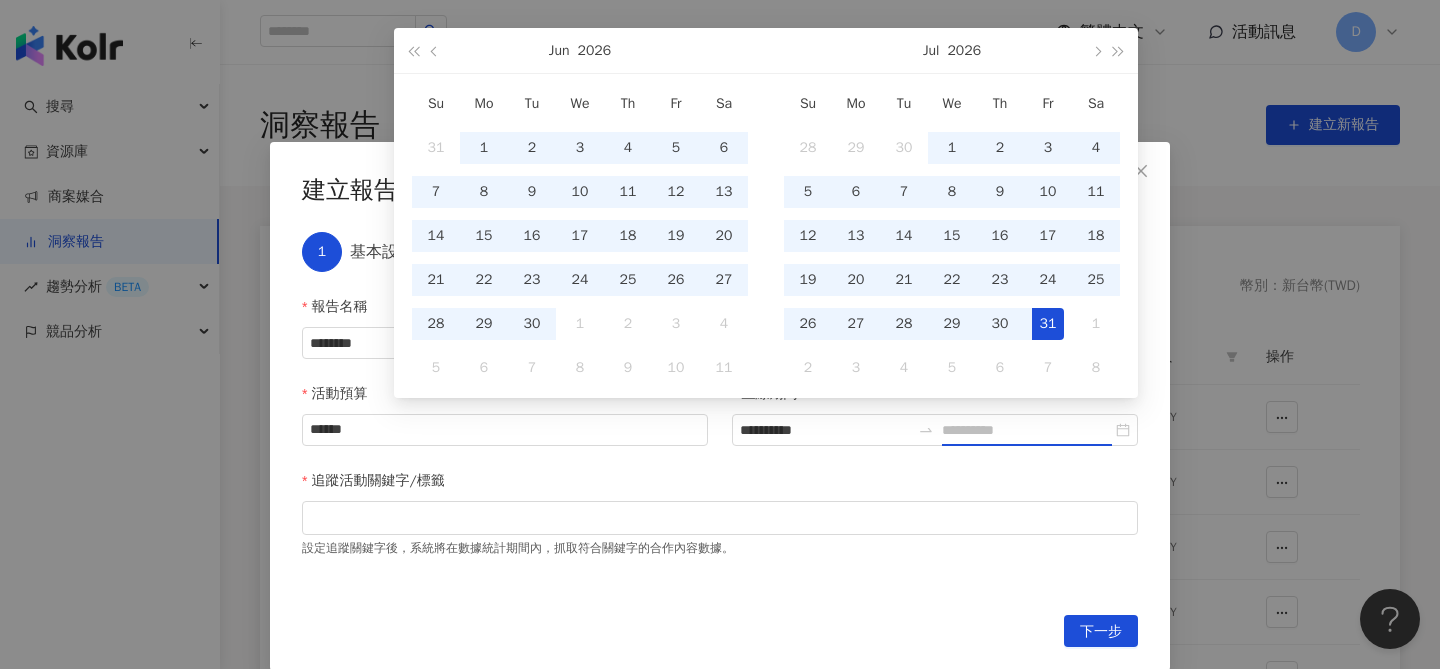 click on "31" at bounding box center [1048, 324] 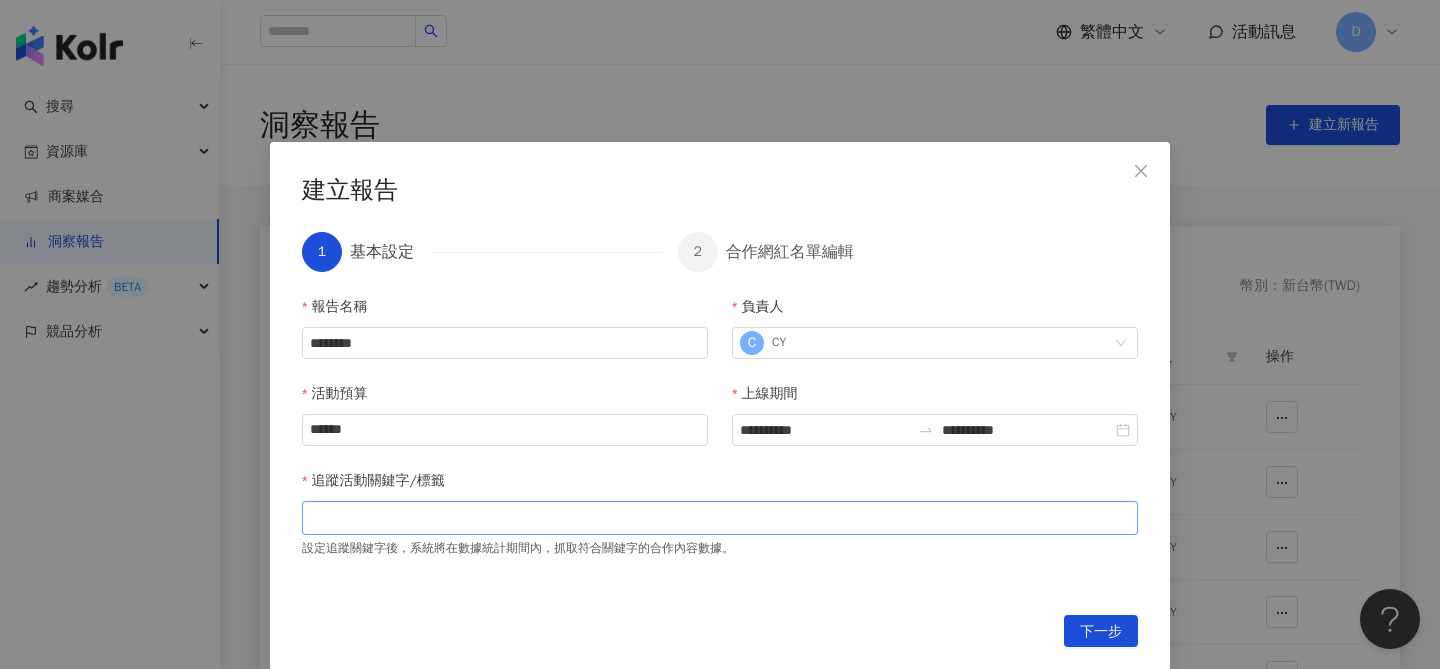 click at bounding box center (720, 517) 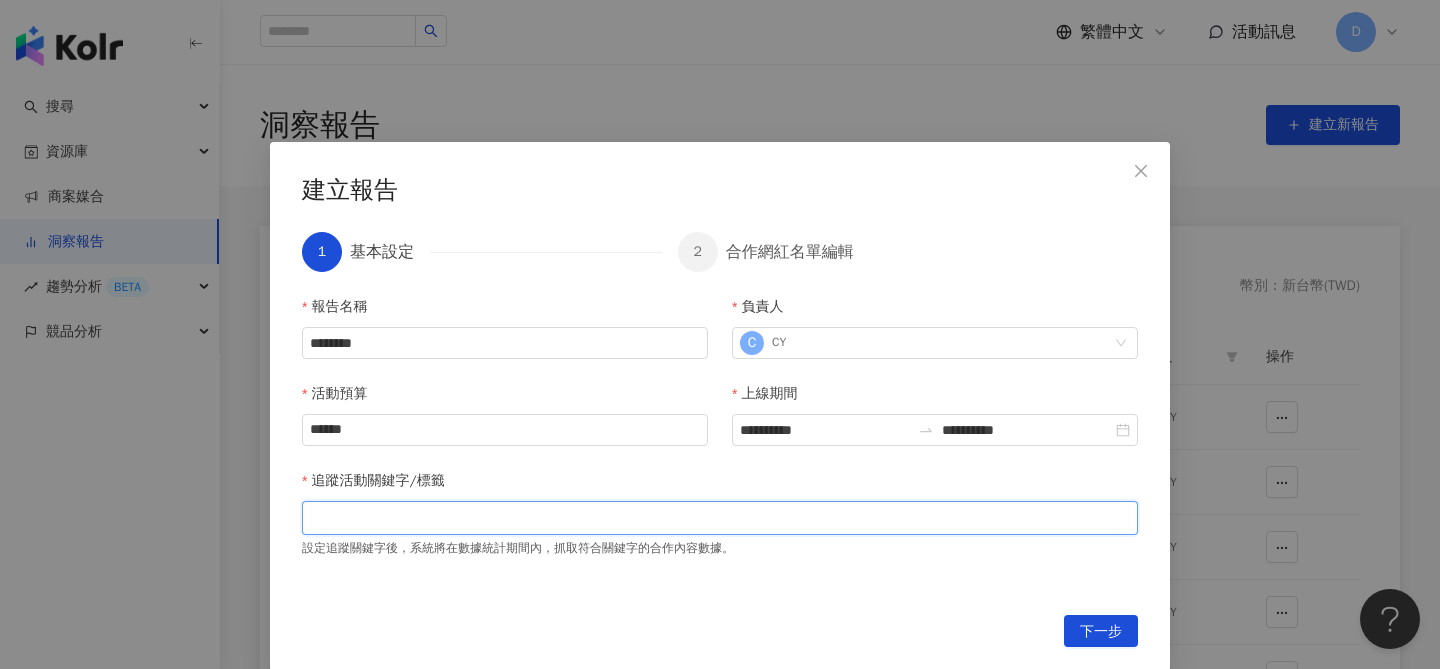 type on "*" 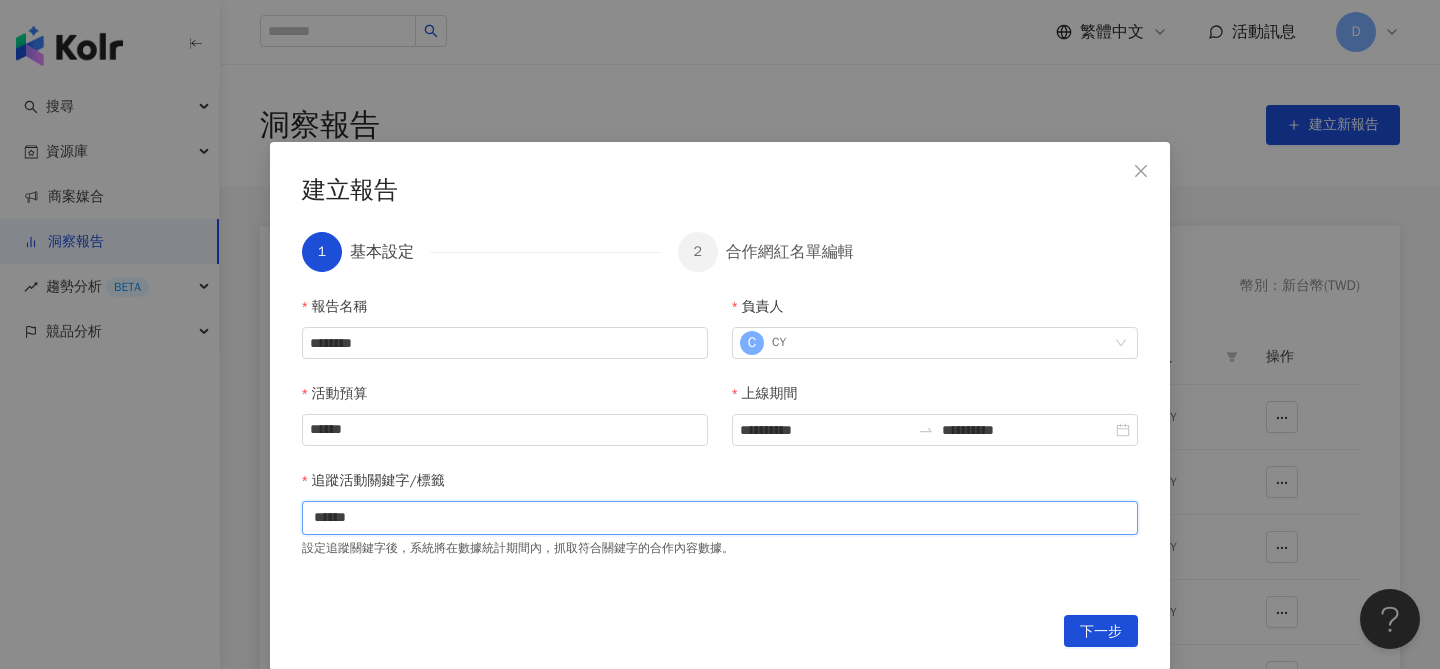 type on "*******" 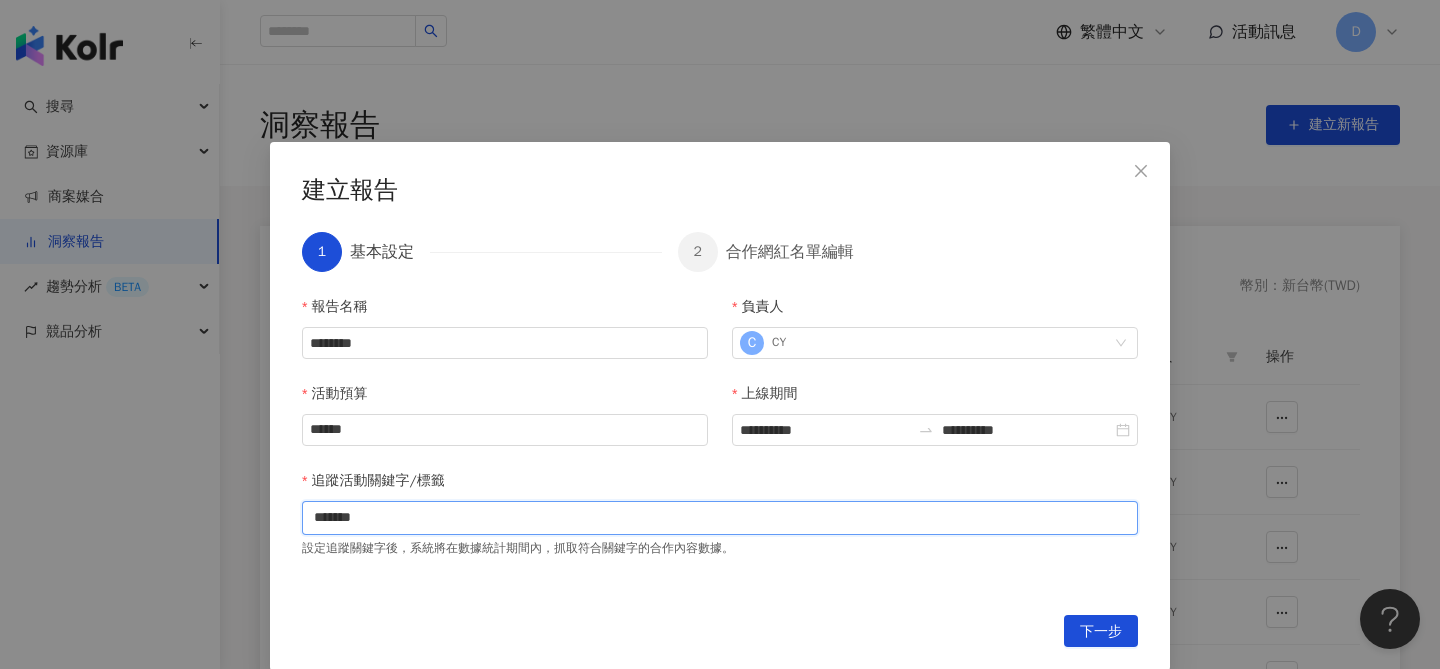 type 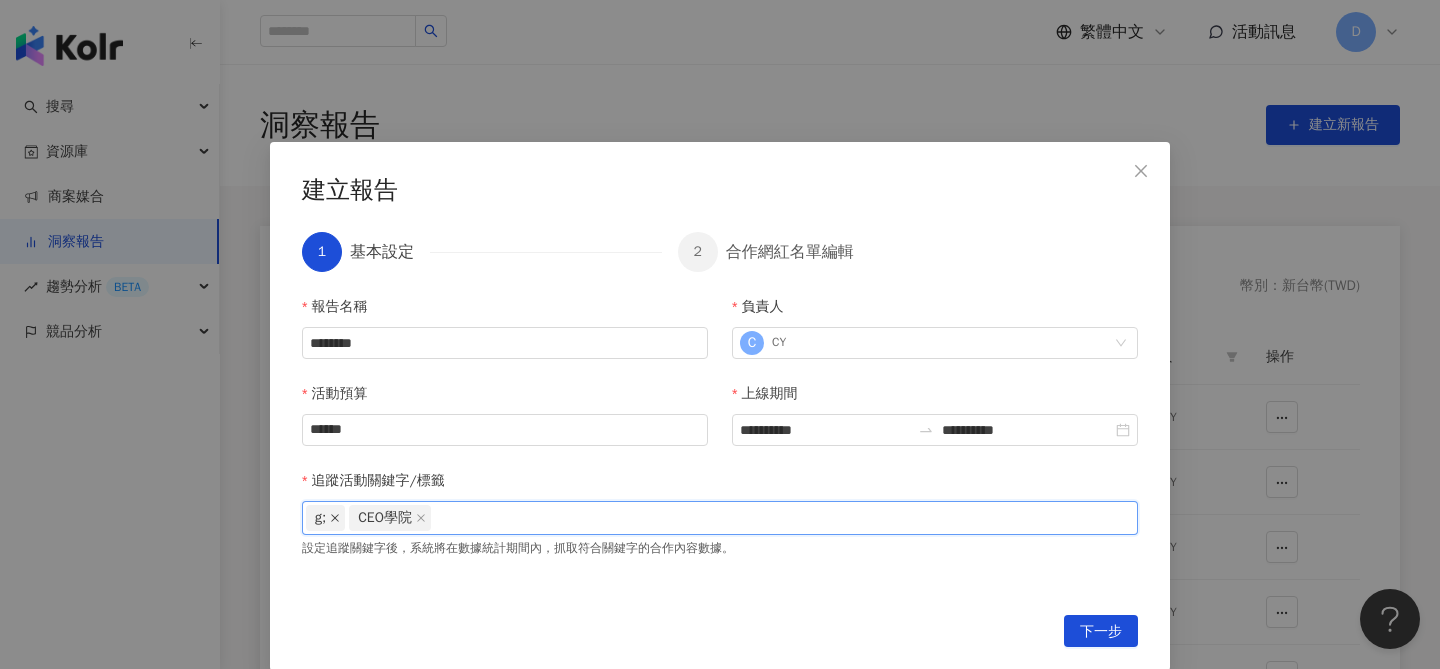 click 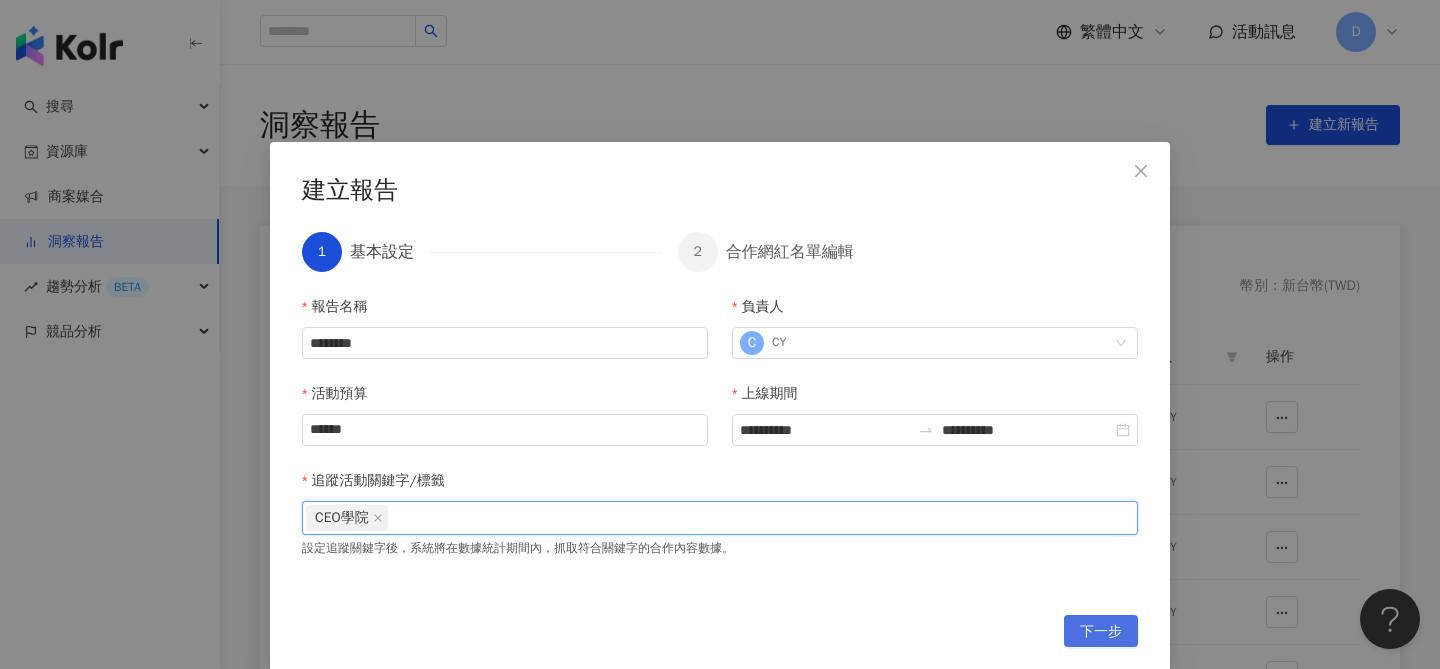 click on "下一步" at bounding box center (1101, 631) 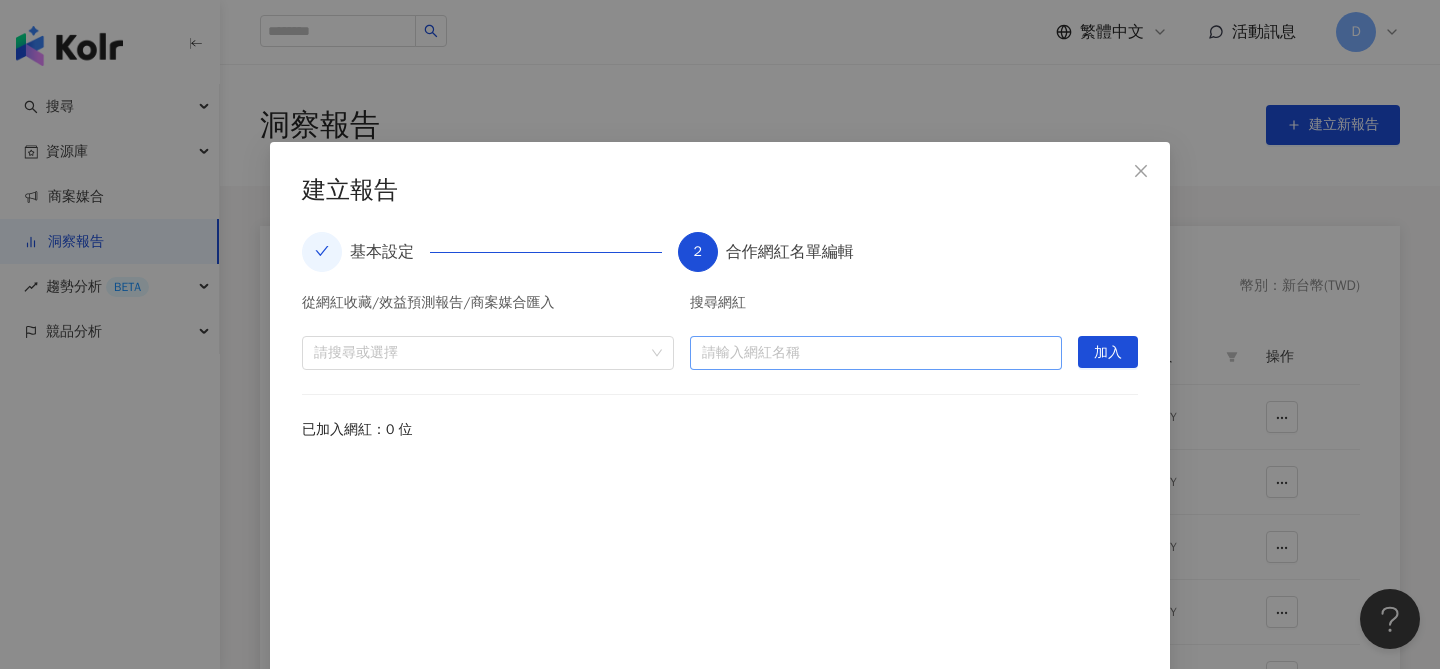 click at bounding box center [876, 353] 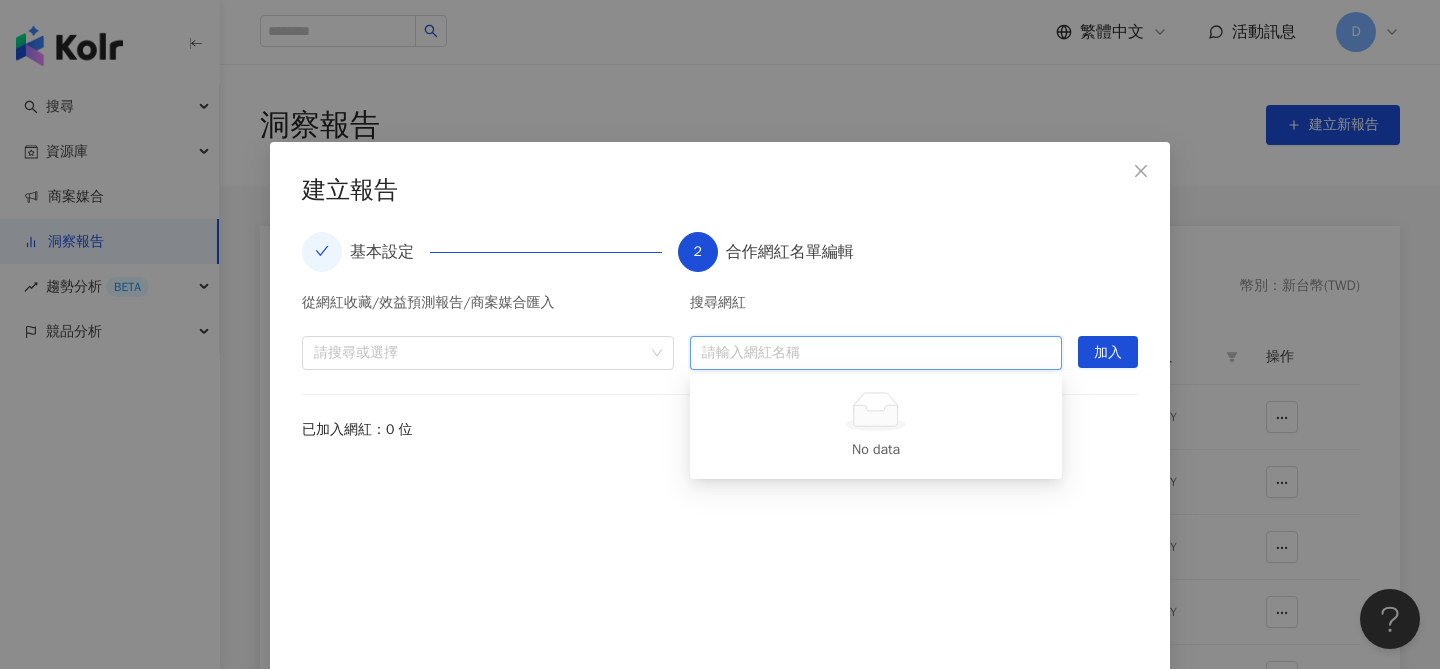 paste on "**********" 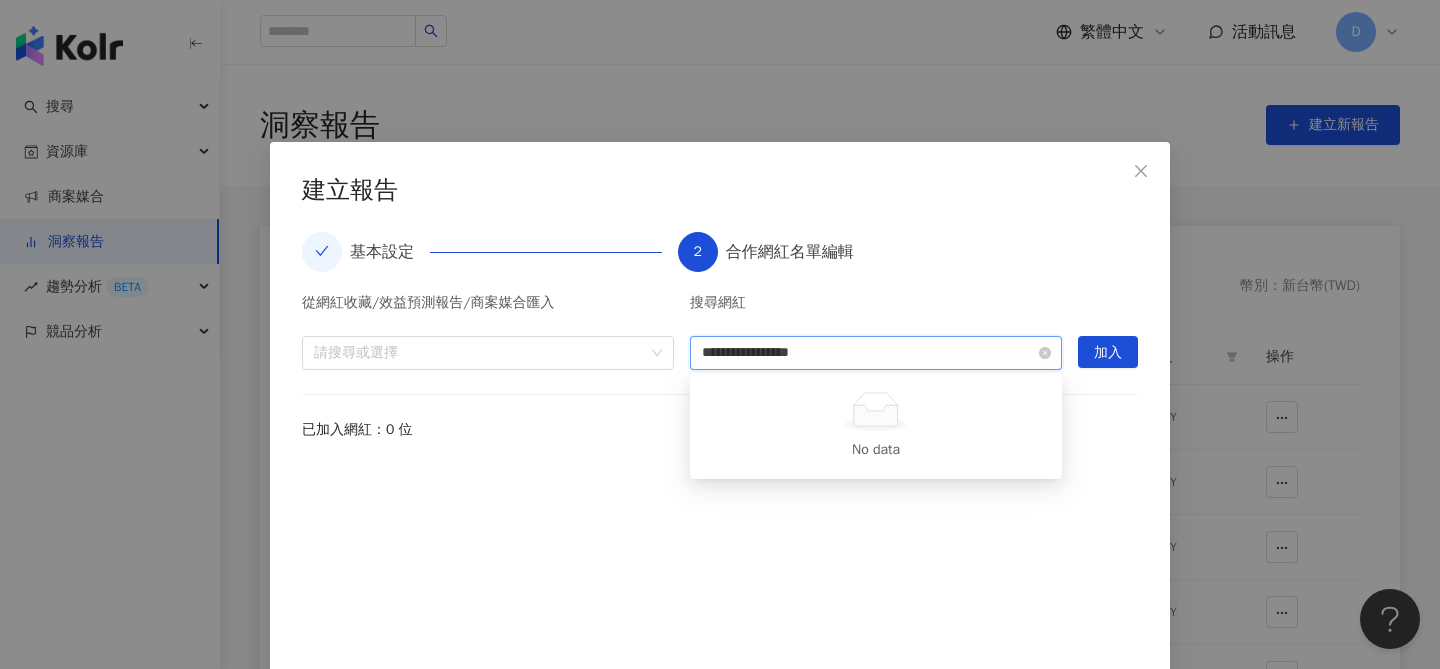 click on "**********" at bounding box center [876, 353] 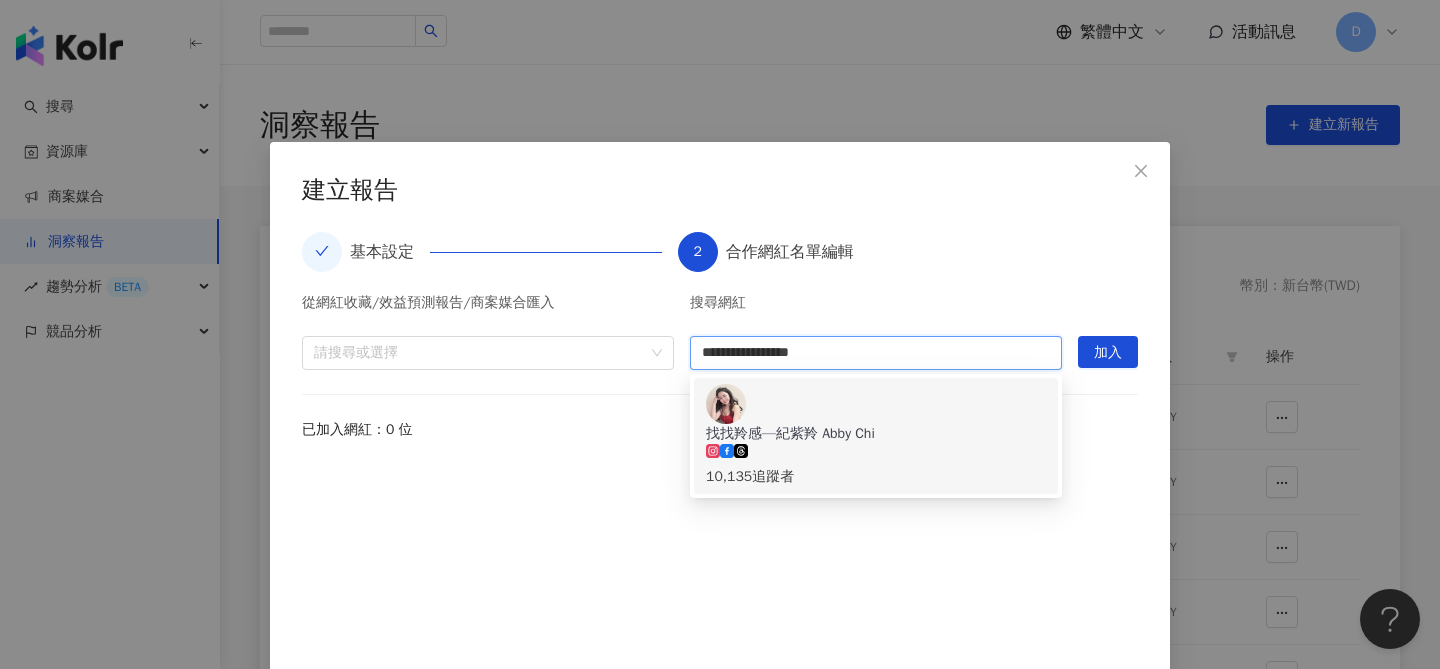 click on "找找羚感—紀紫羚 Abby Chi" at bounding box center (876, 434) 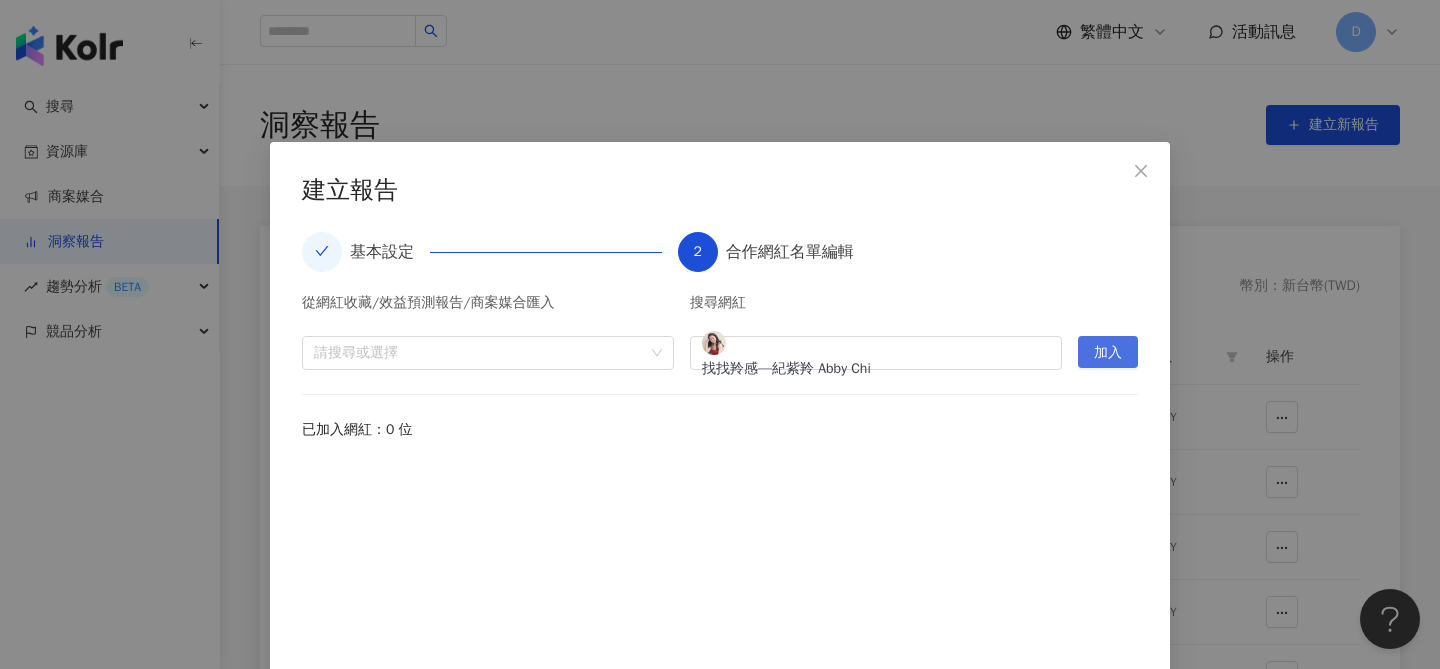 click on "加入" at bounding box center (1108, 353) 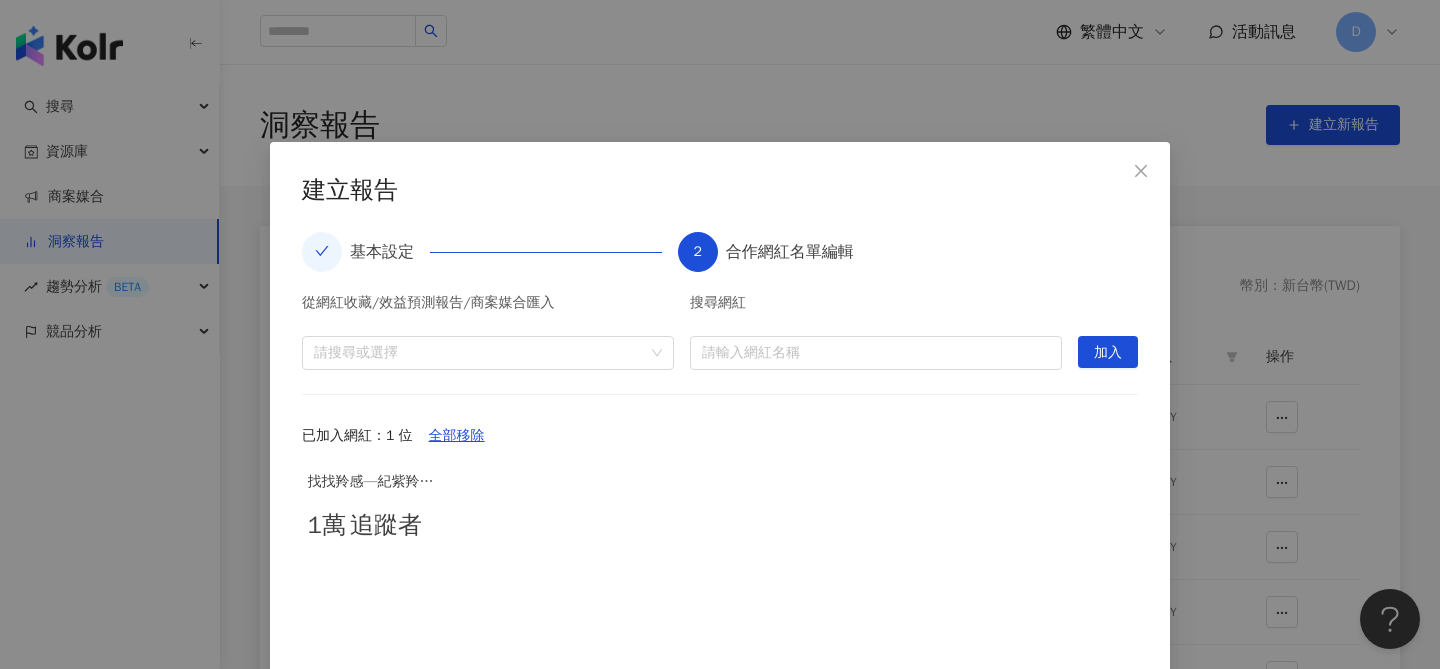scroll, scrollTop: 108, scrollLeft: 0, axis: vertical 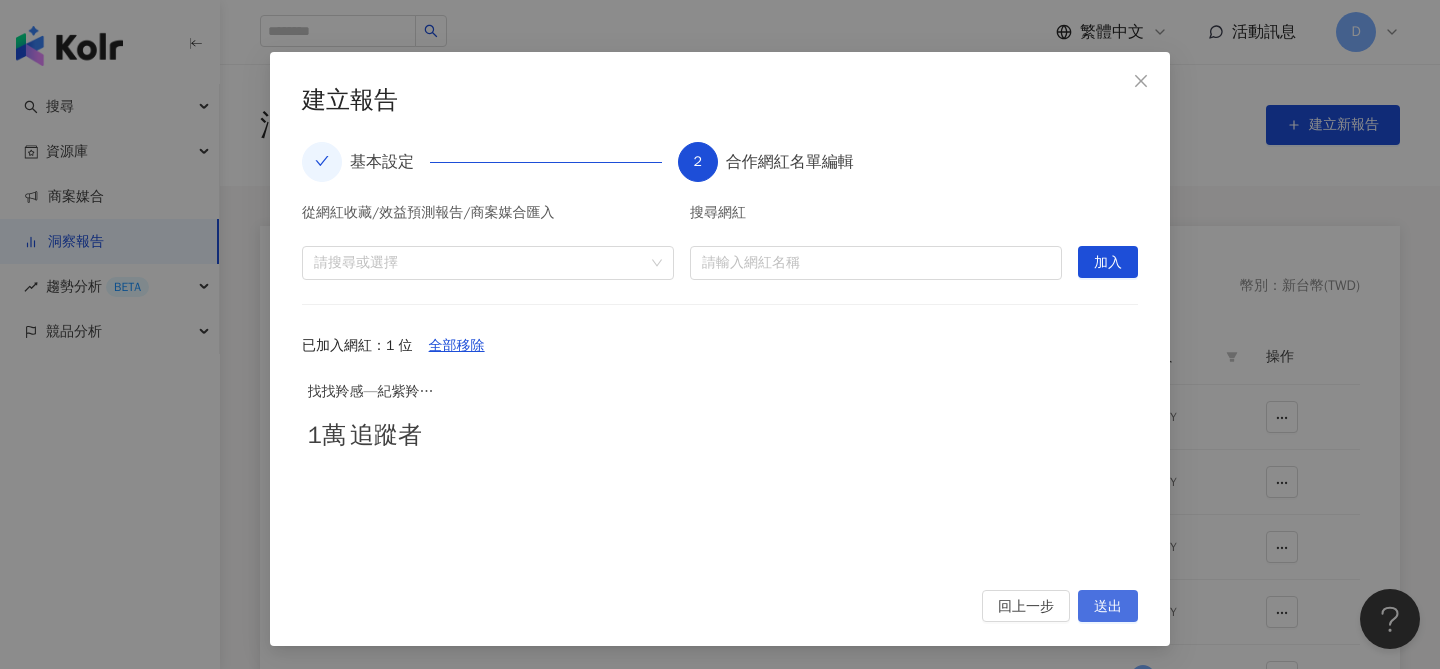 click on "送出" at bounding box center [1108, 607] 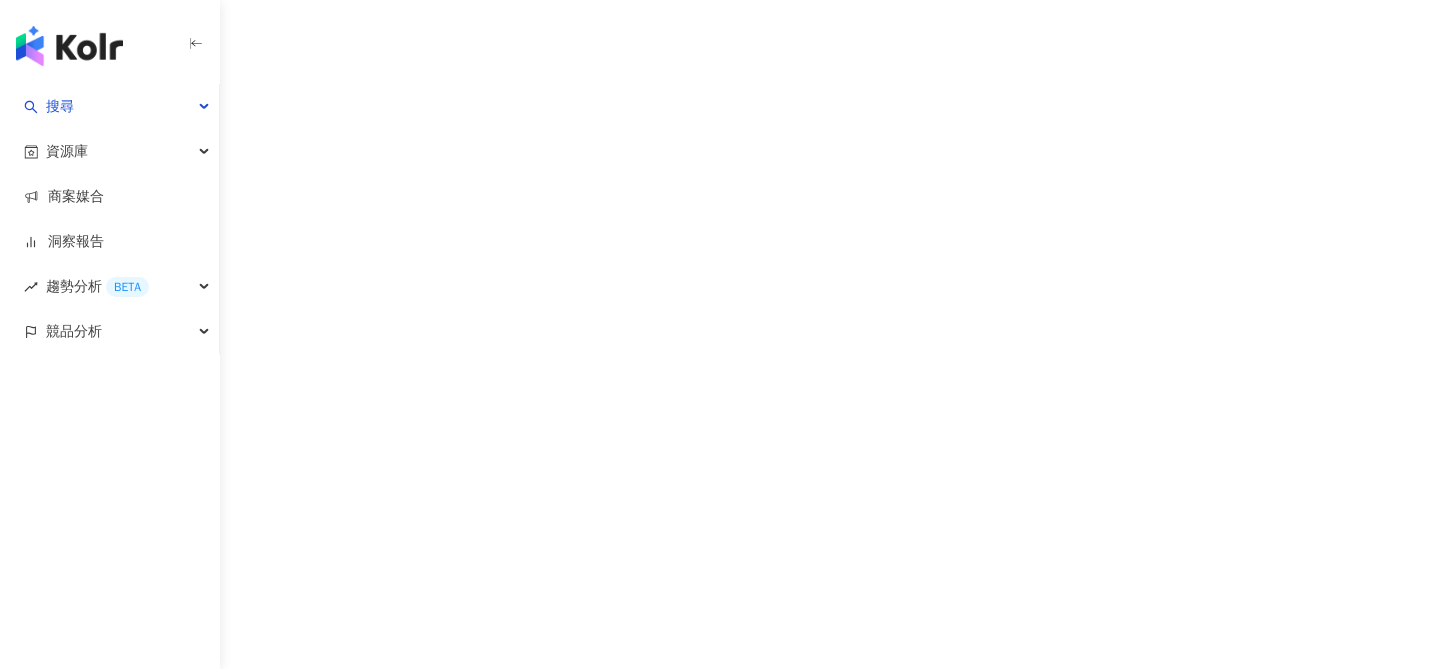 scroll, scrollTop: 0, scrollLeft: 0, axis: both 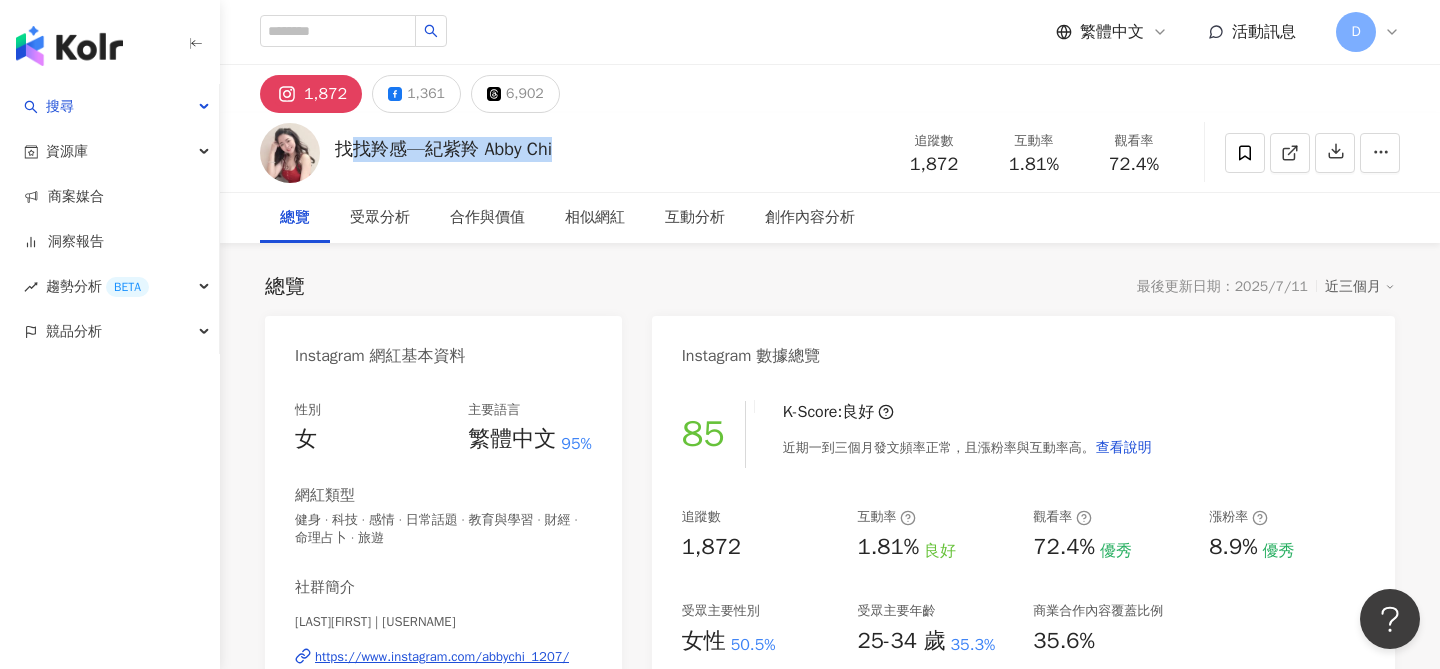 drag, startPoint x: 370, startPoint y: 145, endPoint x: 330, endPoint y: 144, distance: 40.012497 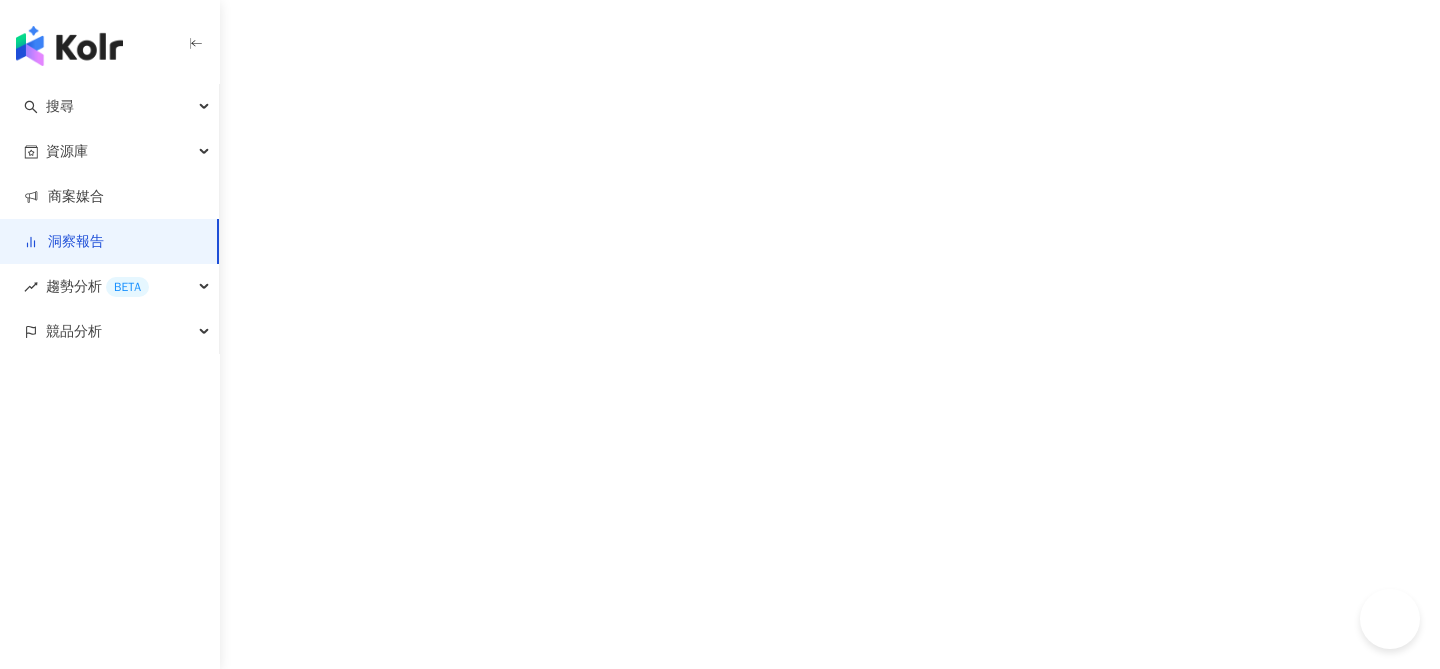 scroll, scrollTop: 0, scrollLeft: 0, axis: both 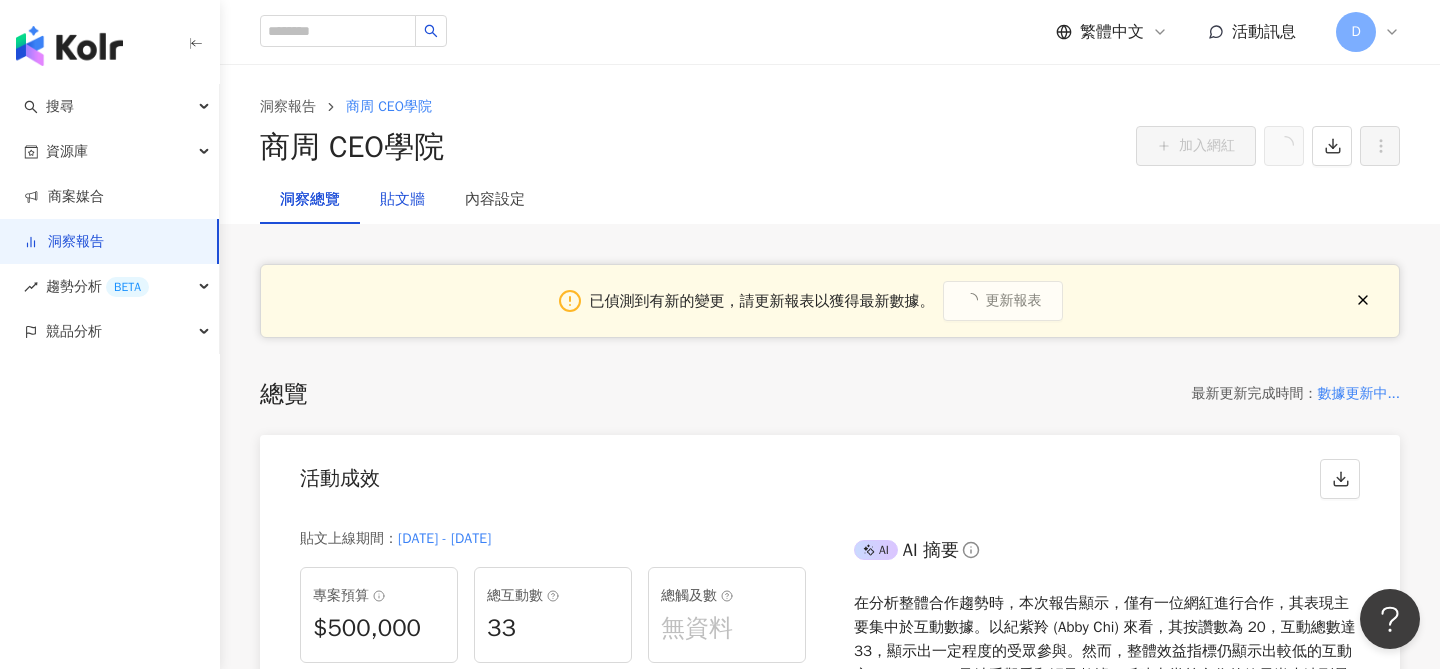 click on "貼文牆" at bounding box center [402, 200] 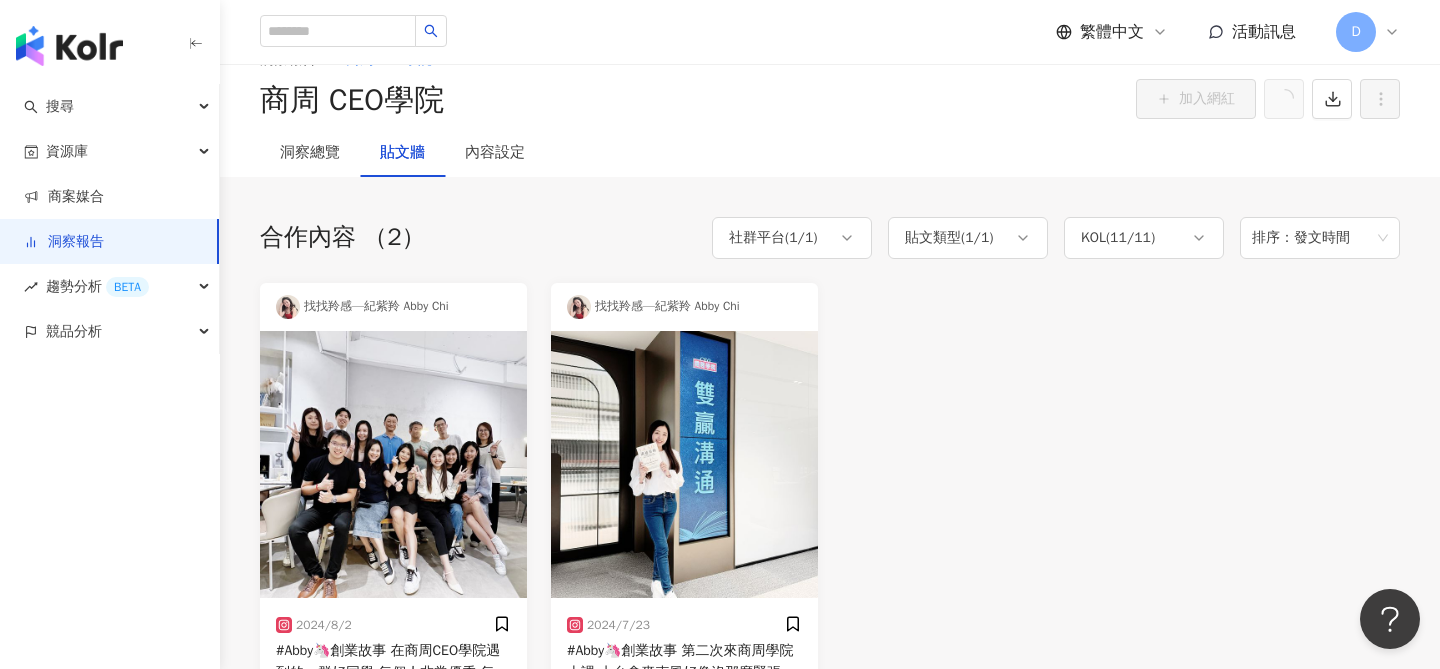 scroll, scrollTop: 0, scrollLeft: 0, axis: both 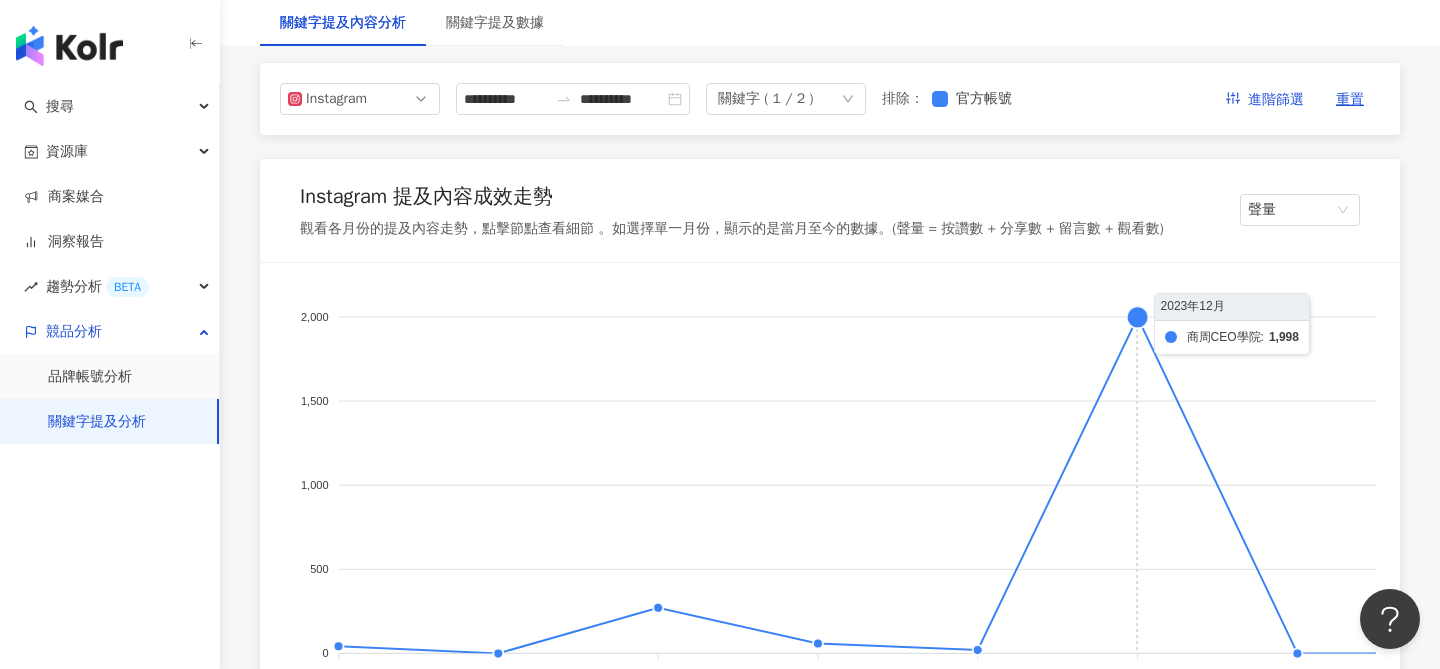 click 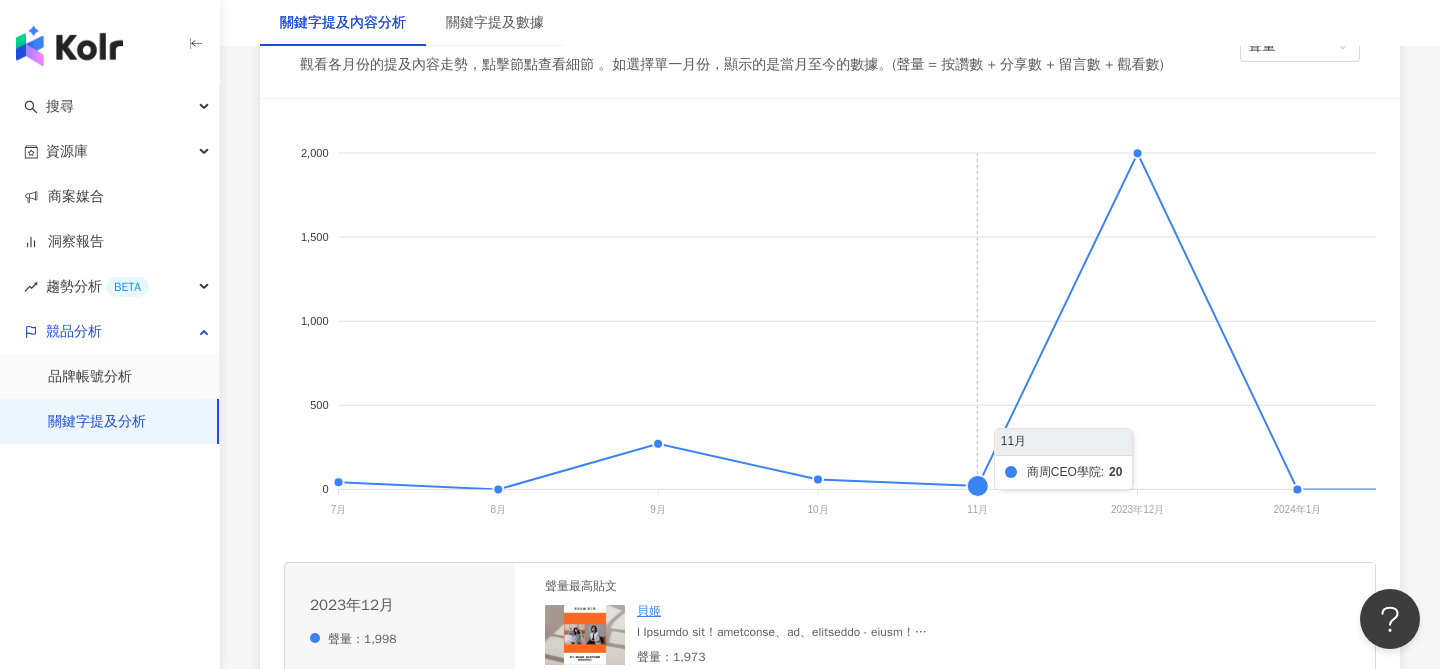 scroll, scrollTop: 441, scrollLeft: 0, axis: vertical 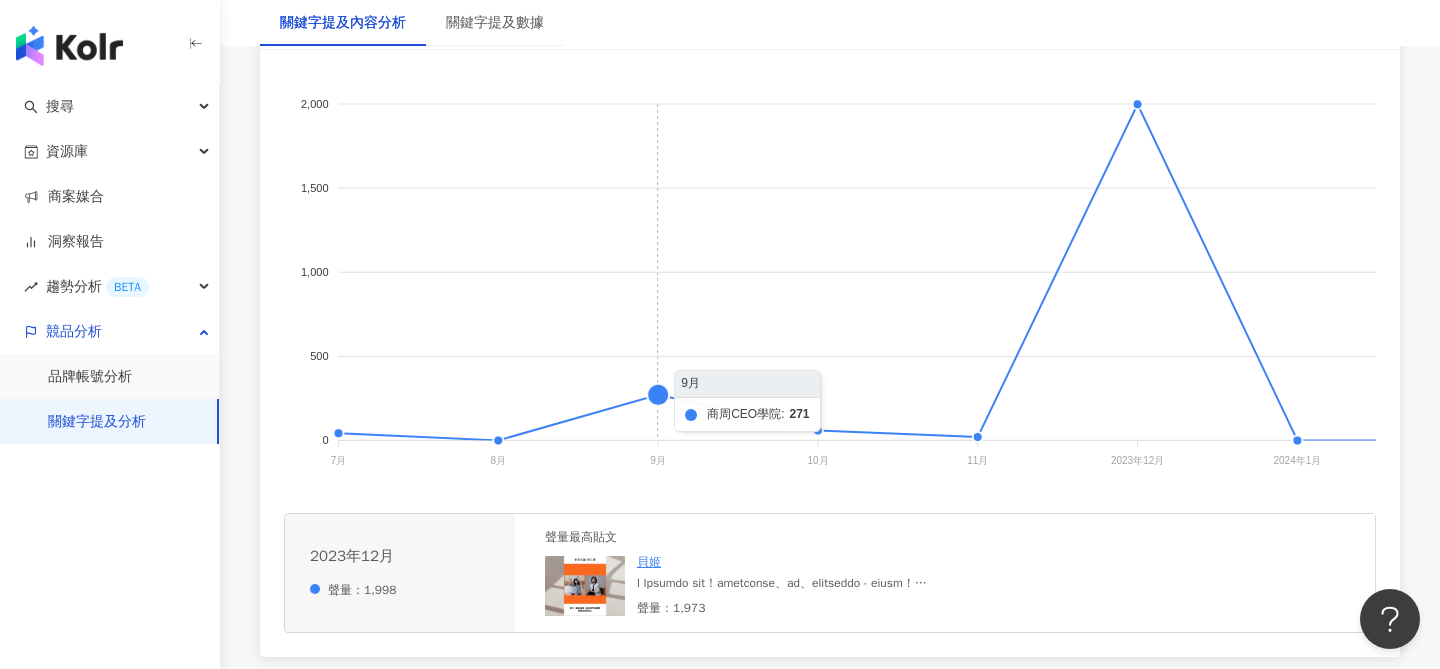 click 